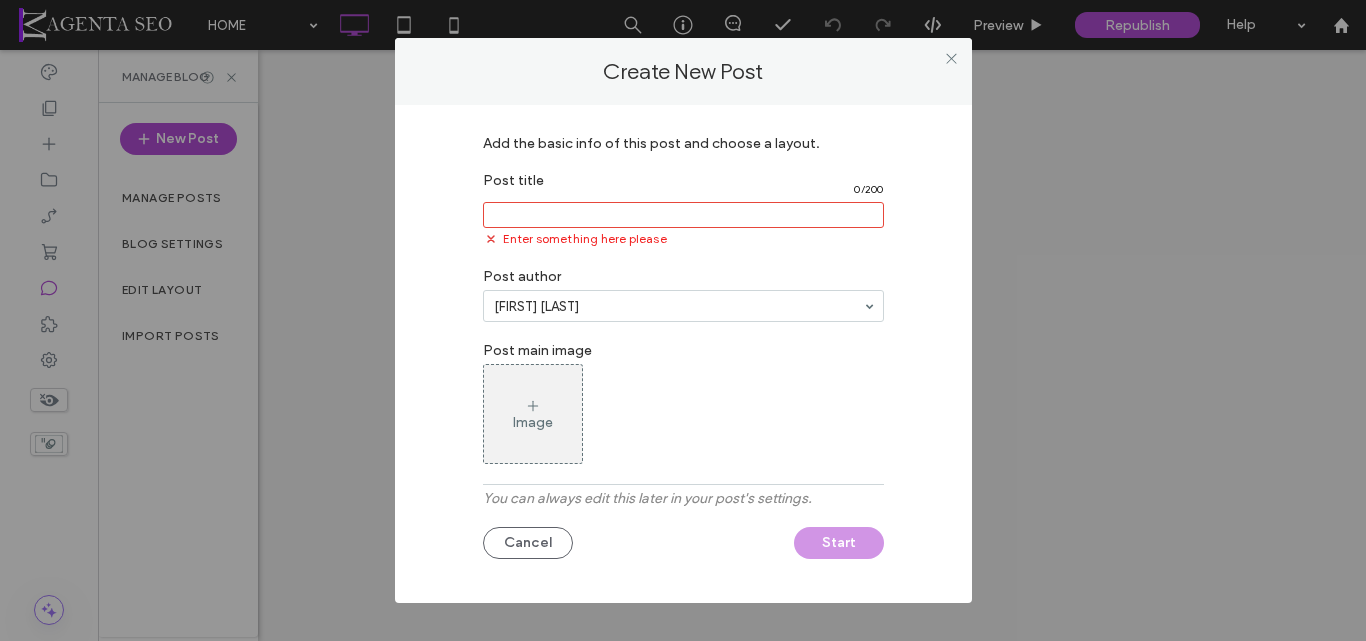 scroll, scrollTop: 0, scrollLeft: 0, axis: both 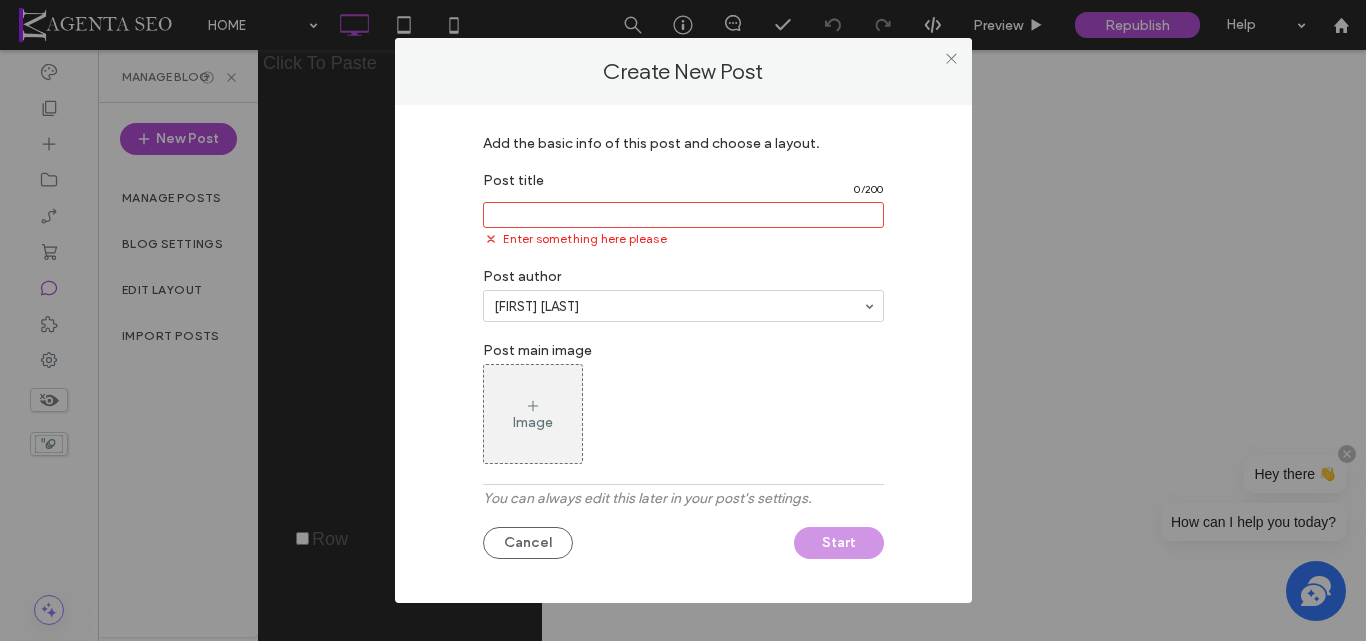paste on "**********" 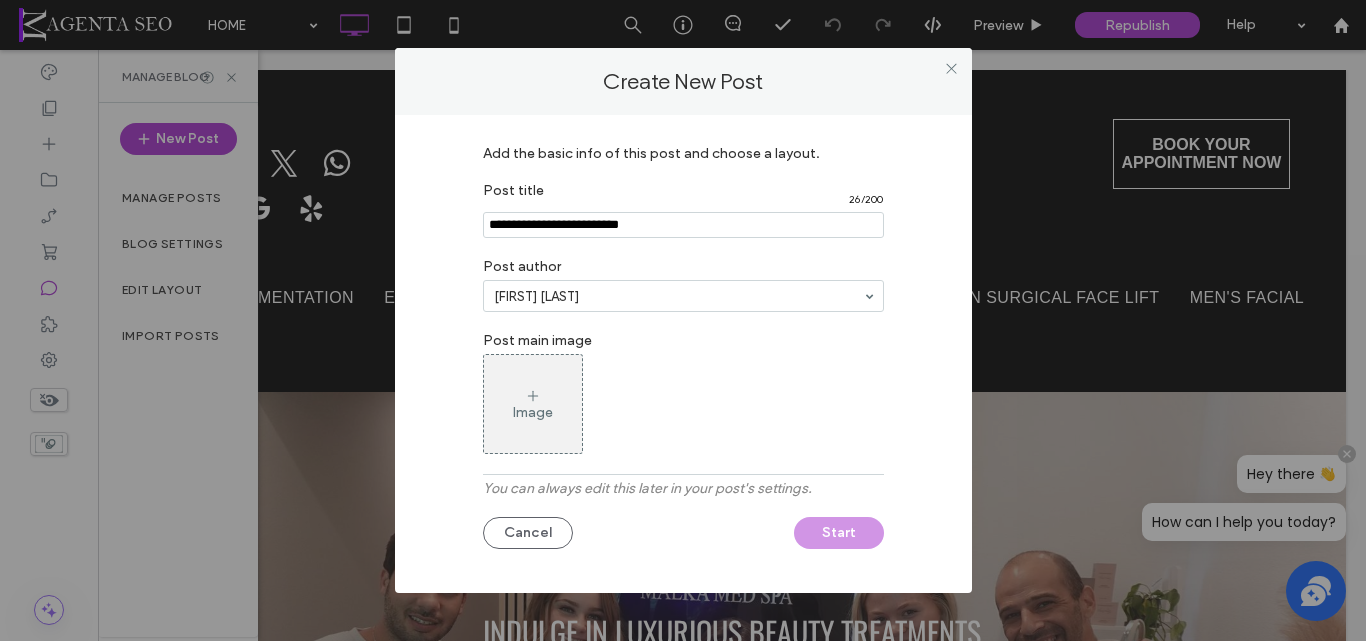 scroll, scrollTop: 0, scrollLeft: 0, axis: both 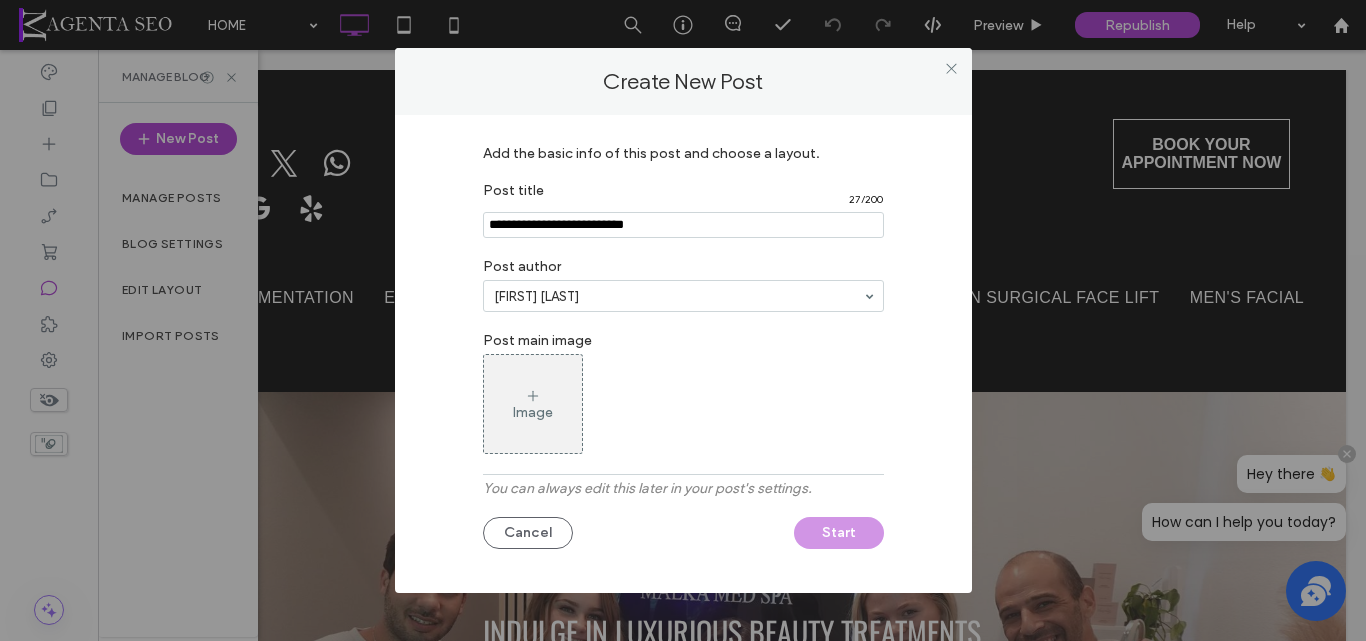 type on "**********" 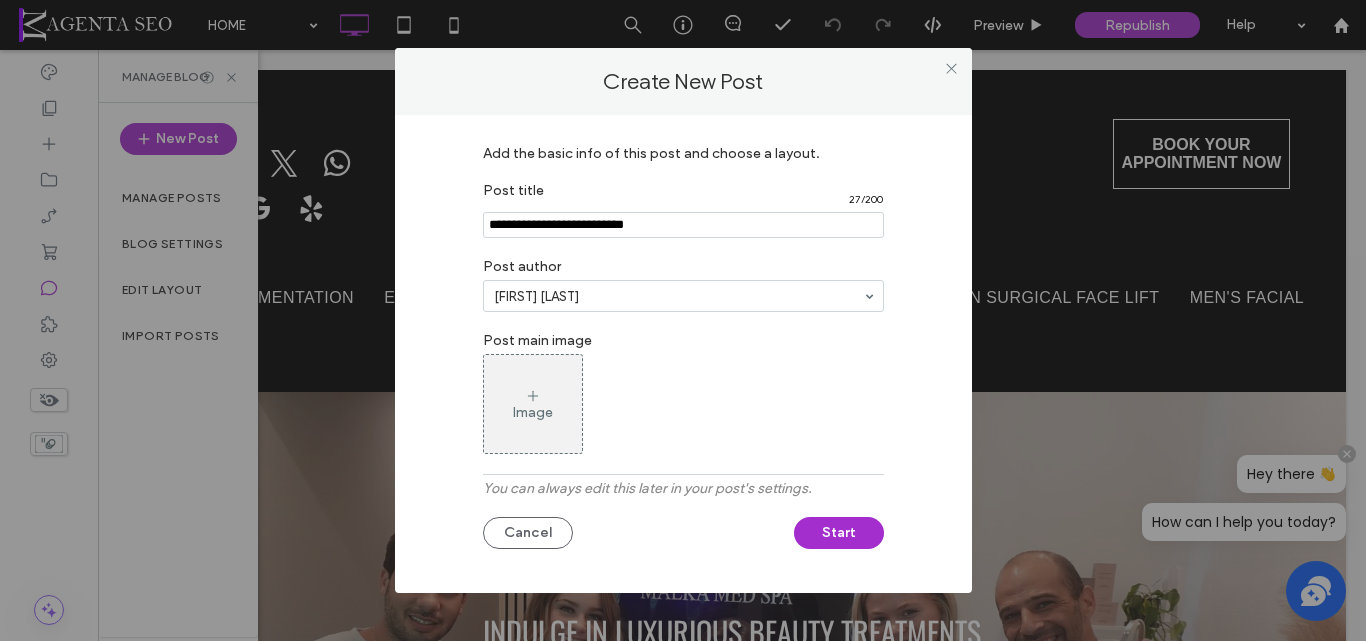 click on "Image" at bounding box center (533, 412) 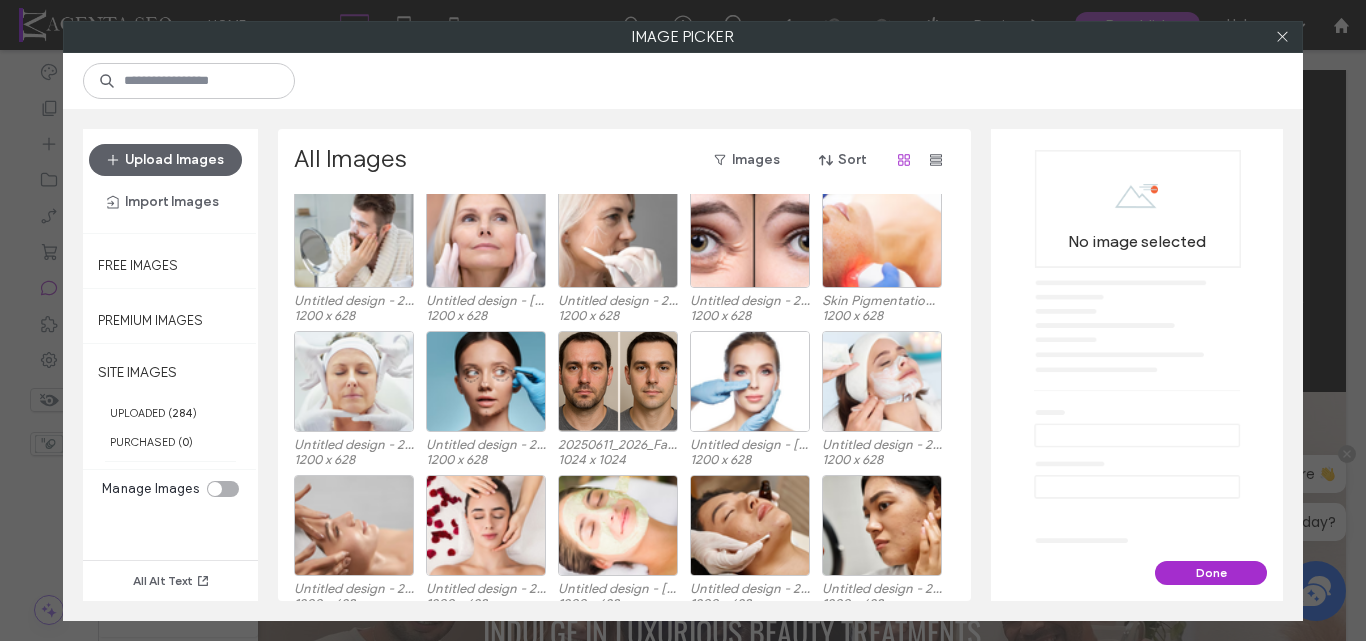 scroll, scrollTop: 0, scrollLeft: 0, axis: both 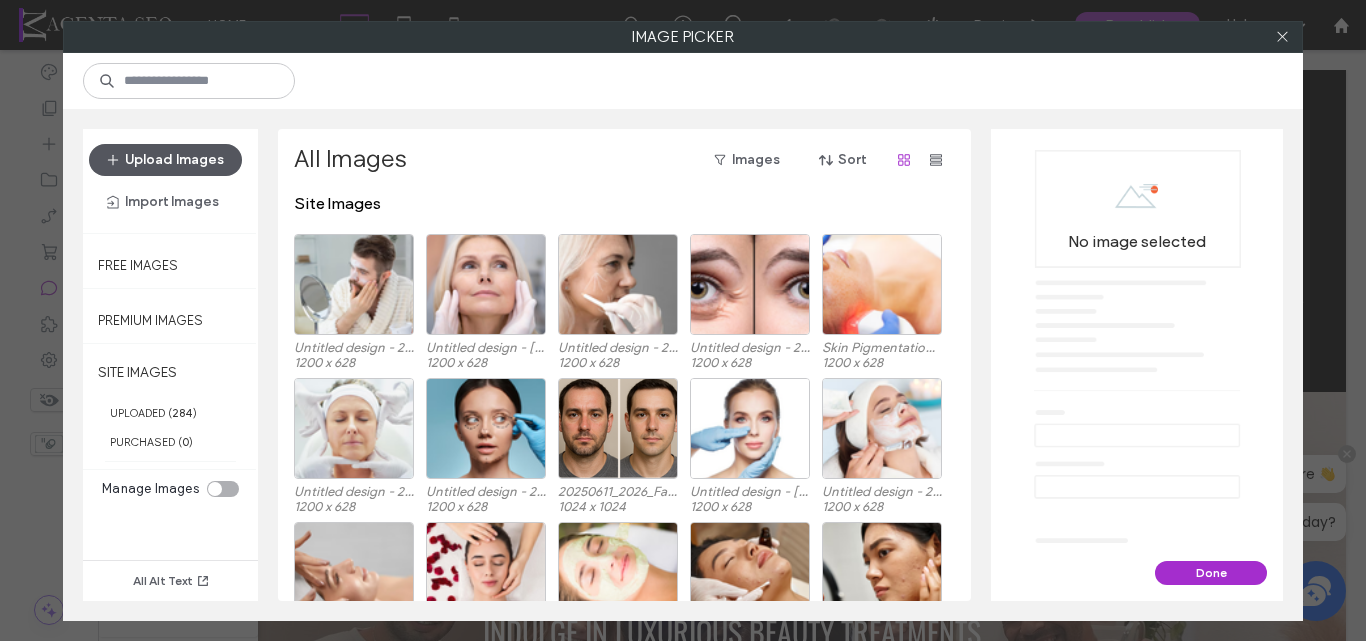 click on "Upload Images" at bounding box center [165, 160] 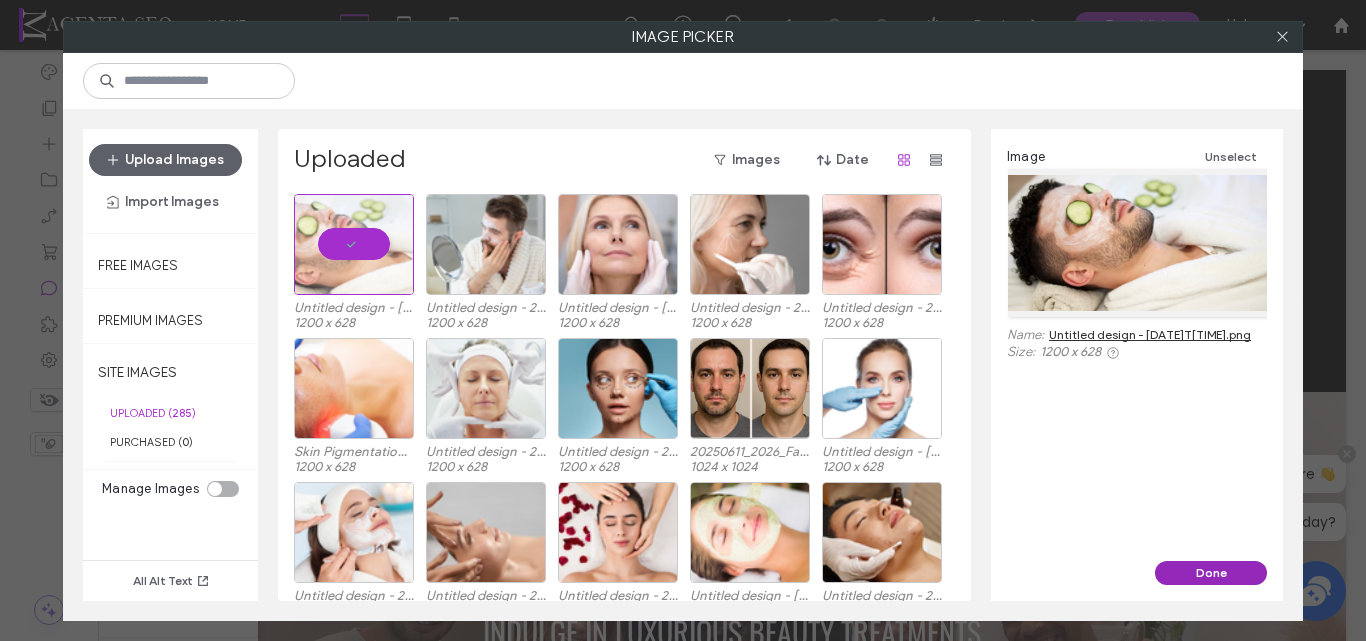 click on "Done" at bounding box center (1211, 573) 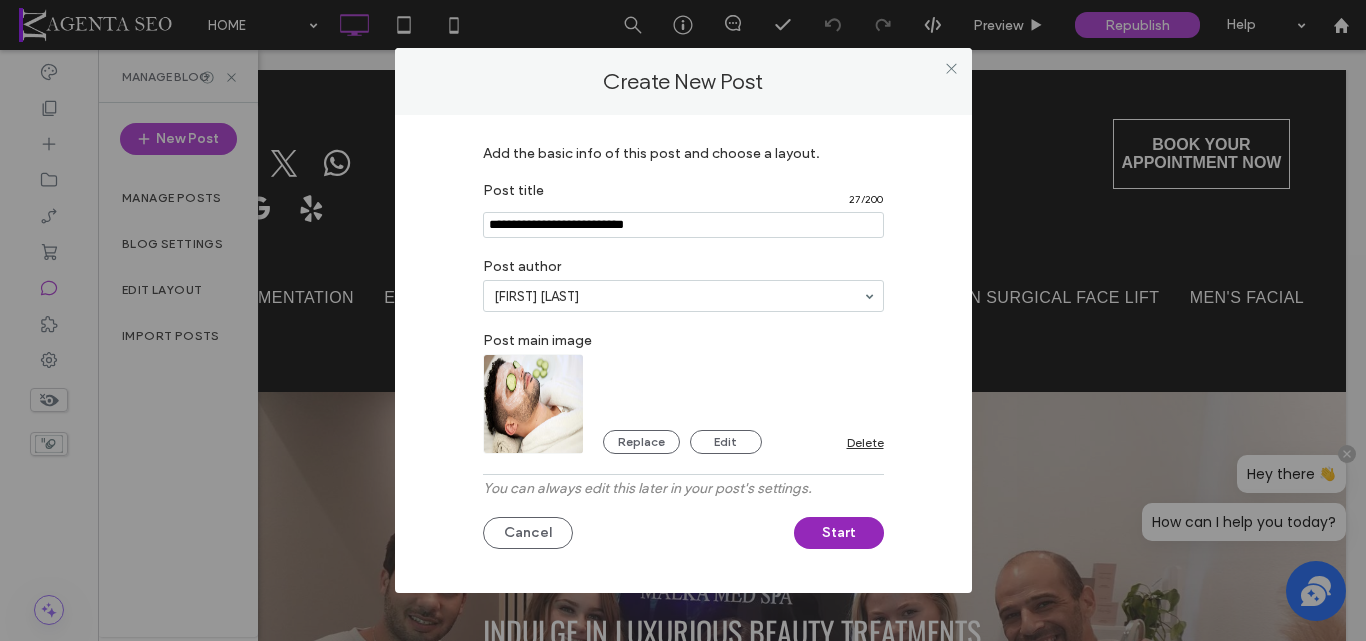 click on "Start" at bounding box center (839, 533) 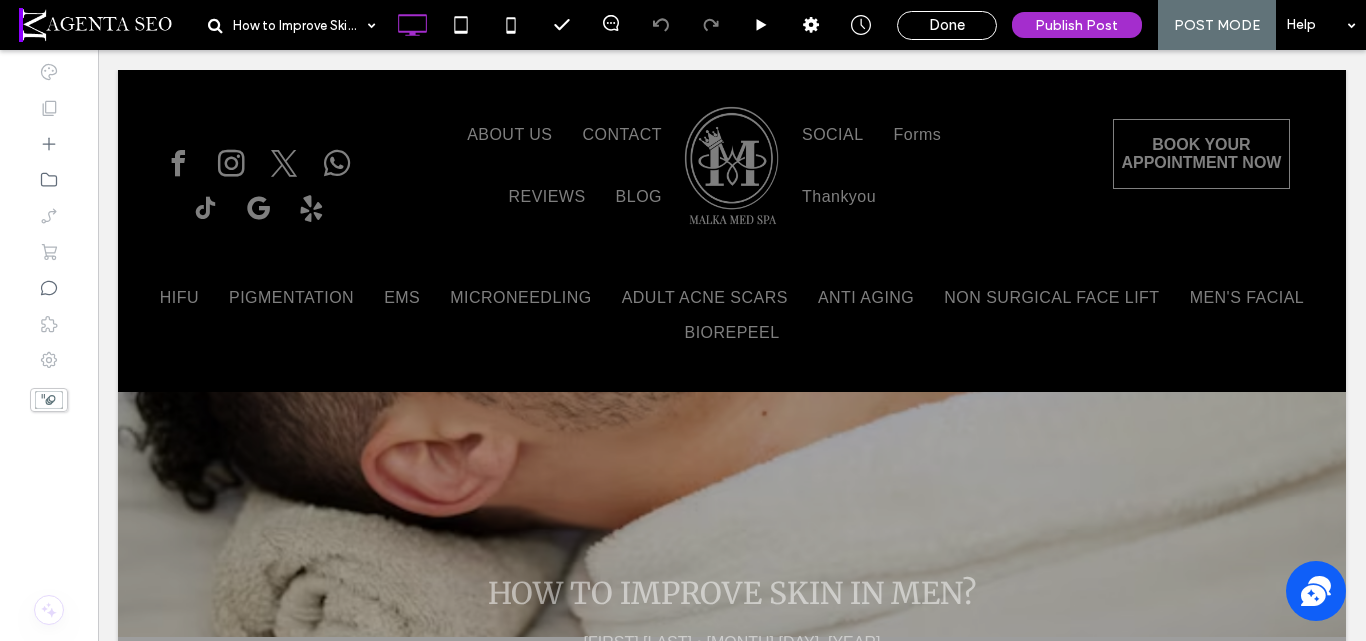 scroll, scrollTop: 700, scrollLeft: 0, axis: vertical 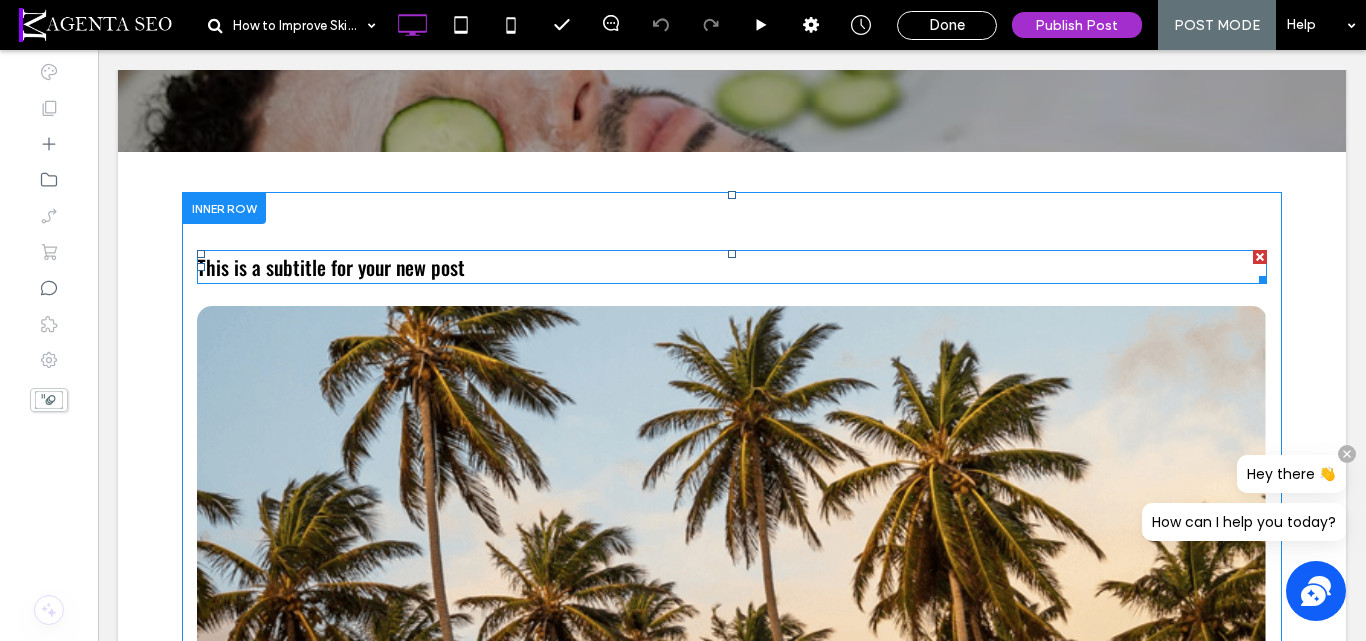 click at bounding box center (1260, 257) 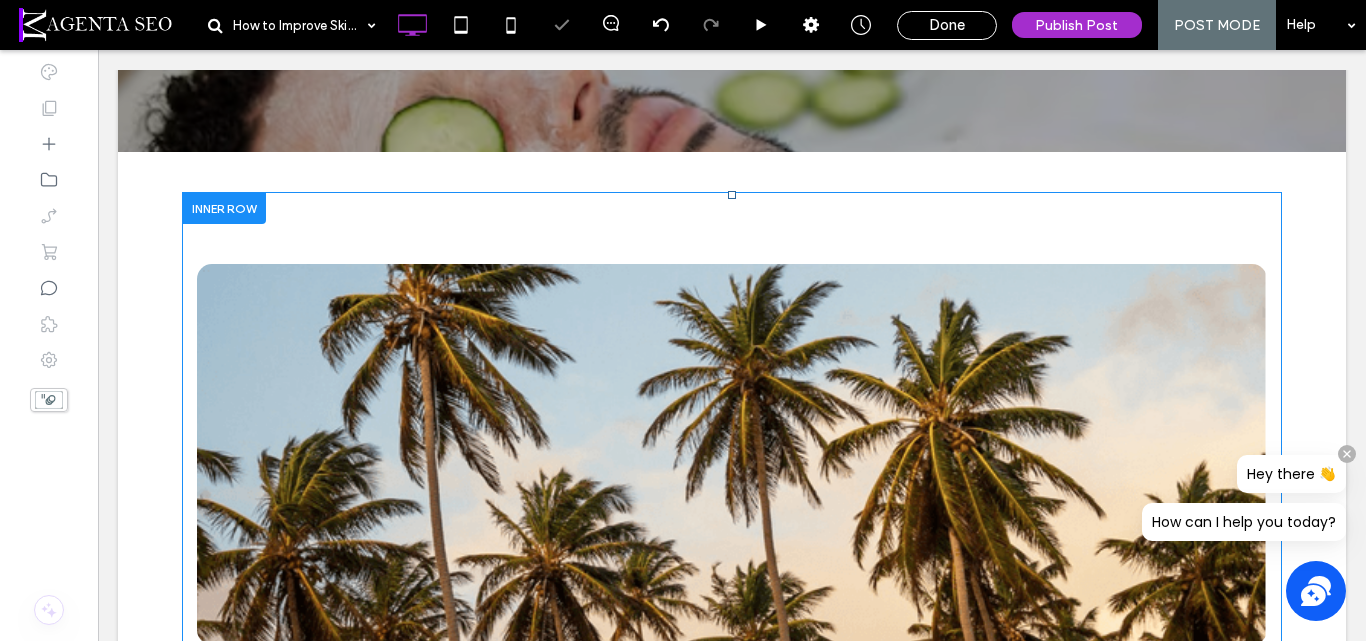 click on "The body content of your post goes here. To edit this text, click on it and delete this default text and start typing your own or paste your own from a different source. Click To Paste" at bounding box center [732, 490] 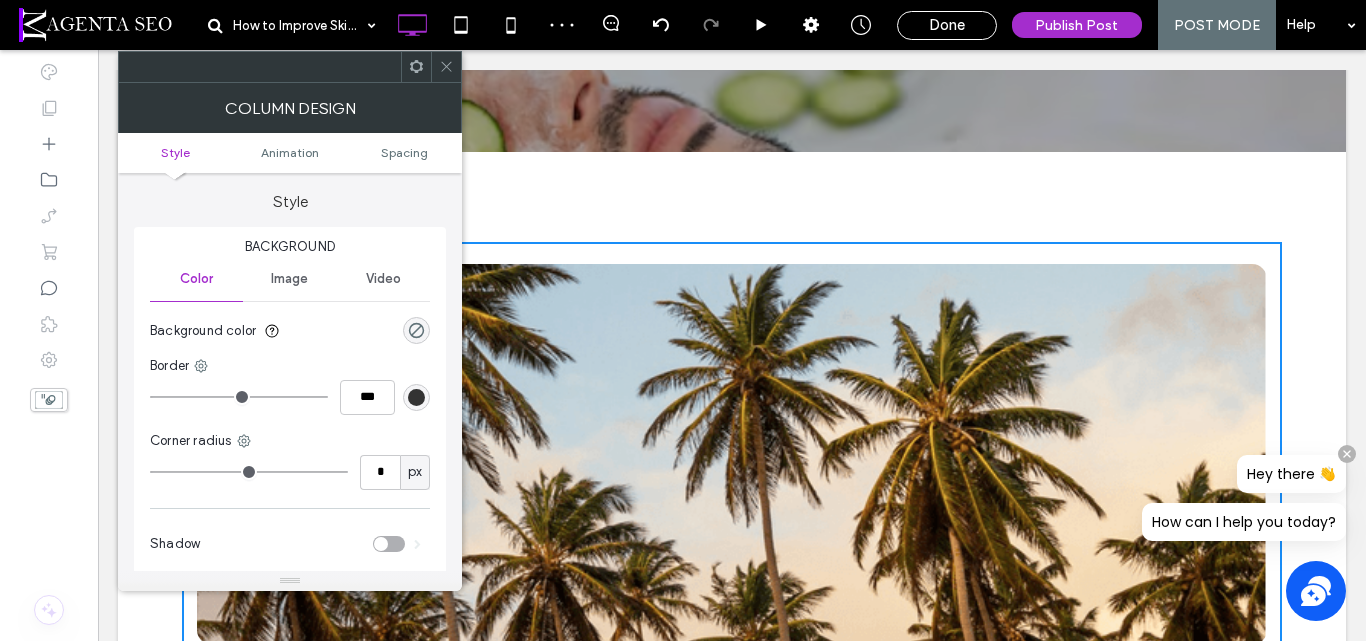 click at bounding box center (732, 454) 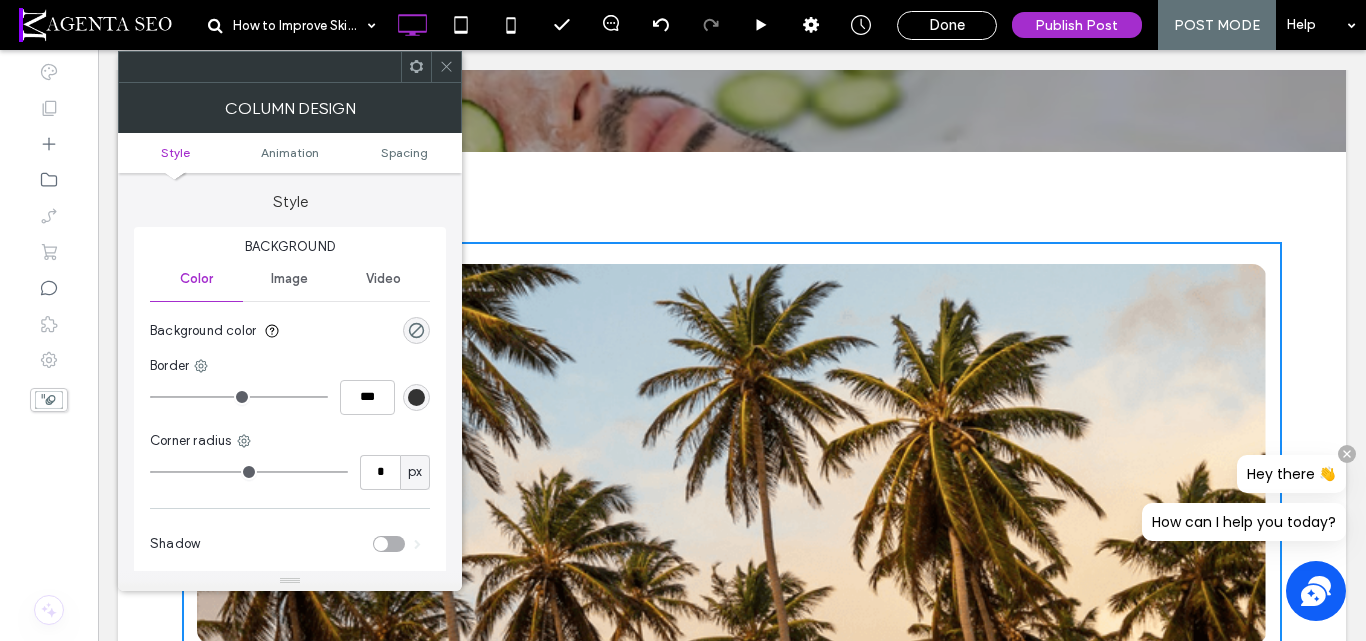 drag, startPoint x: 443, startPoint y: 60, endPoint x: 844, endPoint y: 232, distance: 436.3313 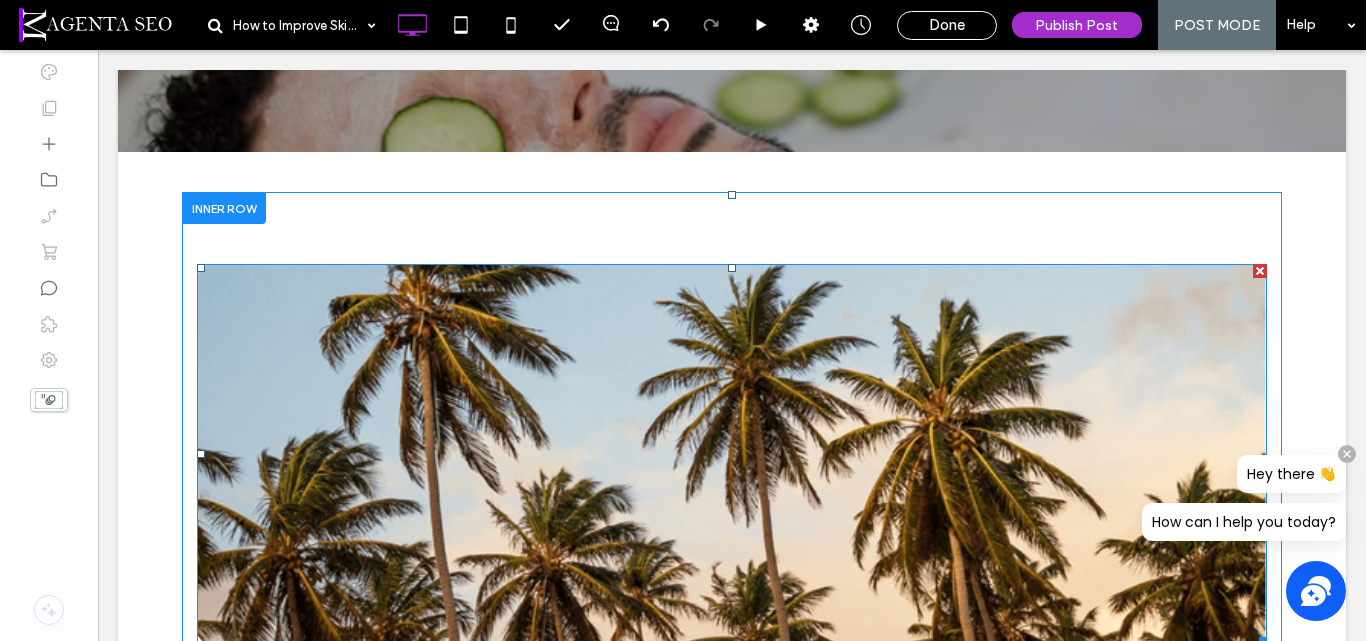 click at bounding box center [1260, 271] 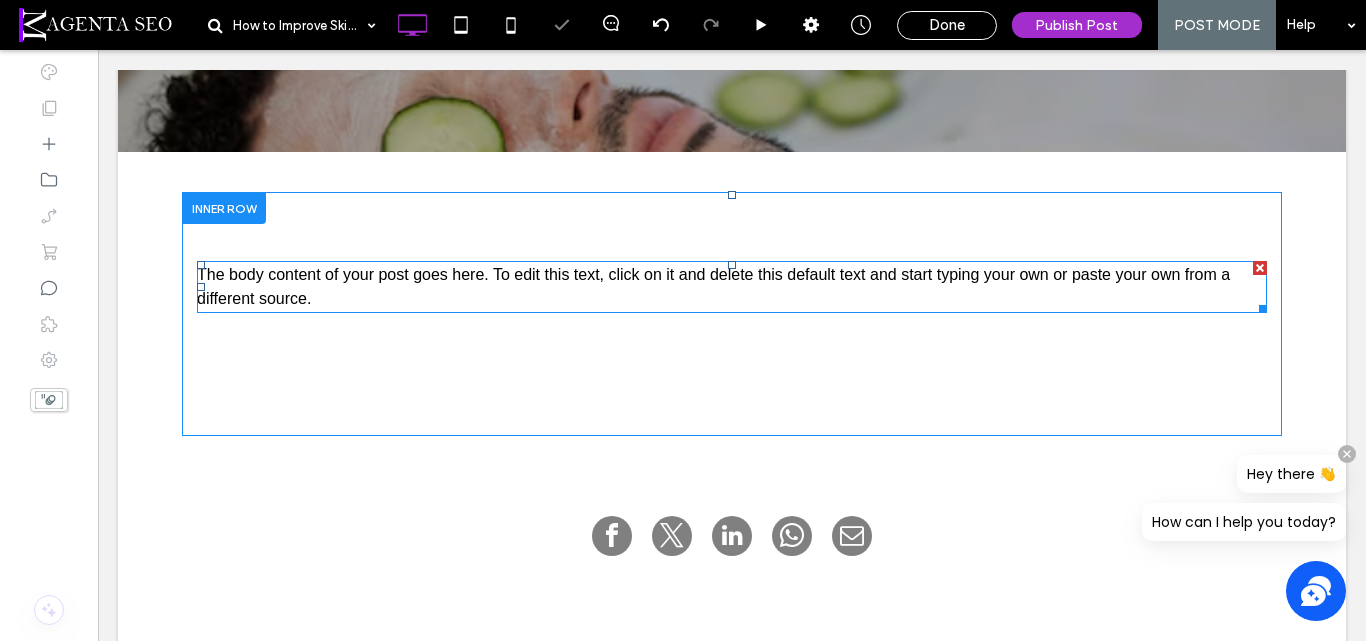 click on "The body content of your post goes here. To edit this text, click on it and delete this default text and start typing your own or paste your own from a different source." at bounding box center (713, 286) 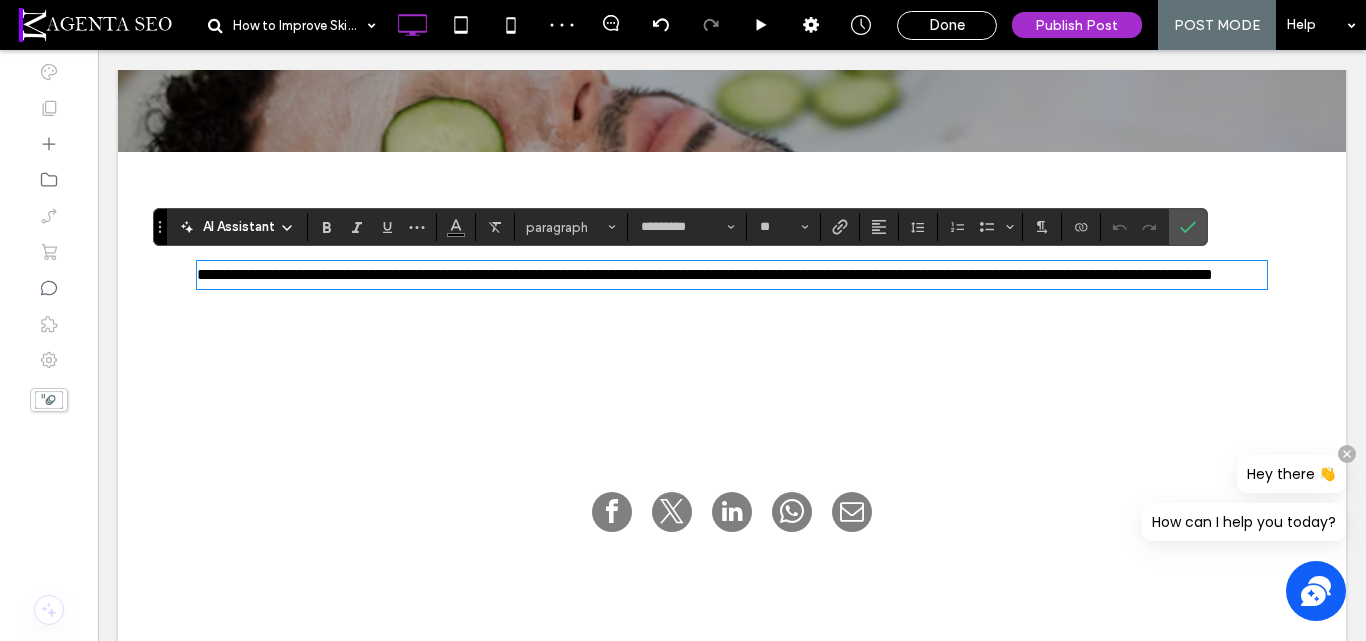 type on "*********" 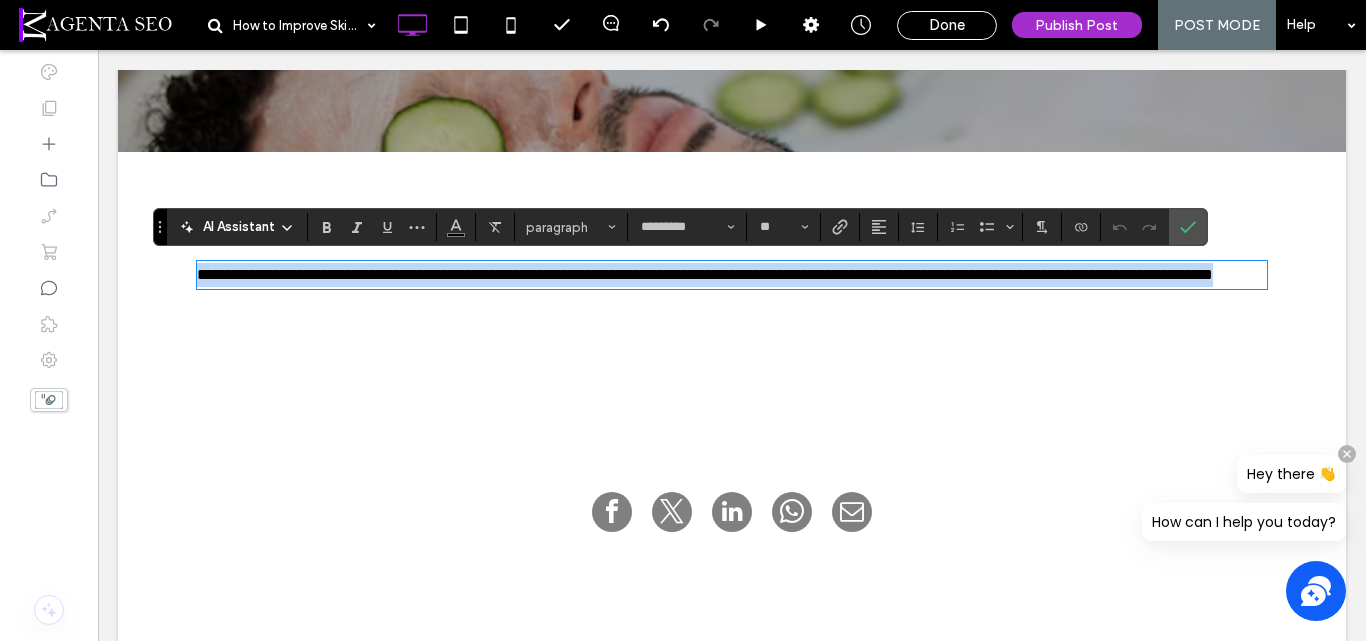click on "**********" at bounding box center [705, 274] 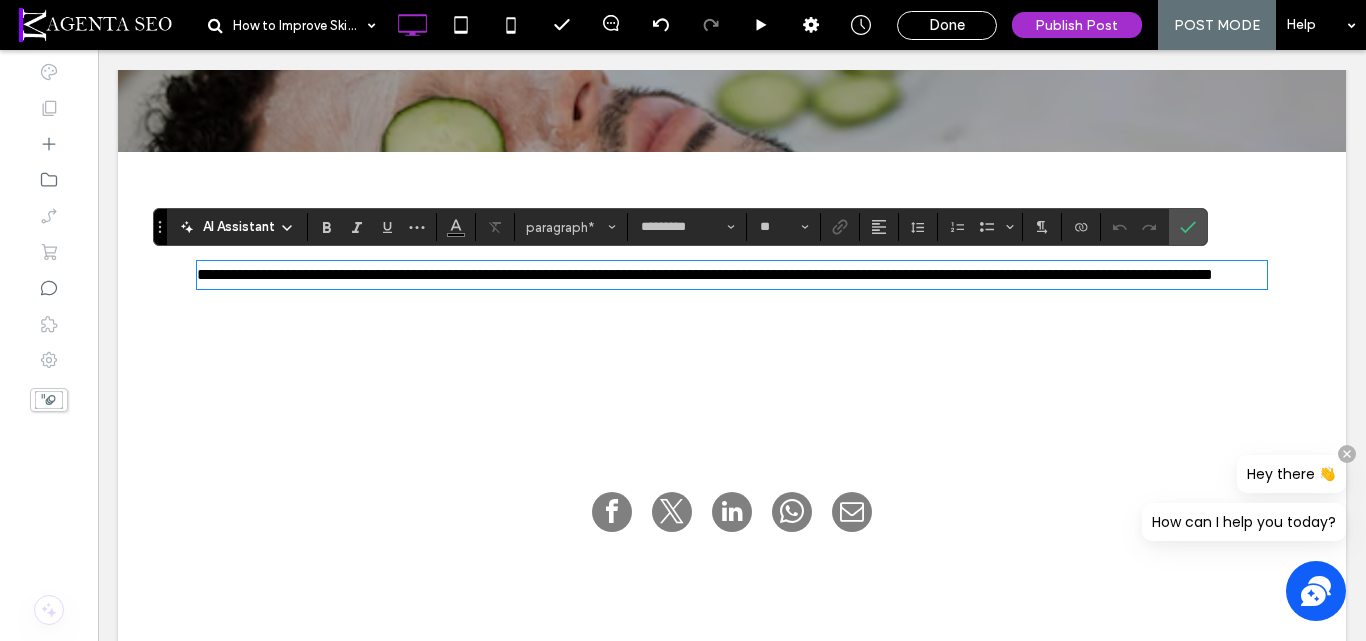 click on "**********" at bounding box center (705, 274) 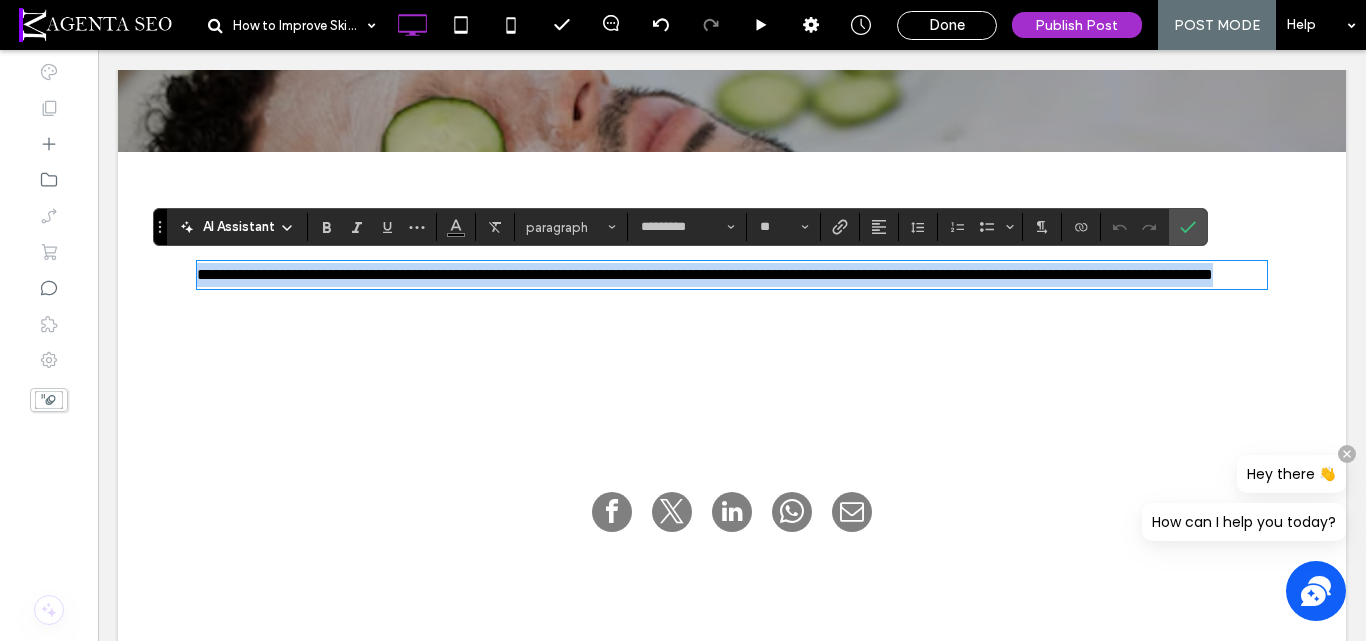 drag, startPoint x: 190, startPoint y: 267, endPoint x: 333, endPoint y: 306, distance: 148.22281 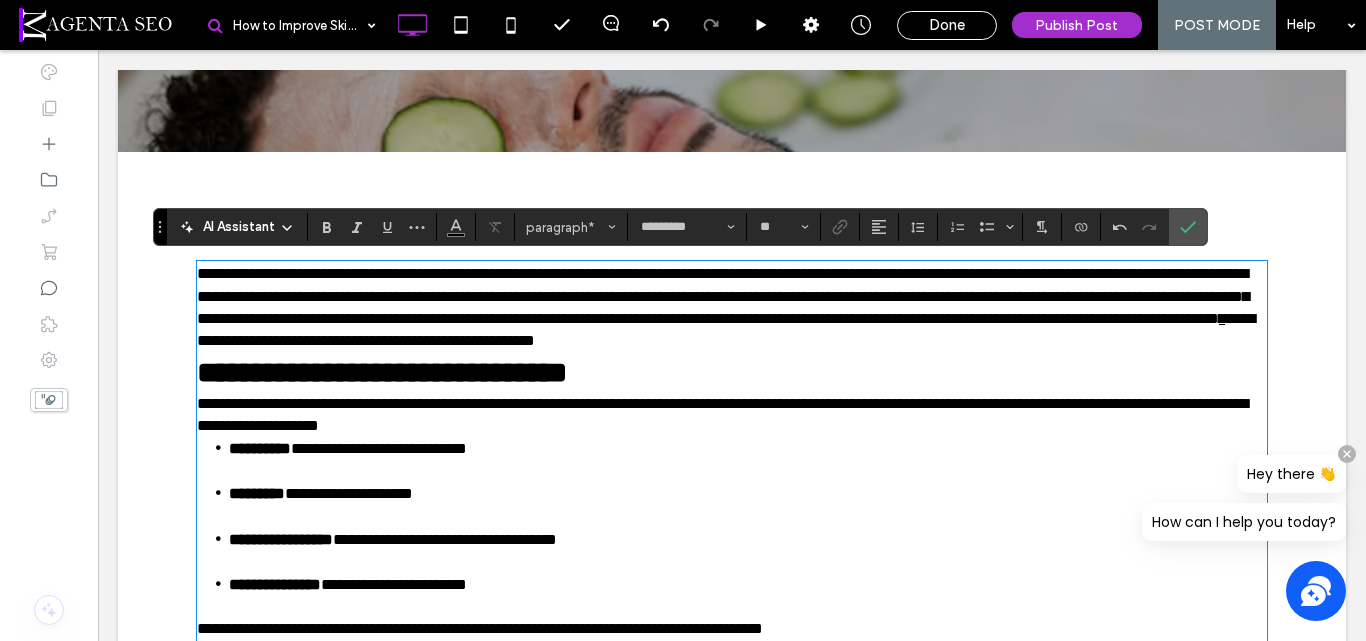 scroll, scrollTop: 2611, scrollLeft: 0, axis: vertical 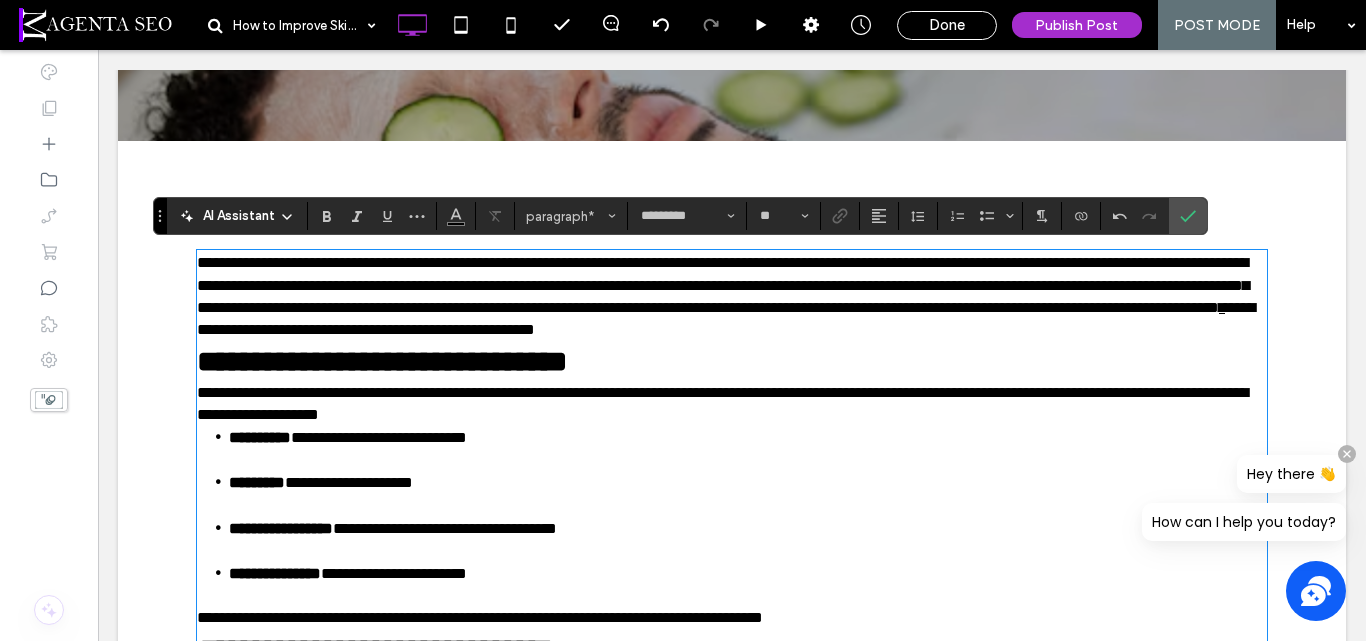 click on "**********" at bounding box center (732, 296) 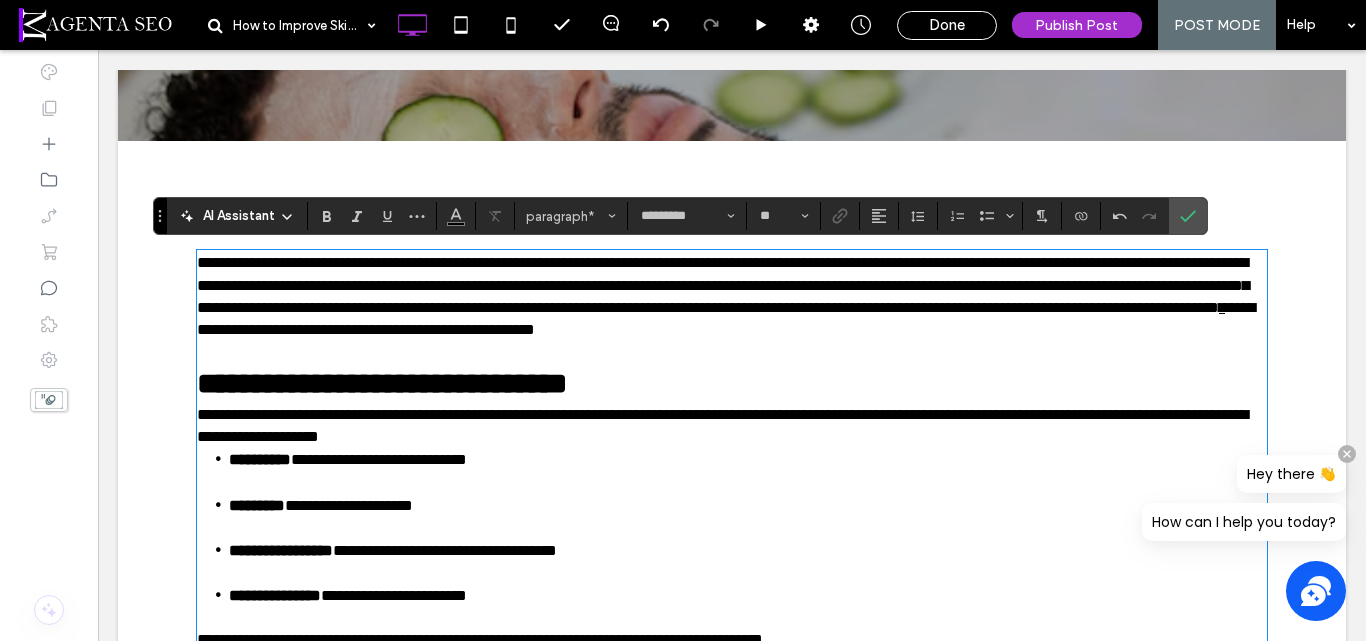 click on "**********" at bounding box center [722, 425] 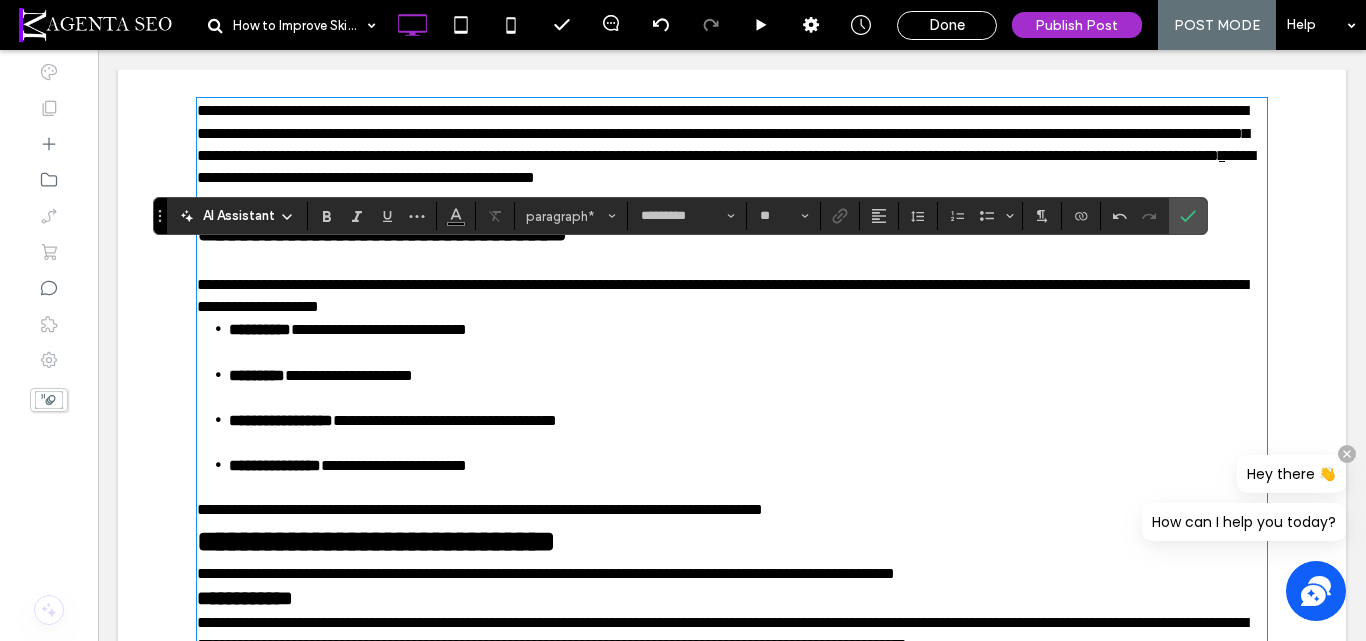 scroll, scrollTop: 1011, scrollLeft: 0, axis: vertical 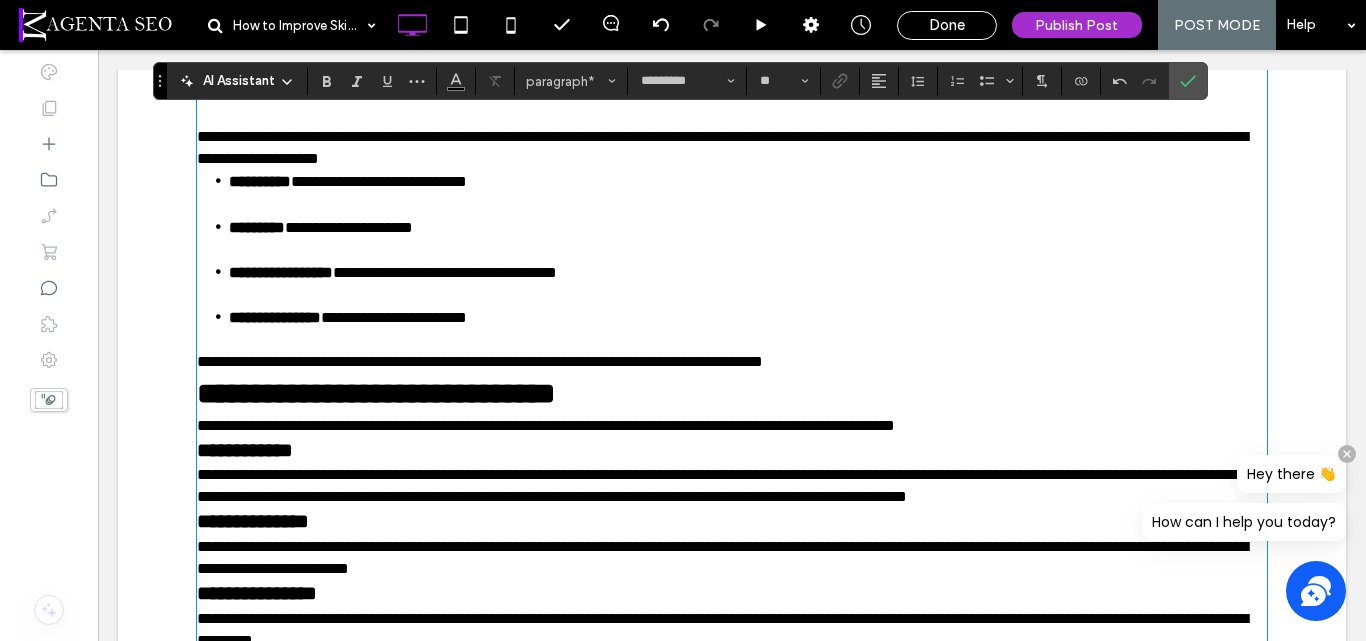 click on "**********" at bounding box center (732, 148) 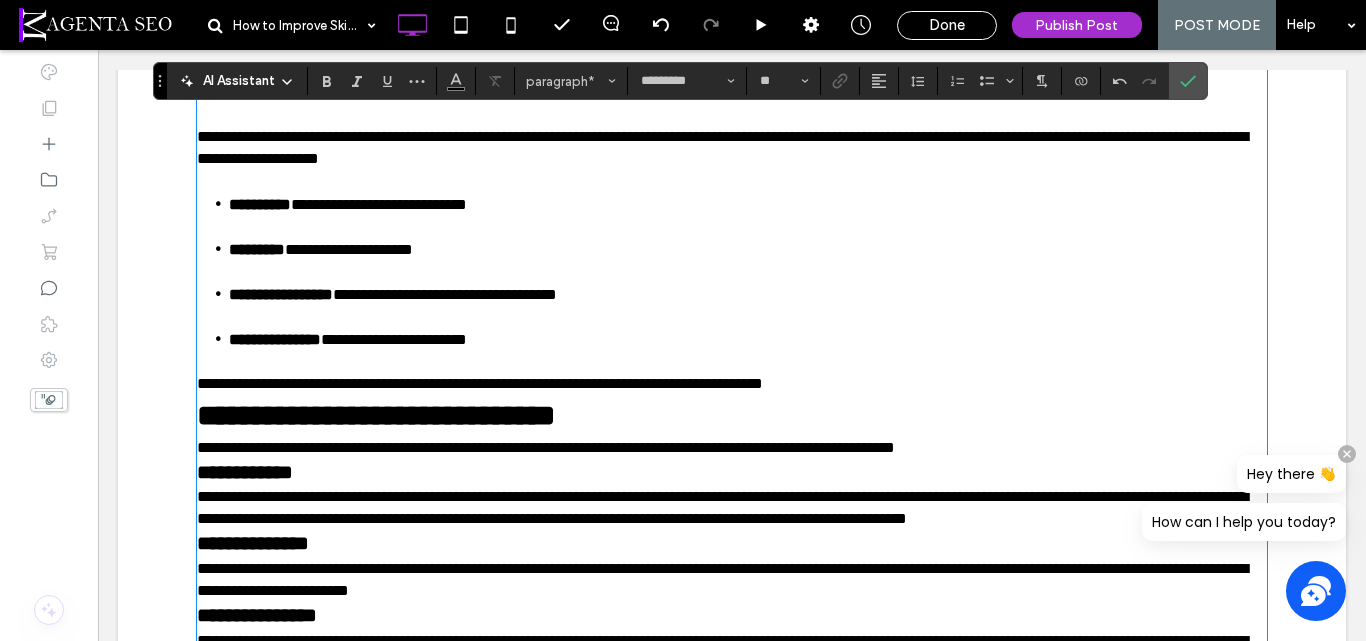 click on "**********" at bounding box center (732, 384) 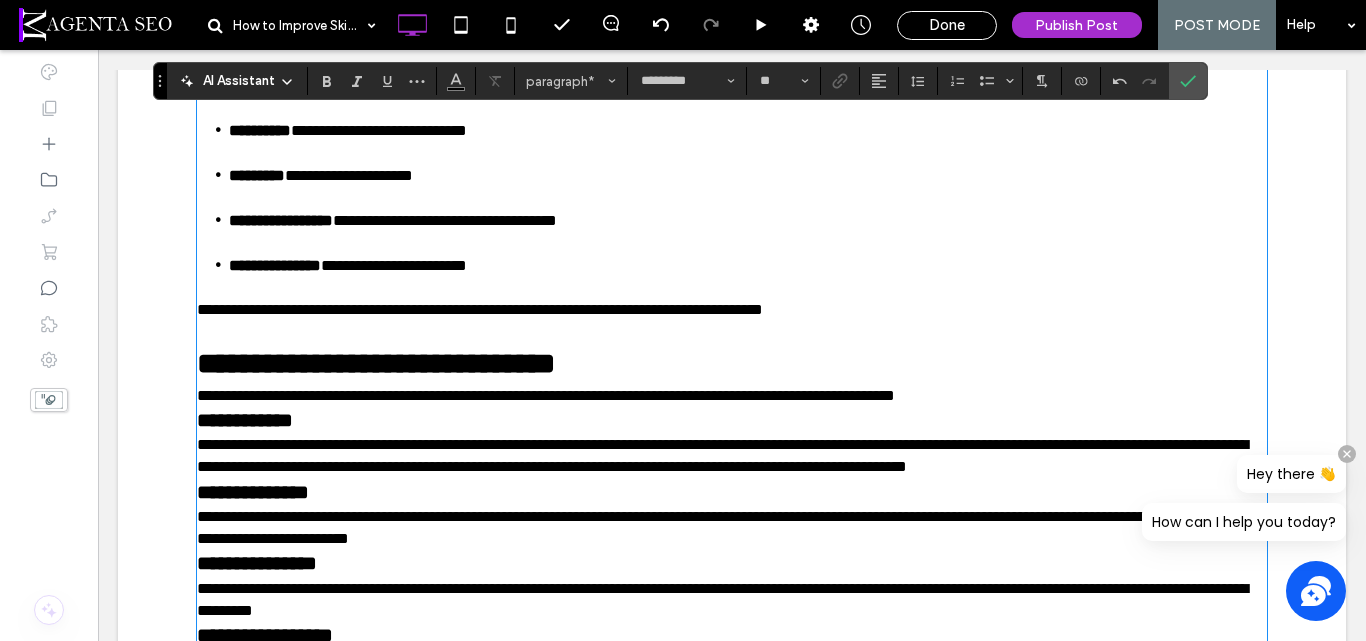 scroll, scrollTop: 1211, scrollLeft: 0, axis: vertical 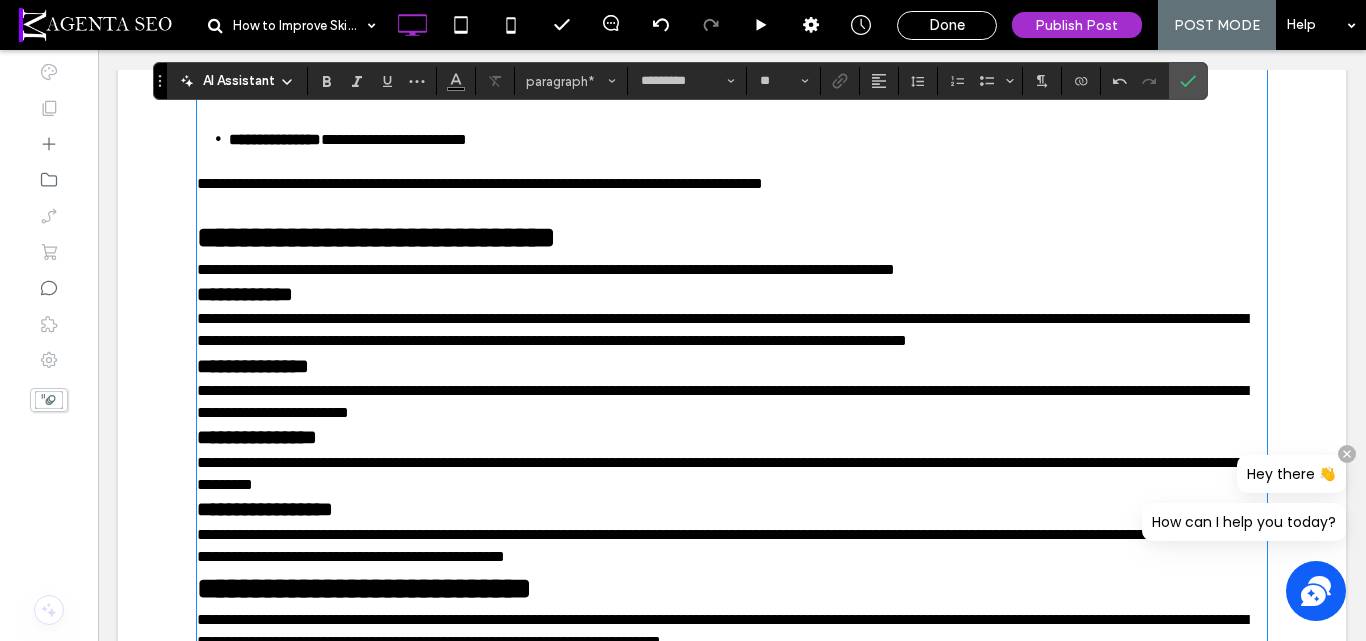 click on "**********" at bounding box center (546, 269) 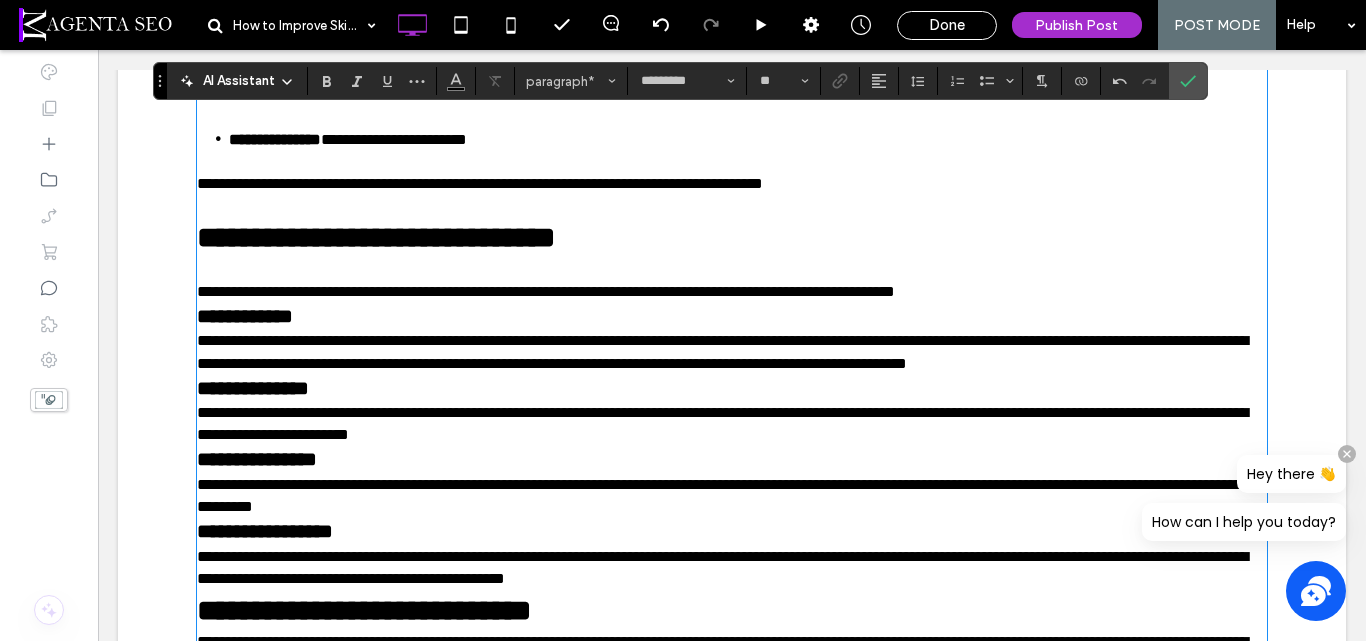 click on "**********" at bounding box center (732, 292) 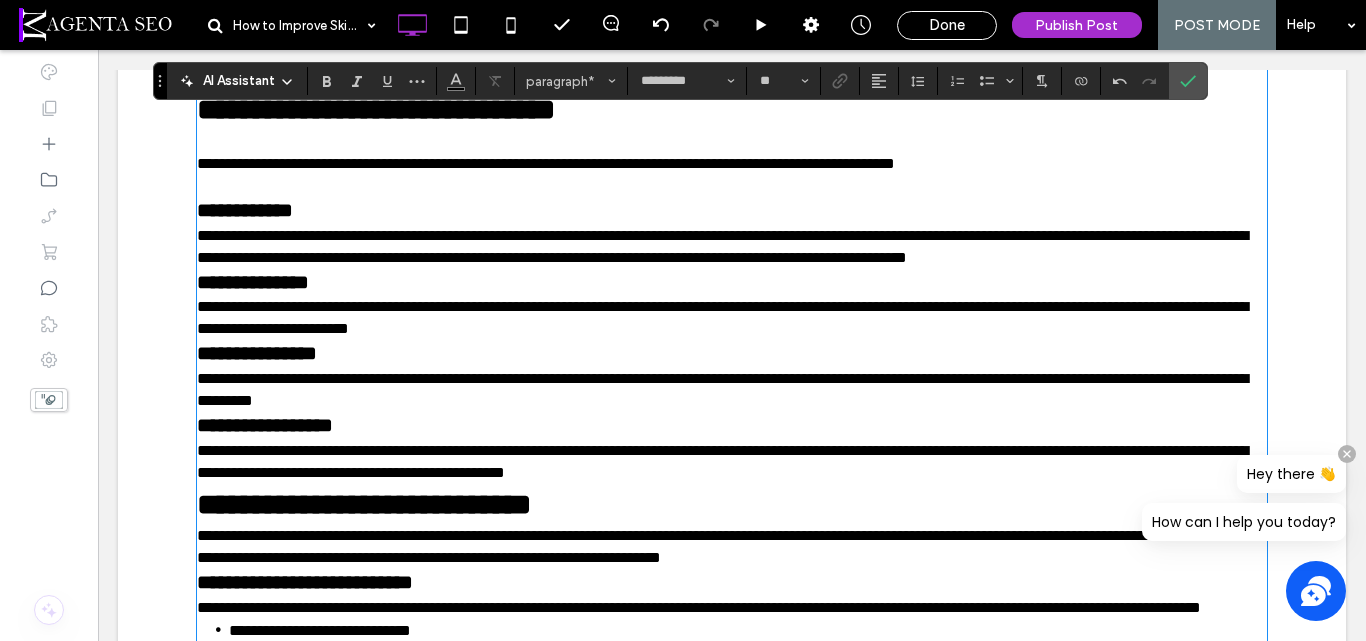 scroll, scrollTop: 1411, scrollLeft: 0, axis: vertical 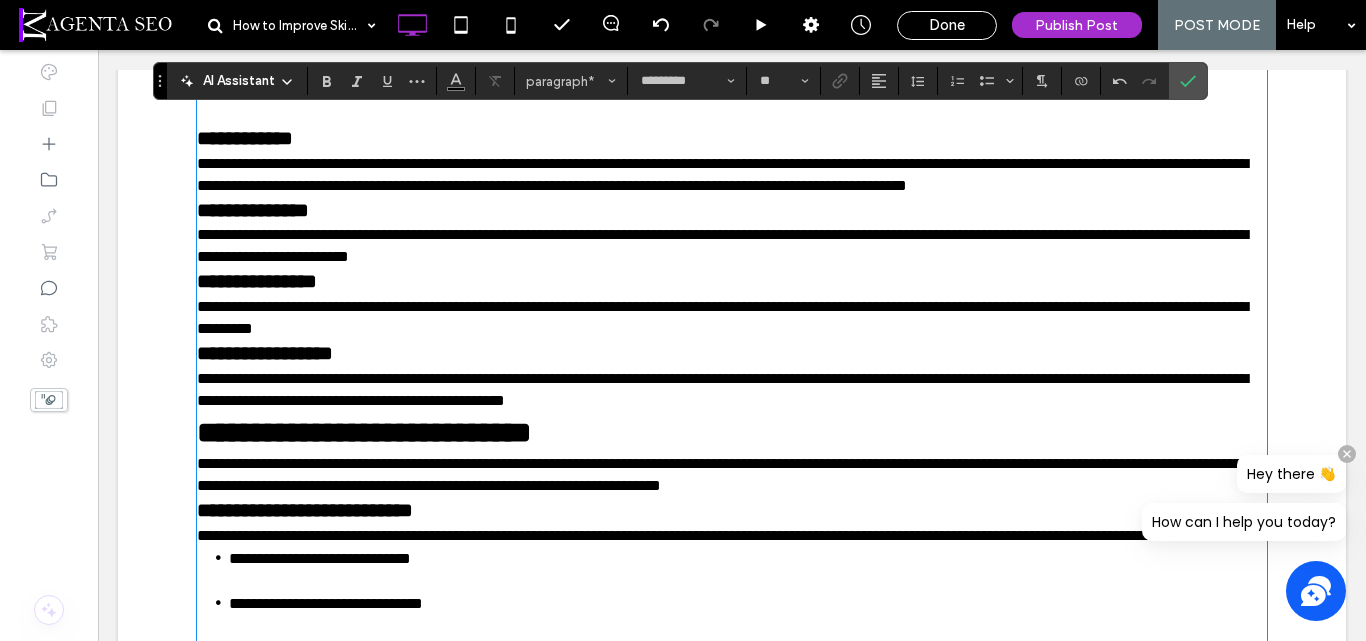 click on "**********" at bounding box center (732, 390) 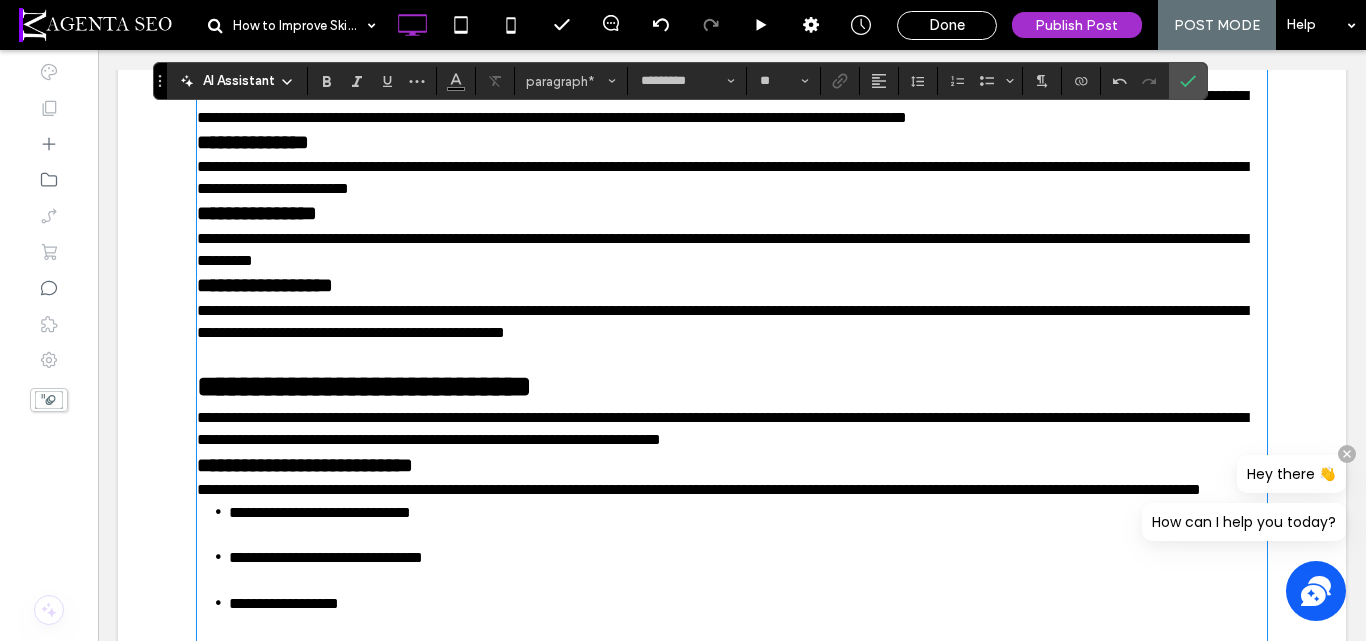 scroll, scrollTop: 1511, scrollLeft: 0, axis: vertical 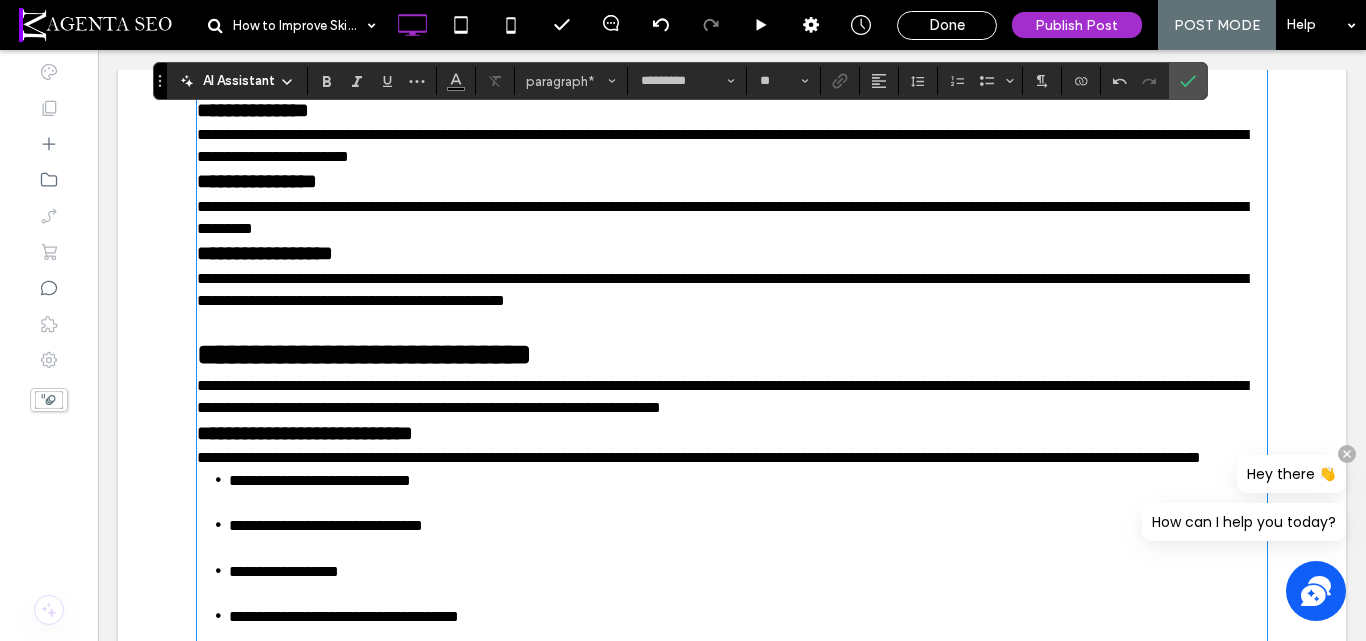 click on "**********" at bounding box center [722, 396] 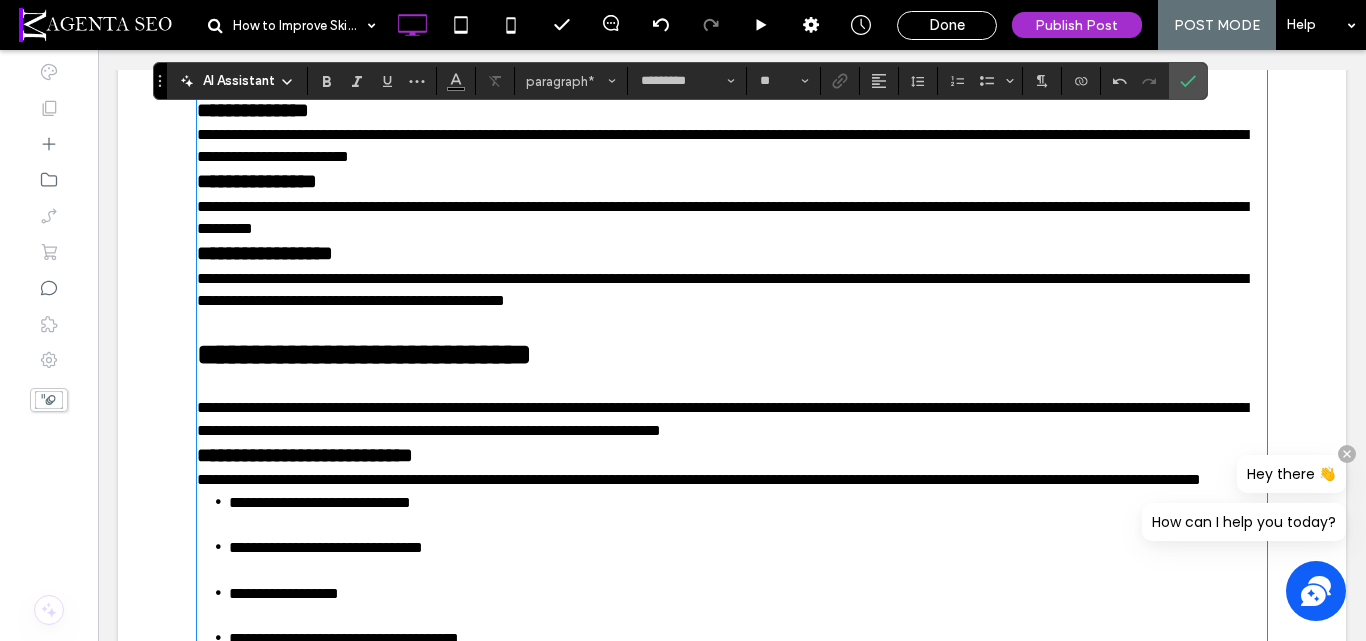 click on "**********" at bounding box center [732, 419] 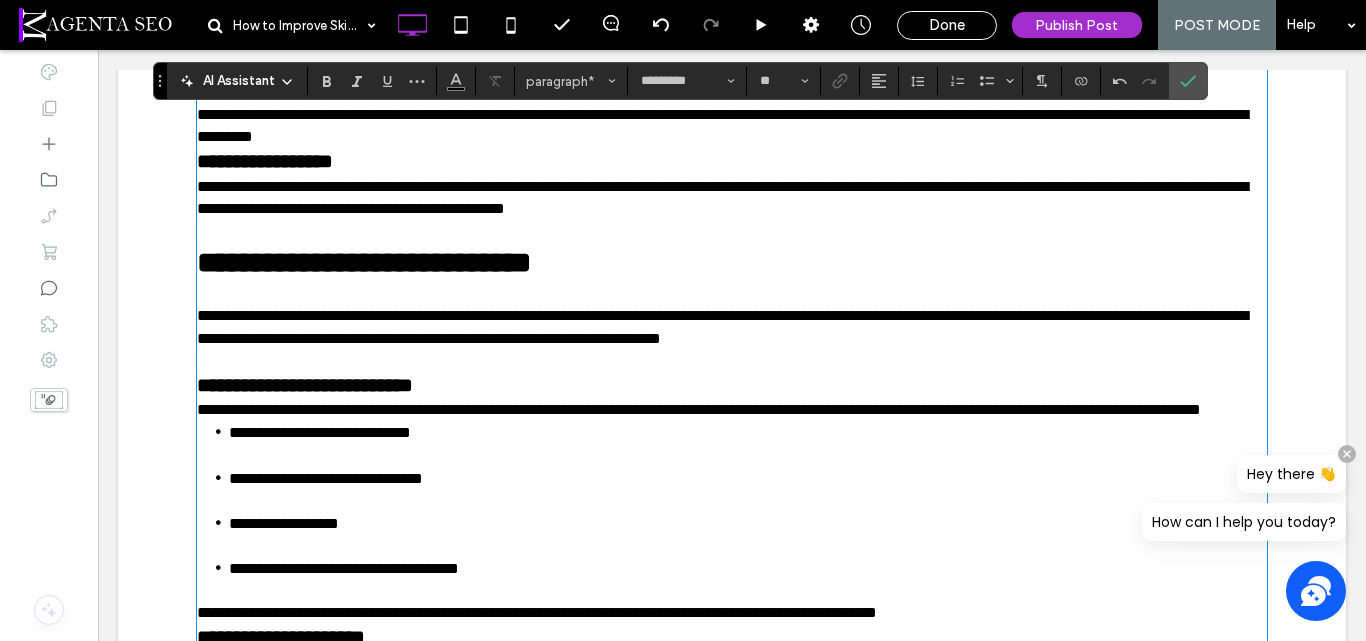 scroll, scrollTop: 1711, scrollLeft: 0, axis: vertical 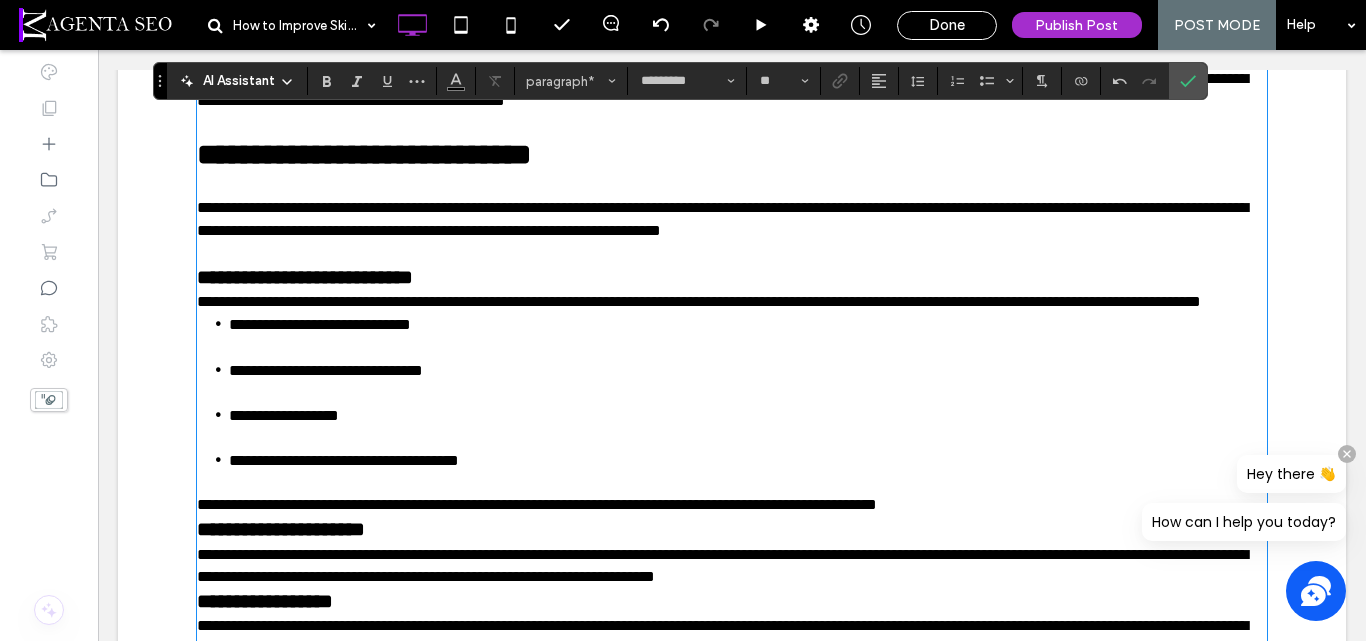 click on "**********" at bounding box center [699, 301] 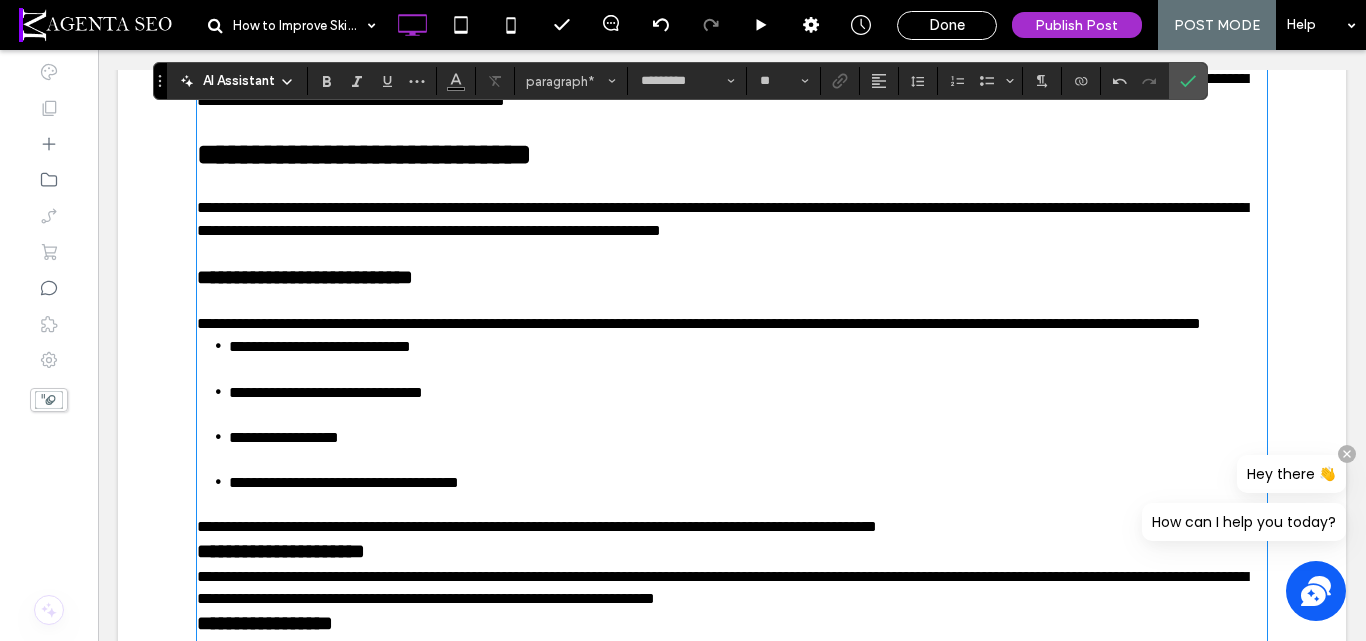 click on "**********" at bounding box center (732, 527) 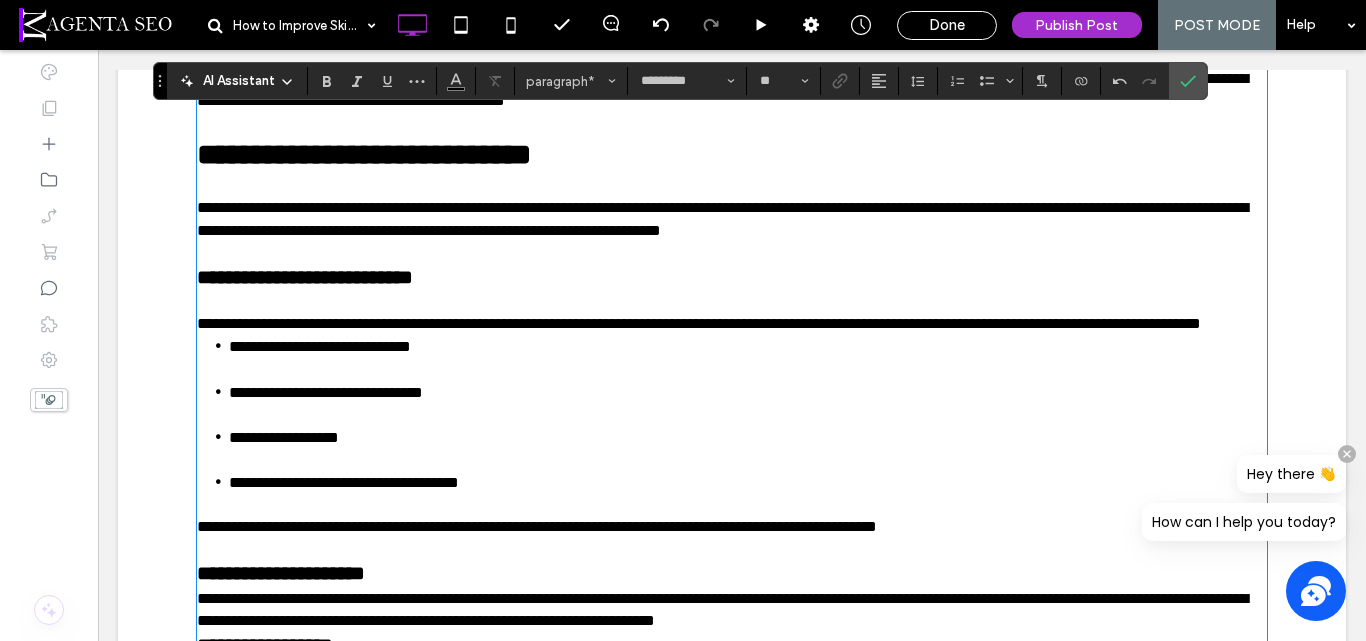 scroll, scrollTop: 2111, scrollLeft: 0, axis: vertical 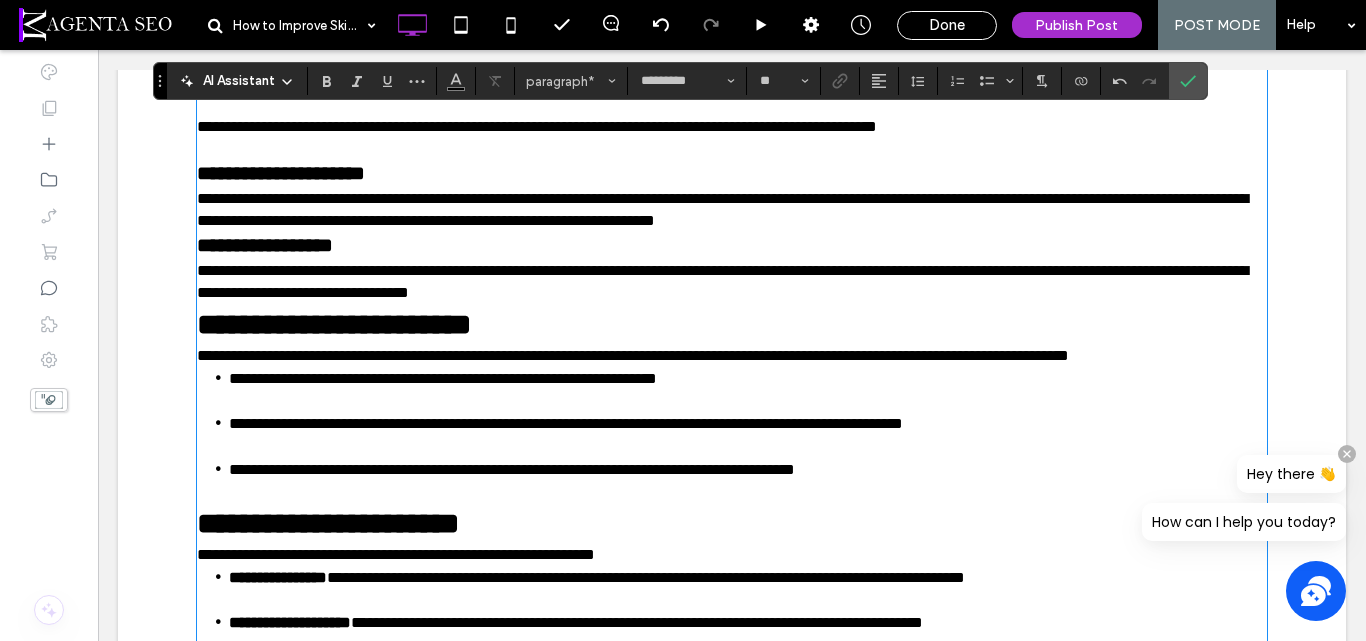 click on "**********" at bounding box center [722, 209] 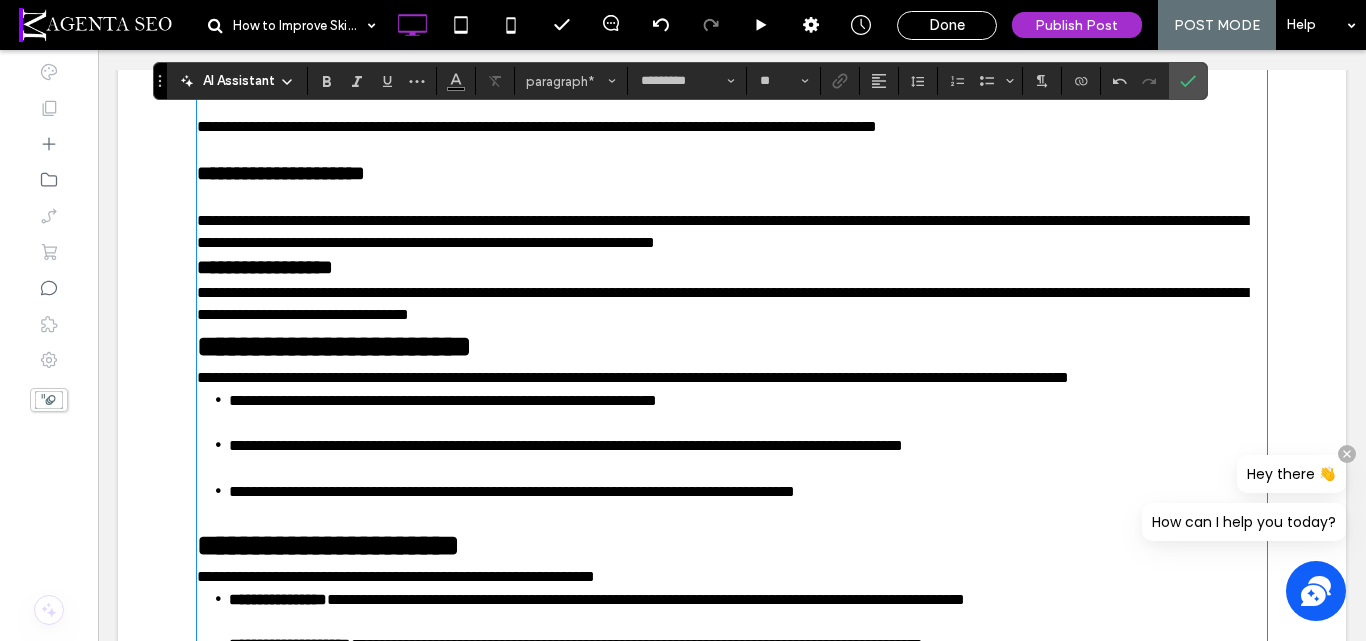 click on "**********" at bounding box center (732, 232) 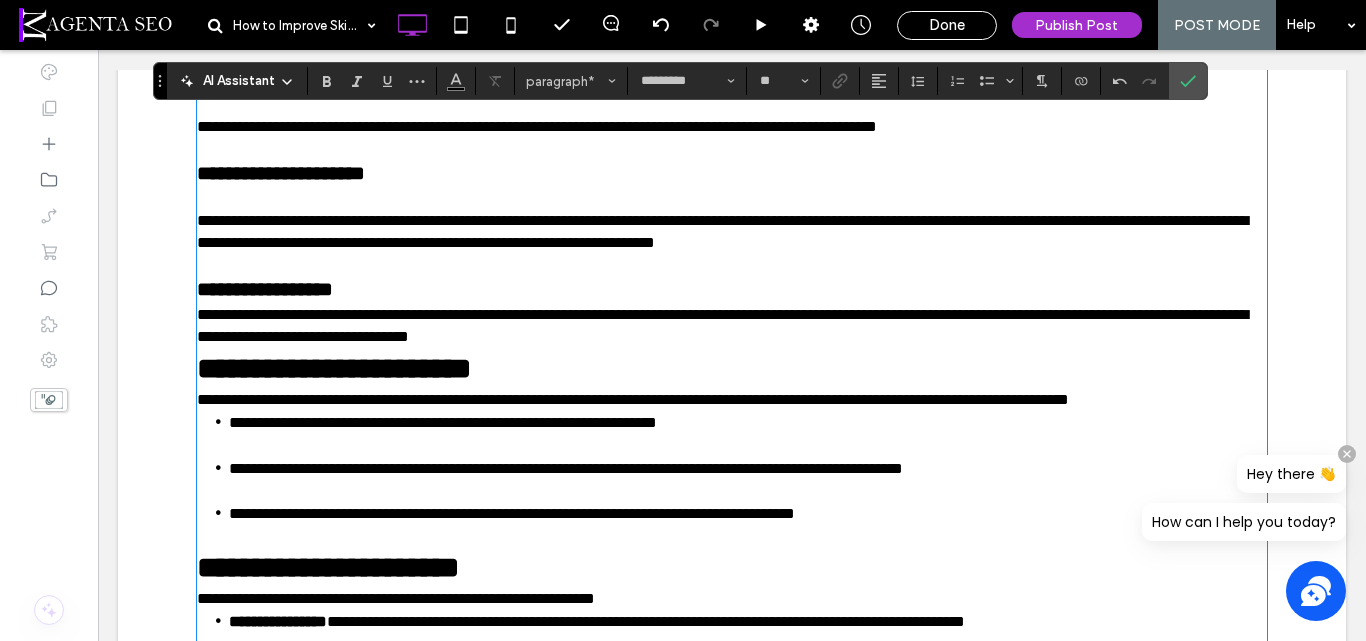 click on "**********" at bounding box center (722, 325) 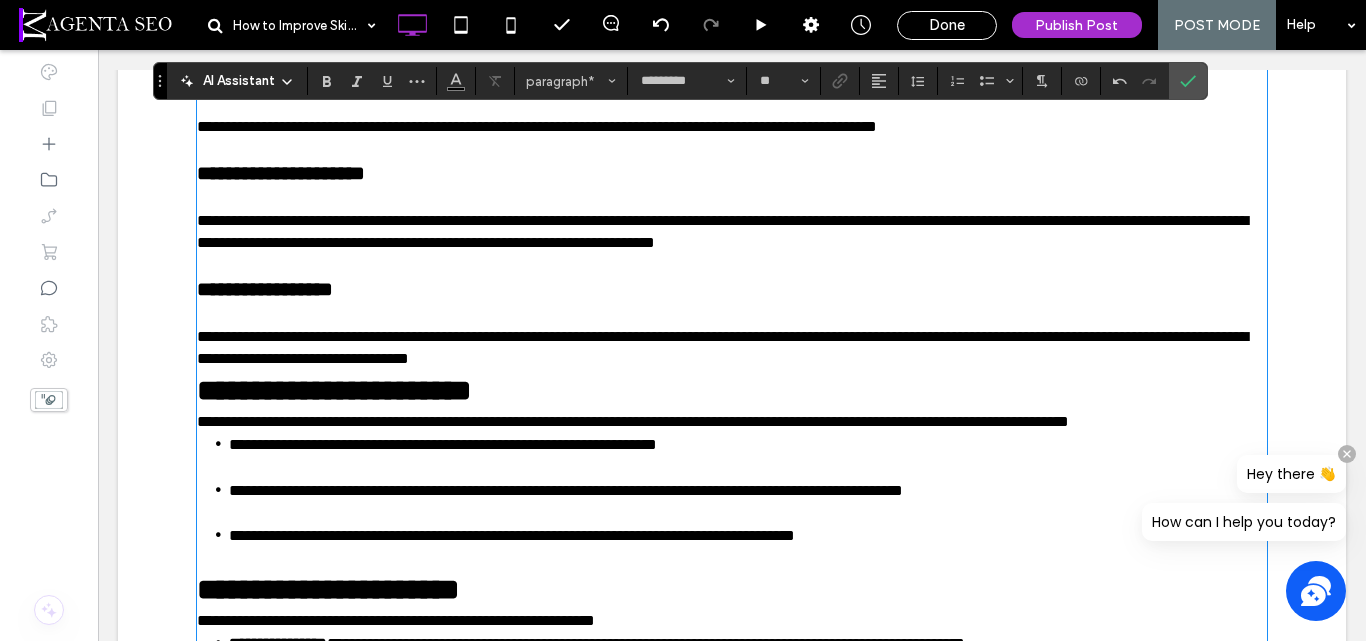click on "**********" at bounding box center [732, 348] 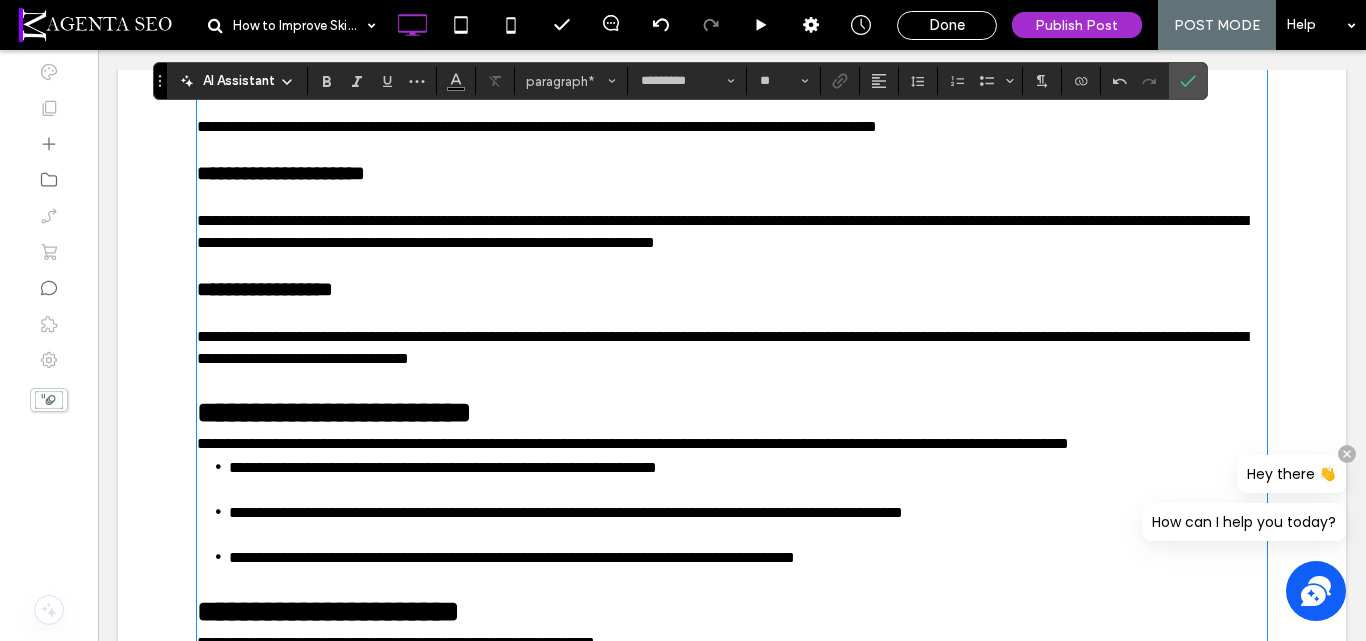 click on "**********" at bounding box center [633, 443] 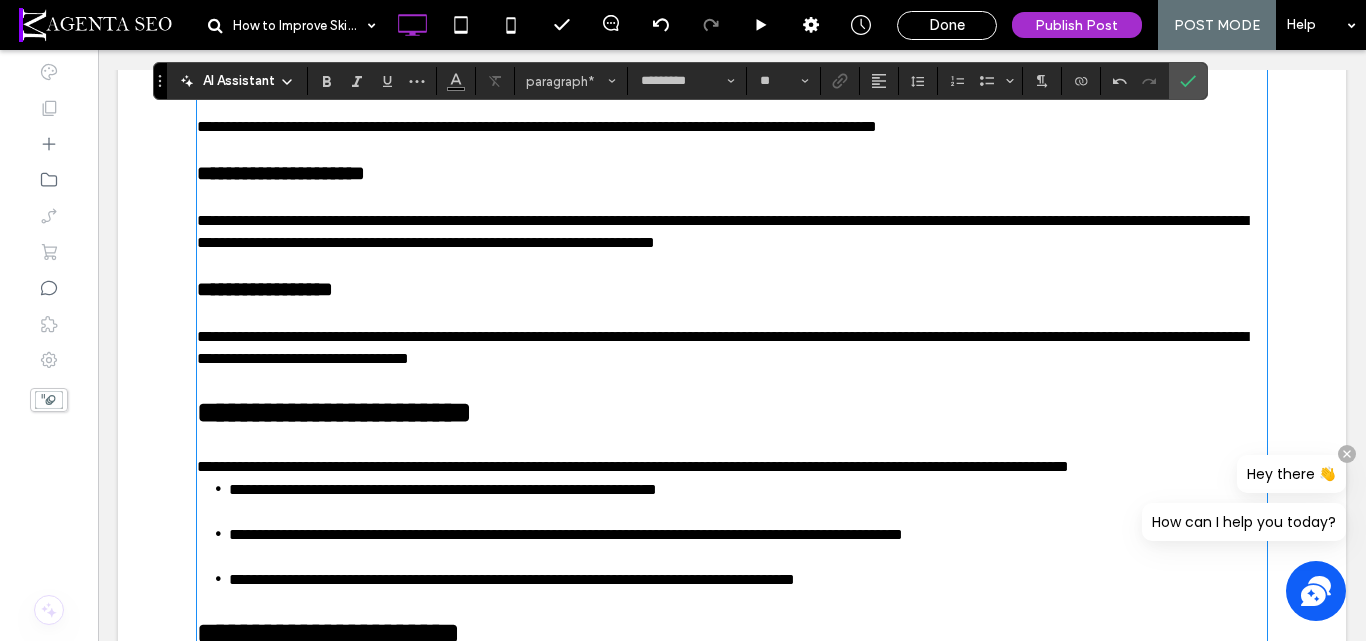 click on "Hey there 👋 How can I help you today?" at bounding box center (1244, 498) 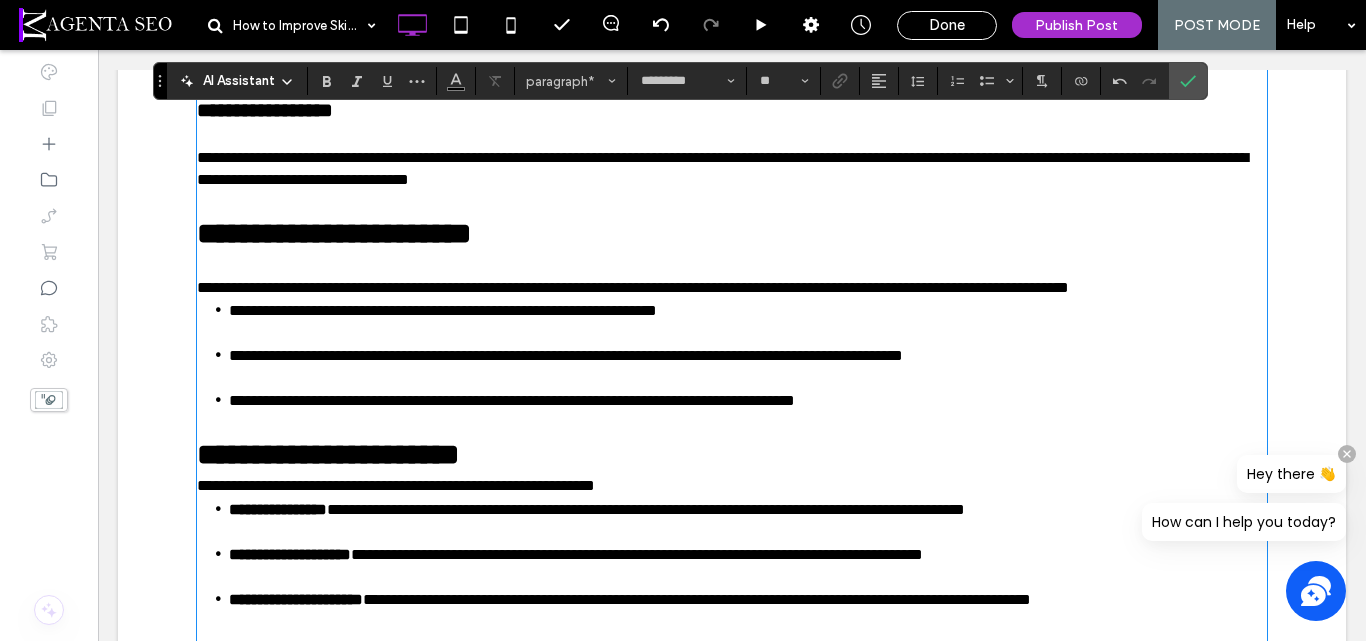 scroll, scrollTop: 2427, scrollLeft: 0, axis: vertical 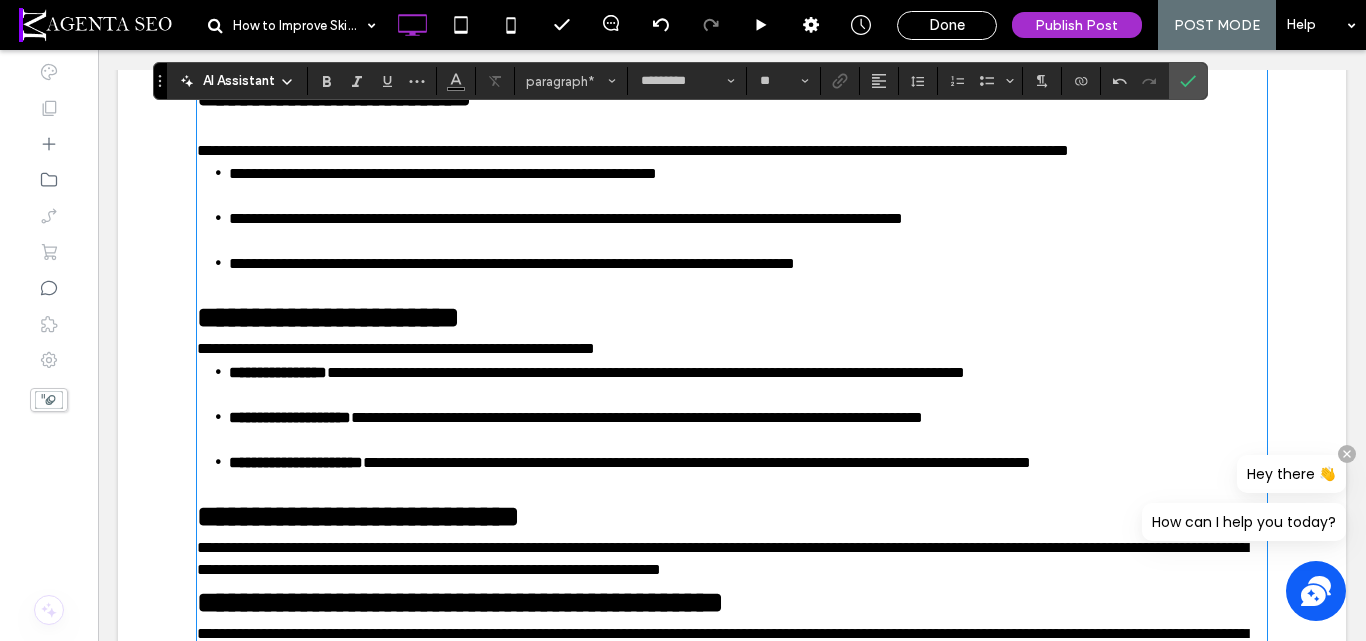 click on "**********" at bounding box center (732, 151) 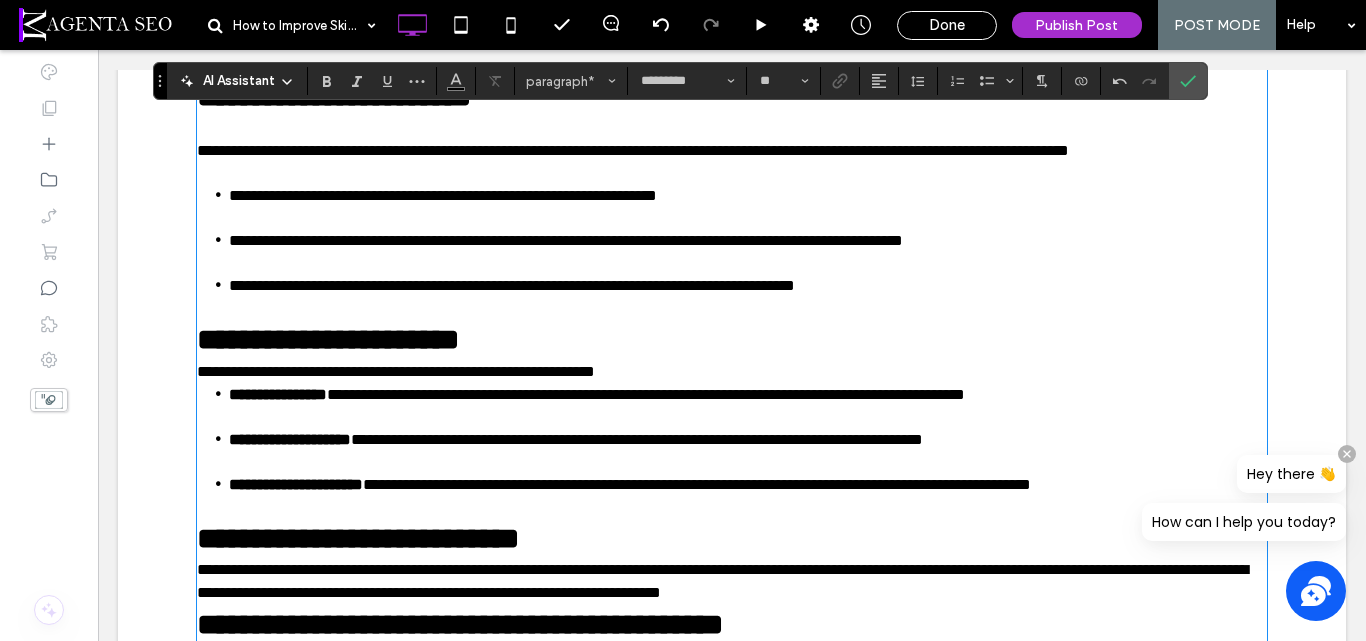 click on "**********" at bounding box center [396, 371] 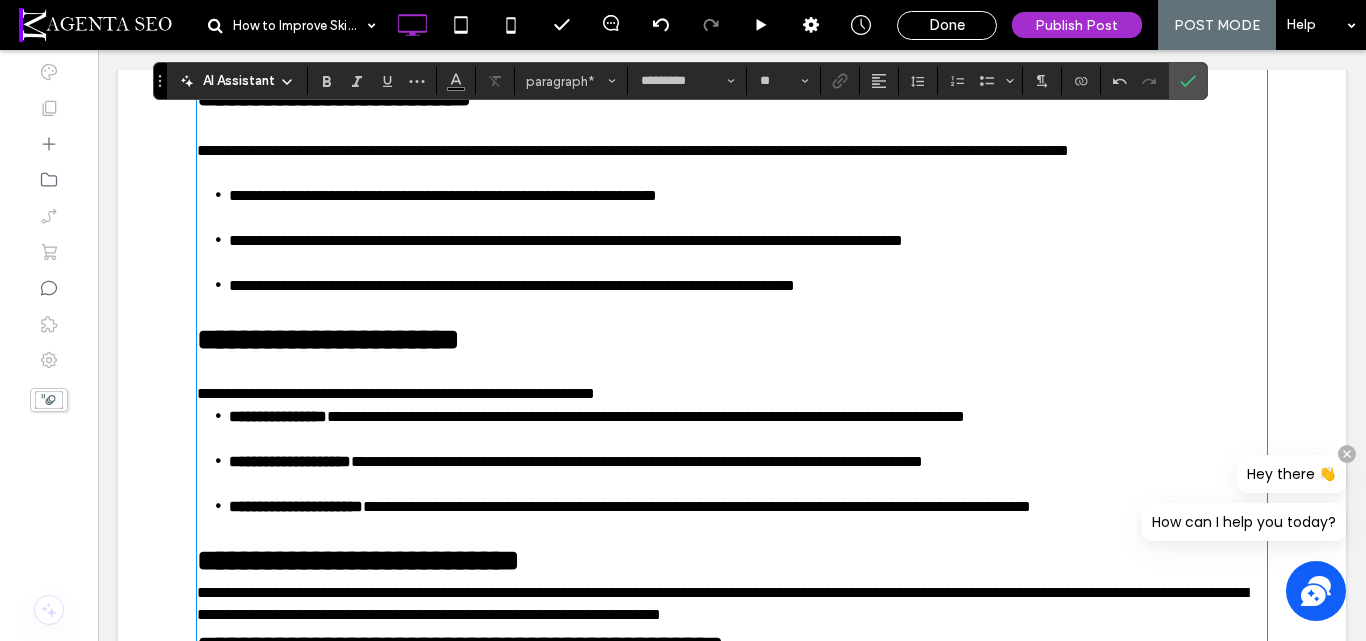 click on "**********" at bounding box center (732, 394) 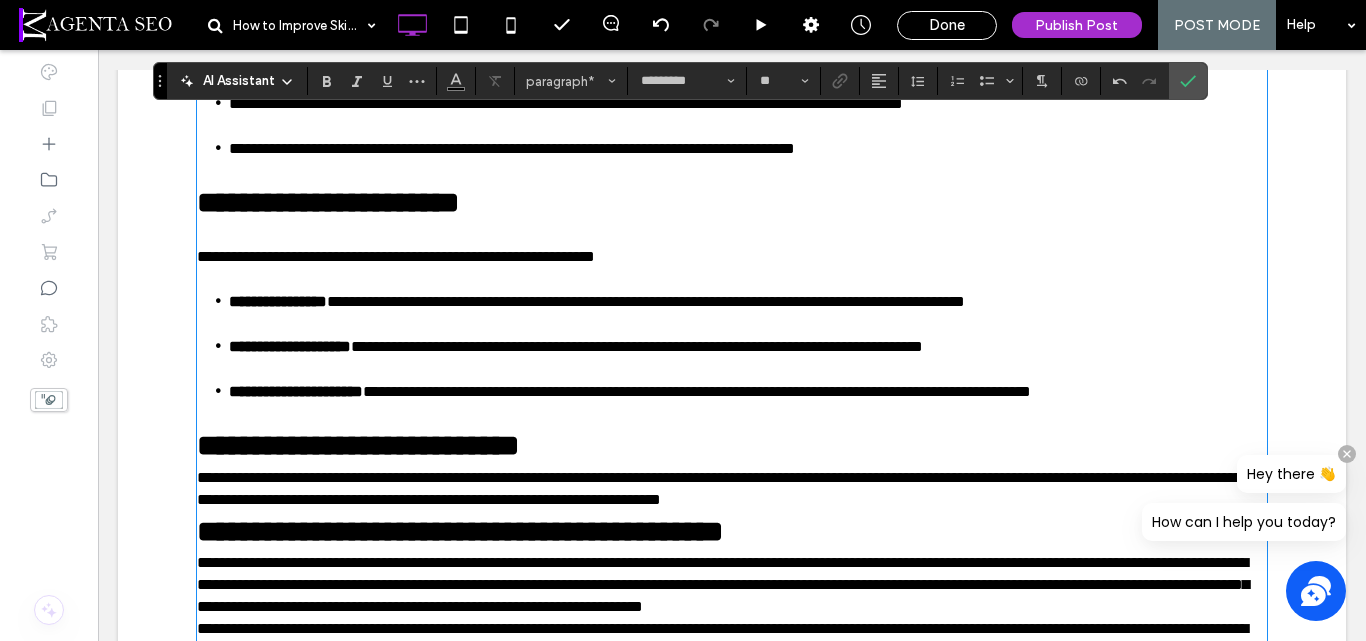 scroll, scrollTop: 2627, scrollLeft: 0, axis: vertical 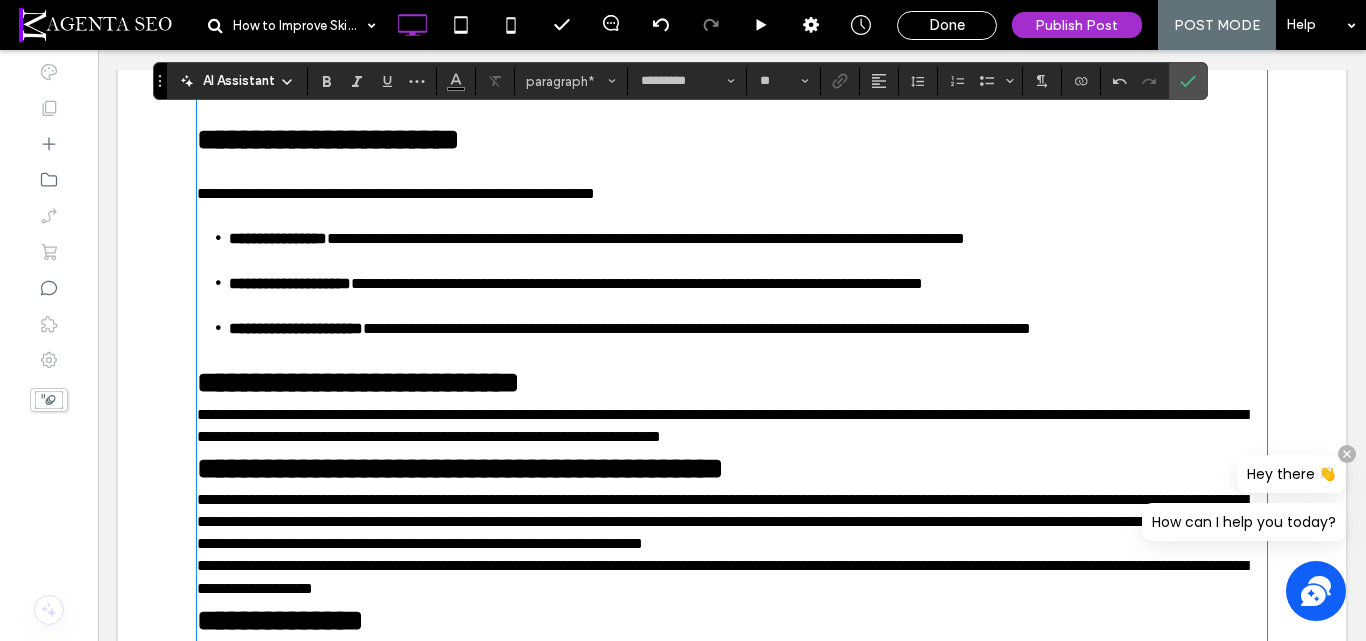 click on "**********" at bounding box center (722, 425) 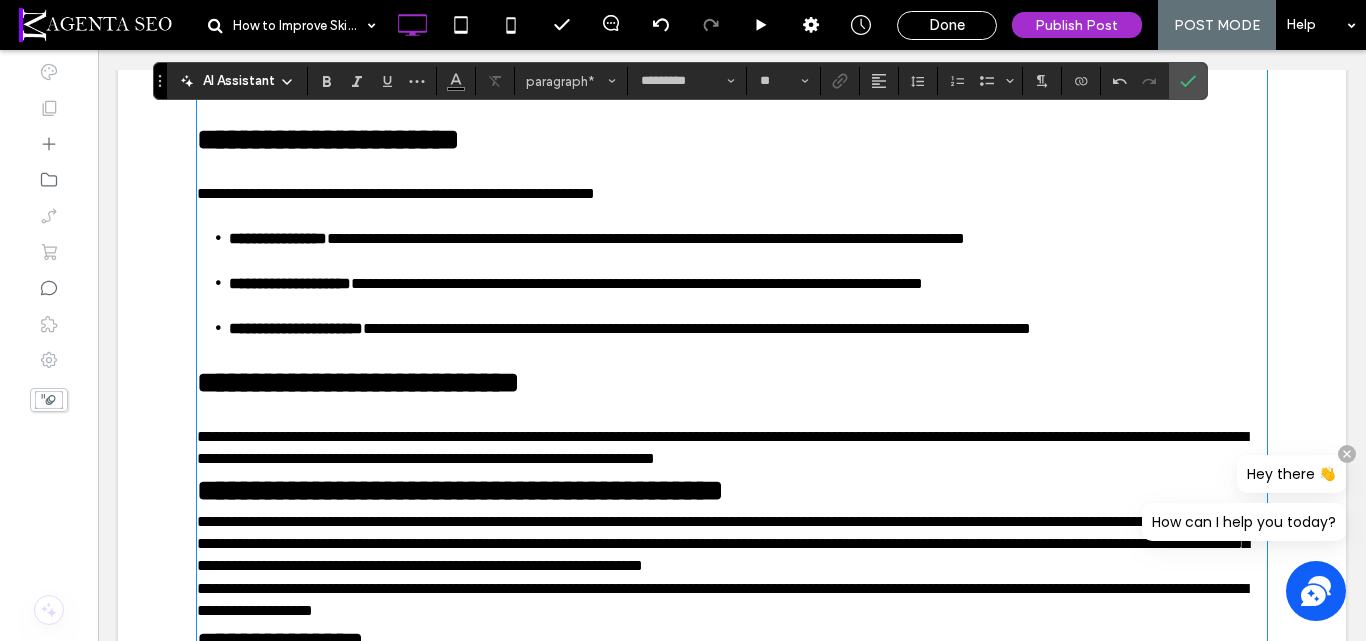 type 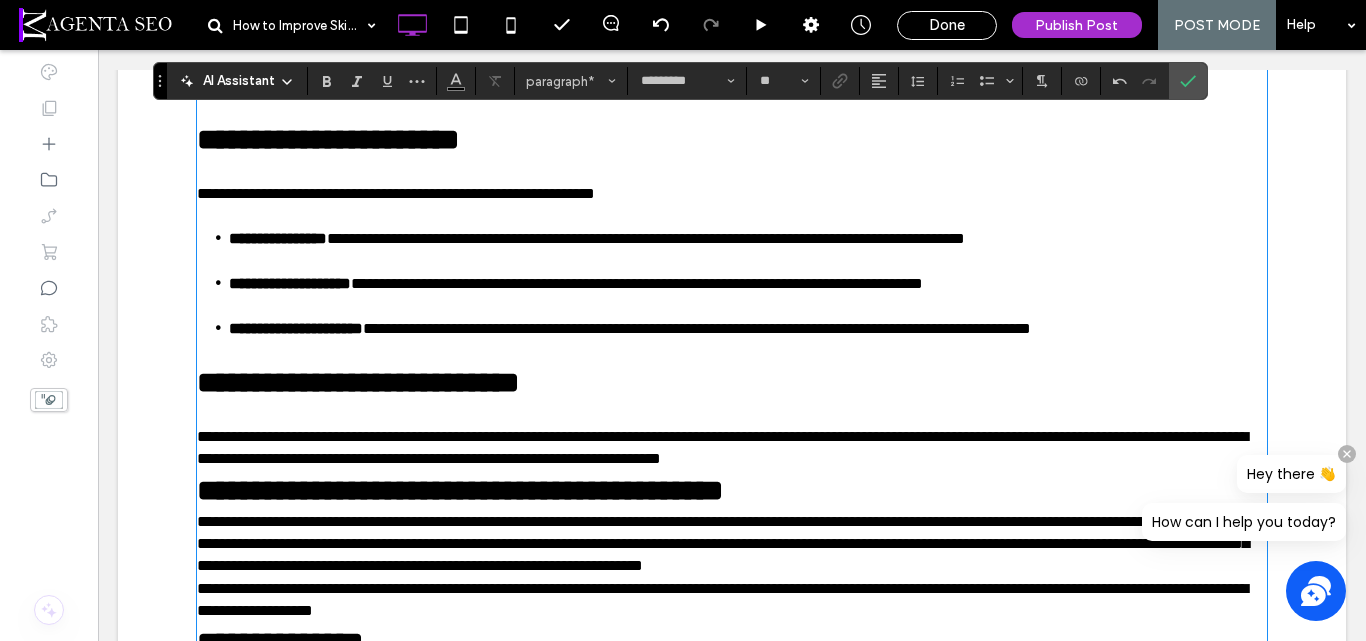 click on "**********" at bounding box center (732, 448) 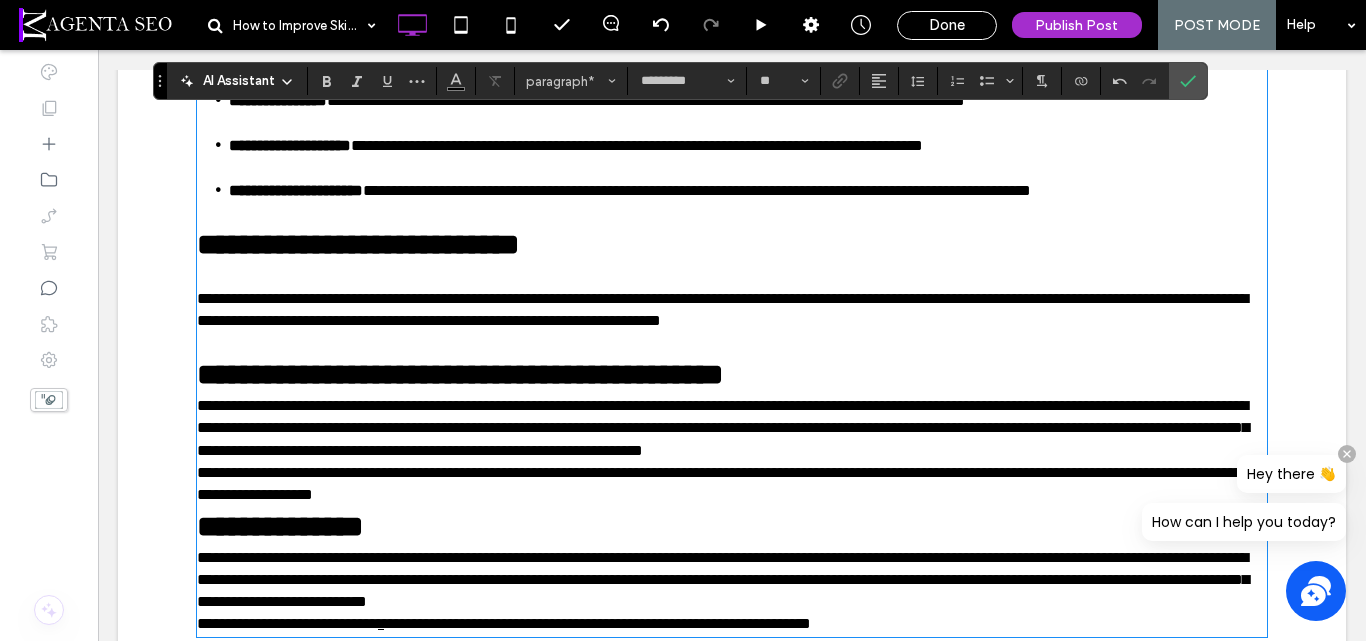 scroll, scrollTop: 2827, scrollLeft: 0, axis: vertical 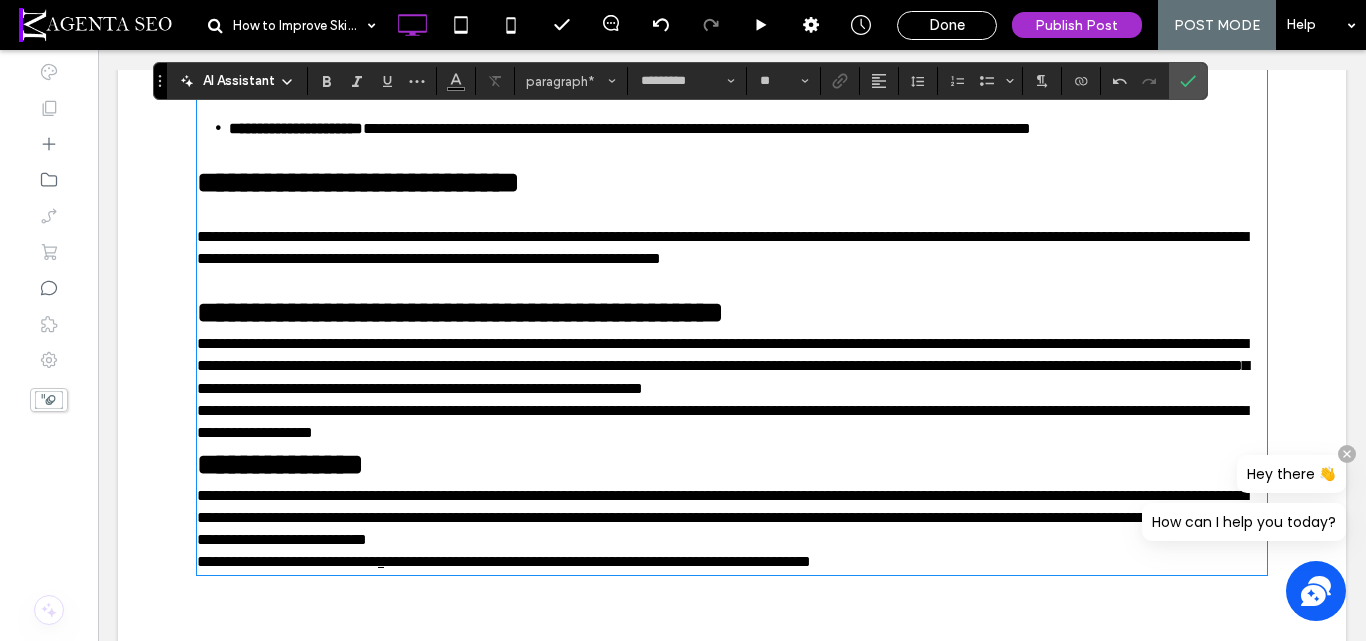 click on "**********" at bounding box center [723, 365] 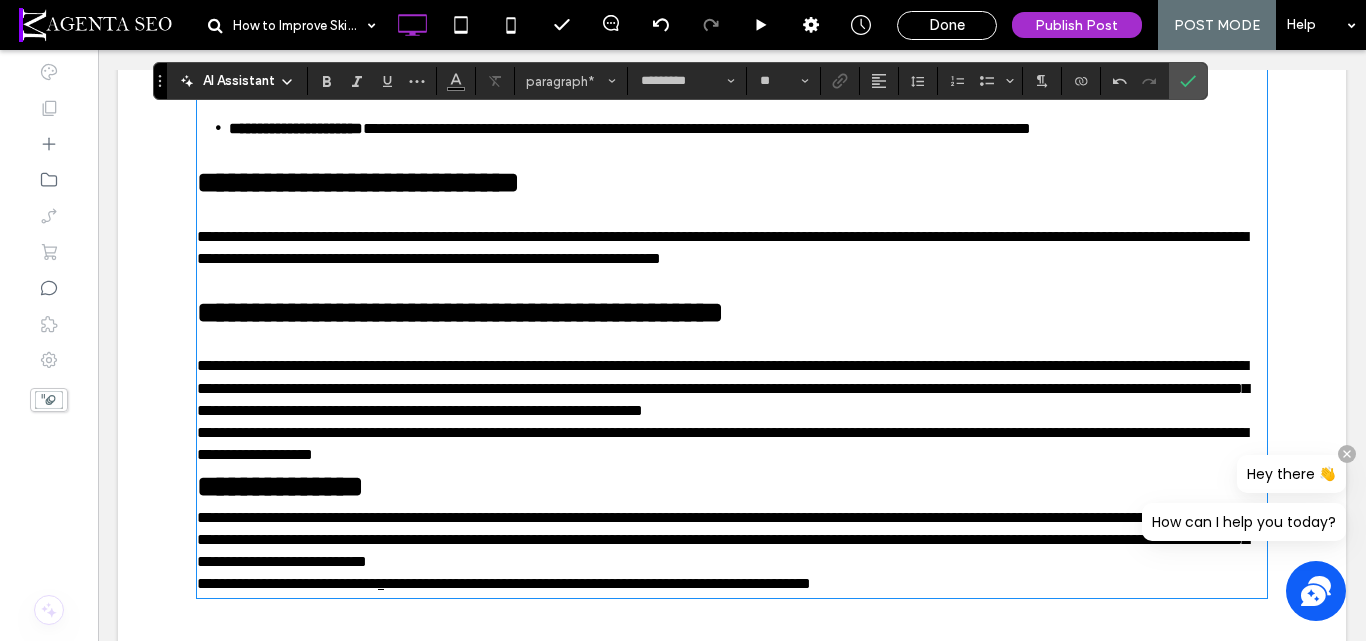 click on "**********" at bounding box center (732, 444) 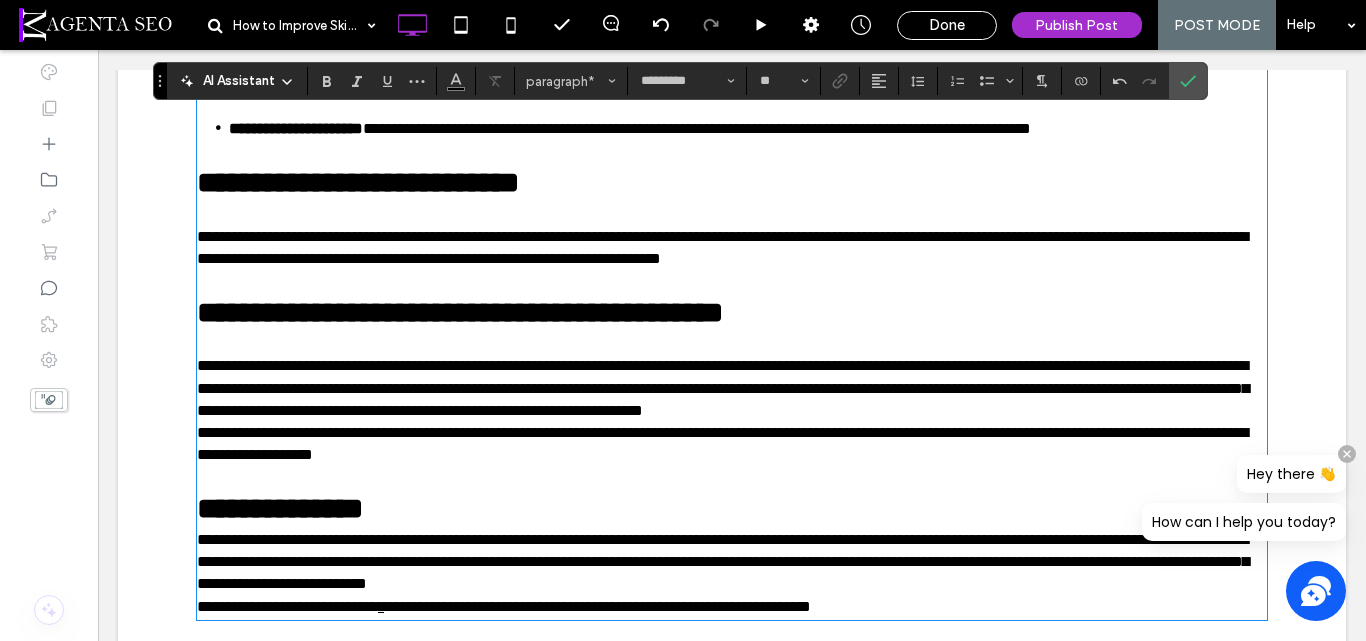 click on "**********" at bounding box center (723, 561) 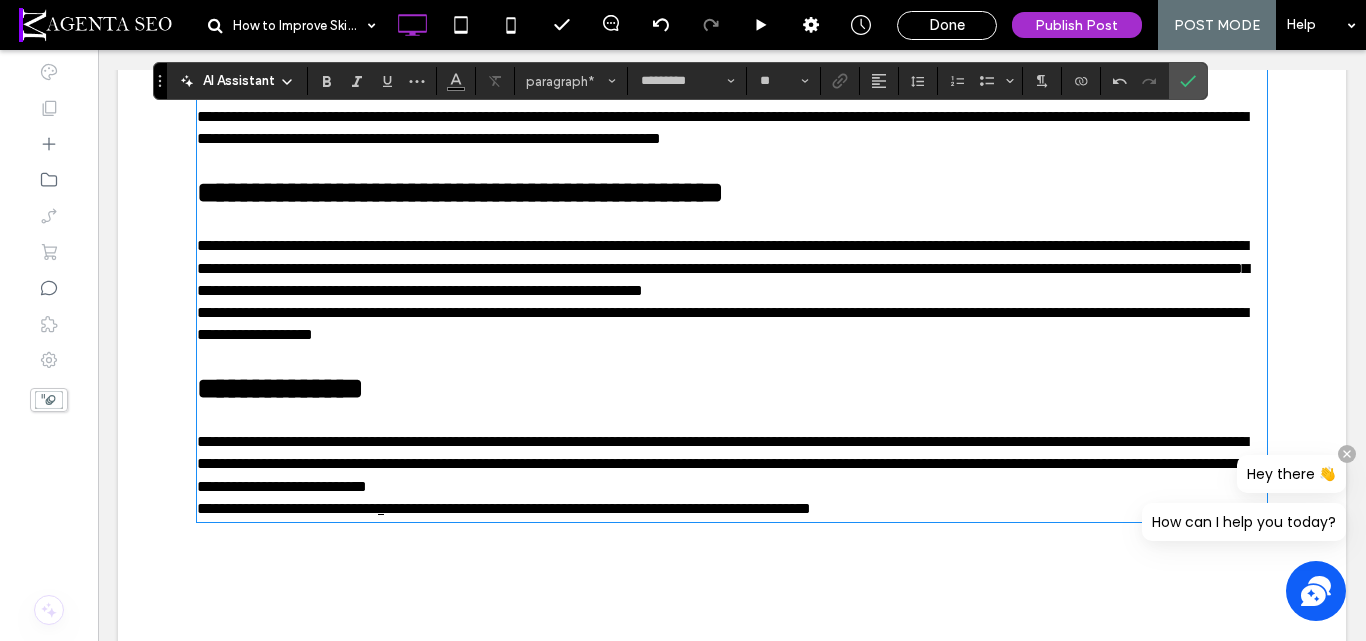 scroll, scrollTop: 3127, scrollLeft: 0, axis: vertical 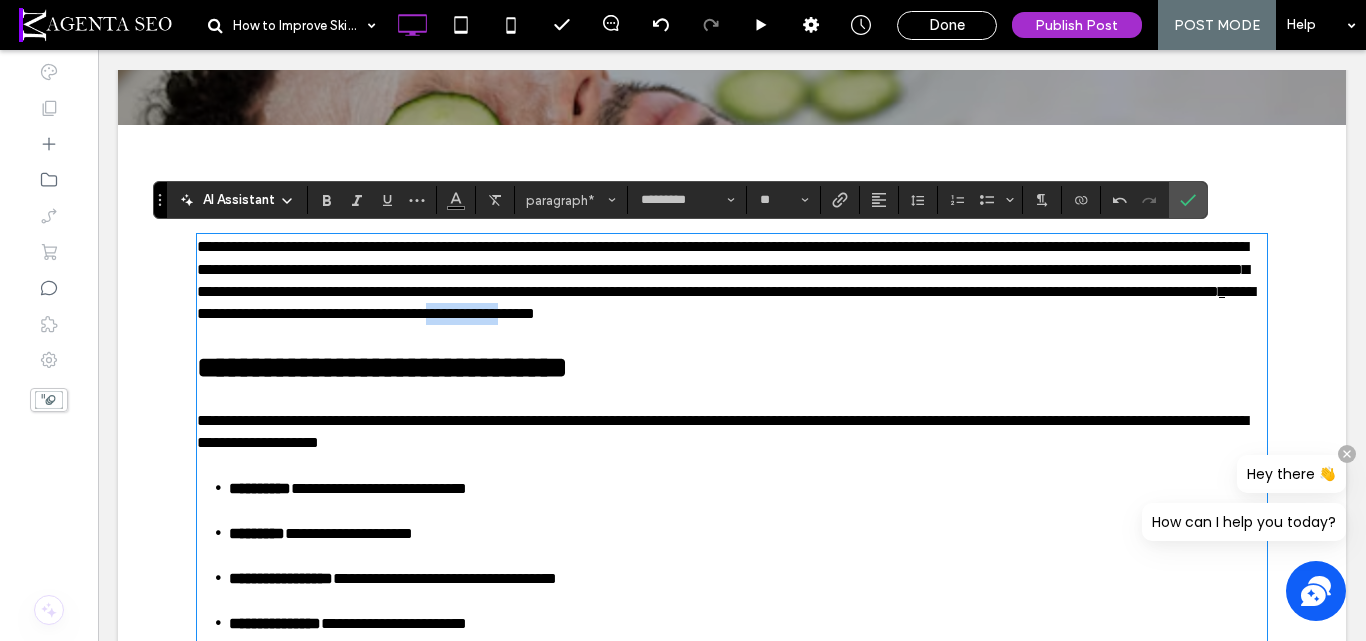 drag, startPoint x: 1006, startPoint y: 315, endPoint x: 1089, endPoint y: 312, distance: 83.0542 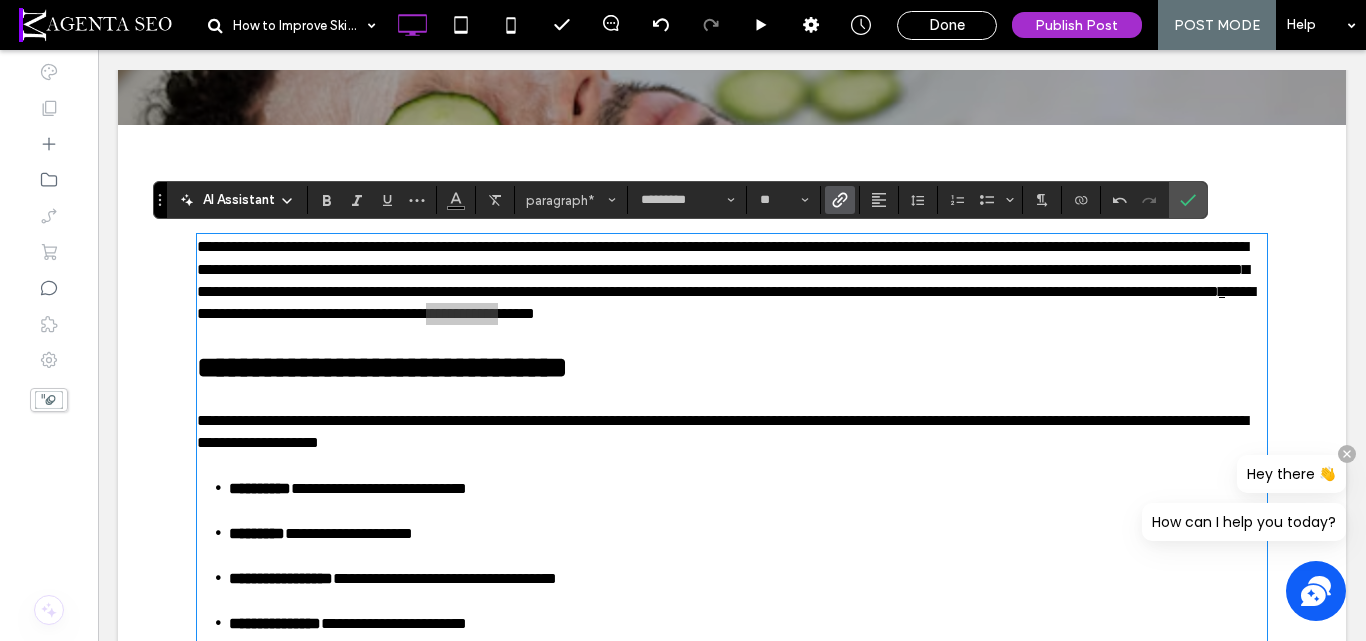 click 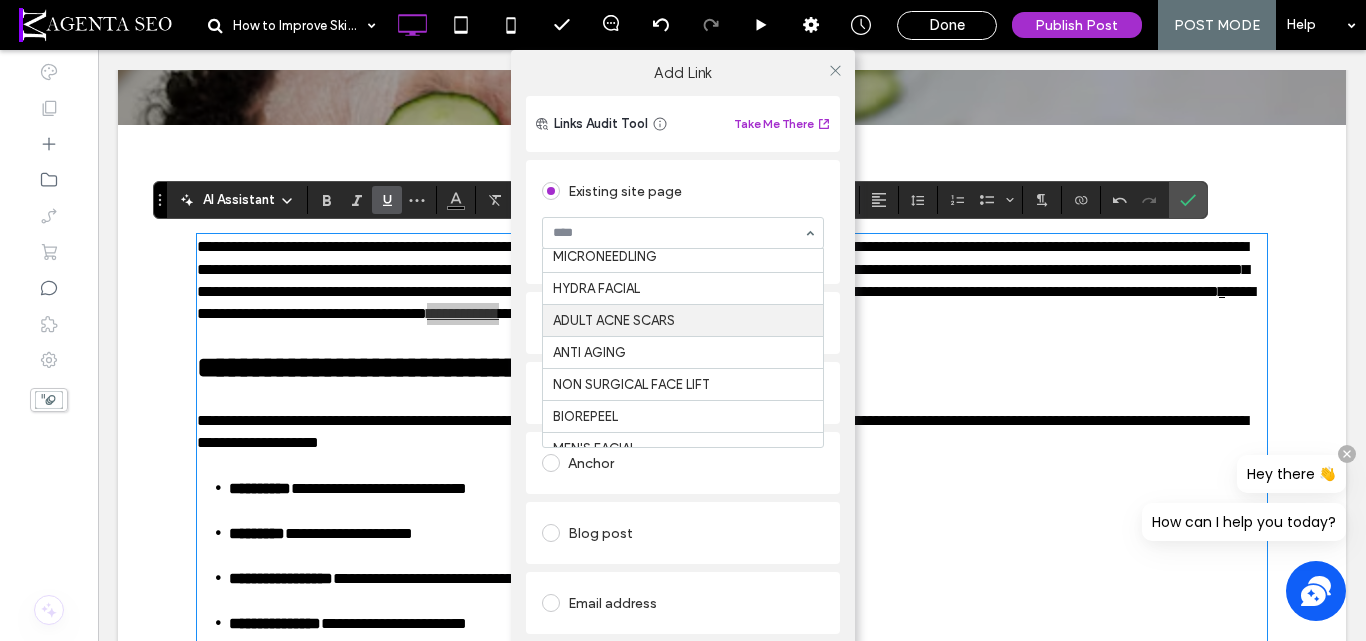 scroll, scrollTop: 300, scrollLeft: 0, axis: vertical 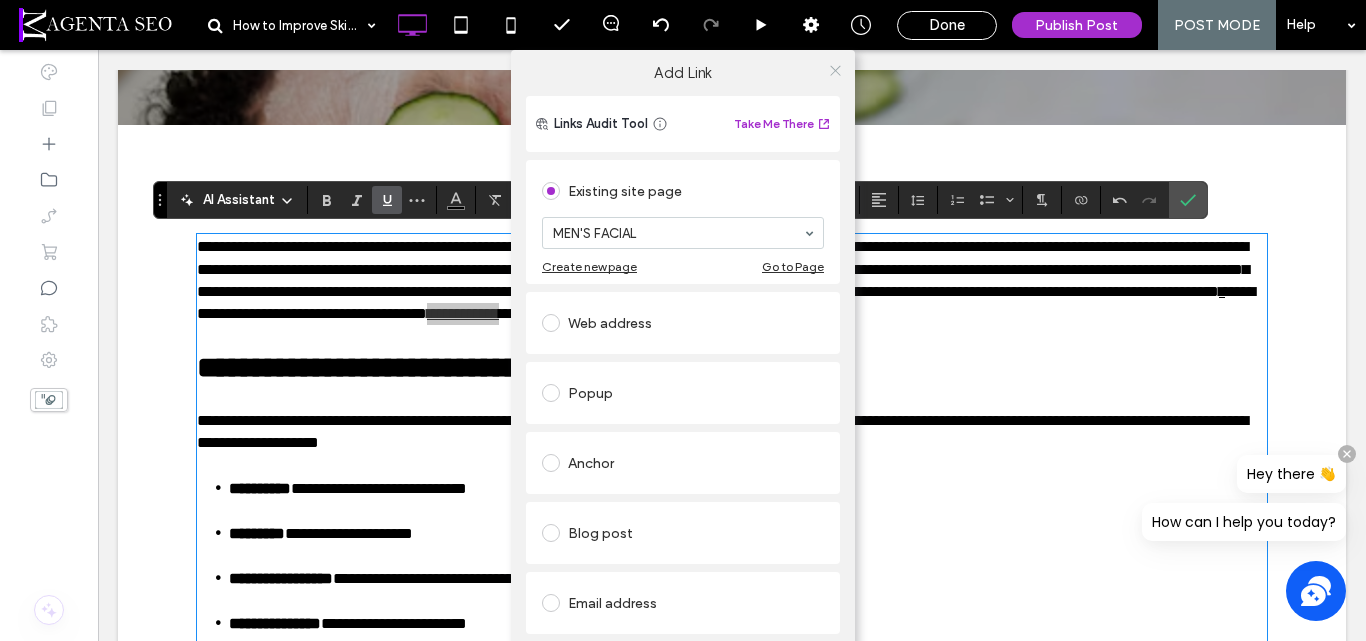 click 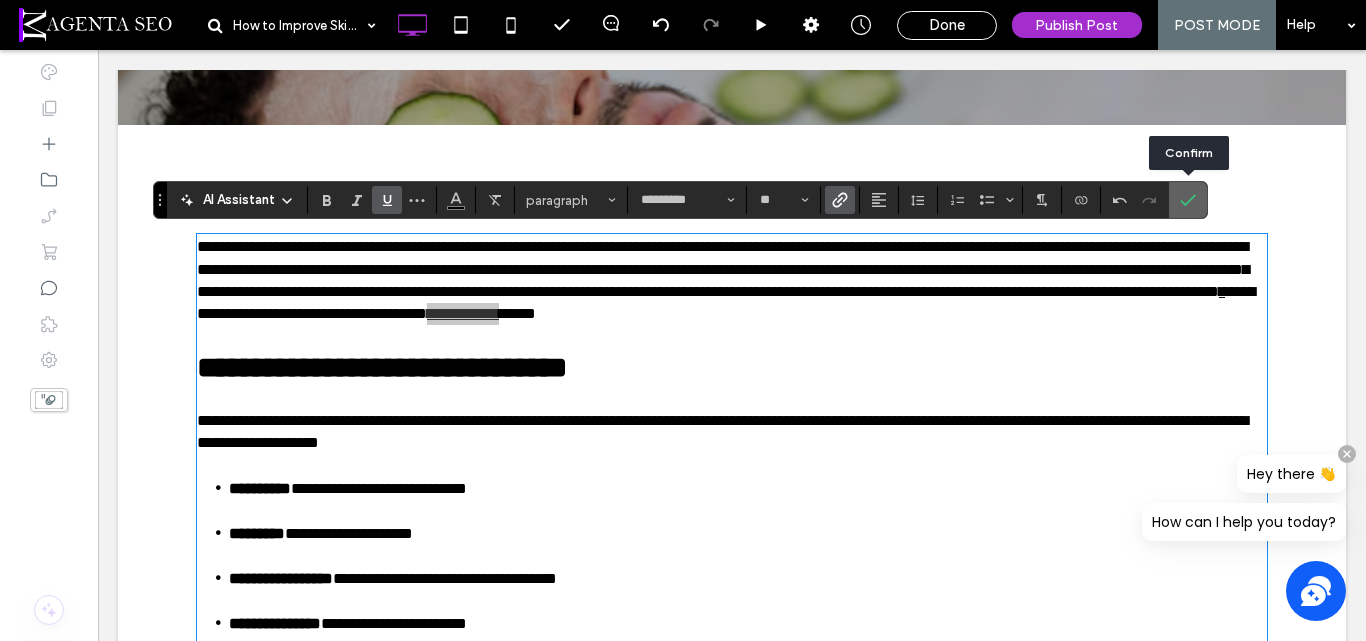 click 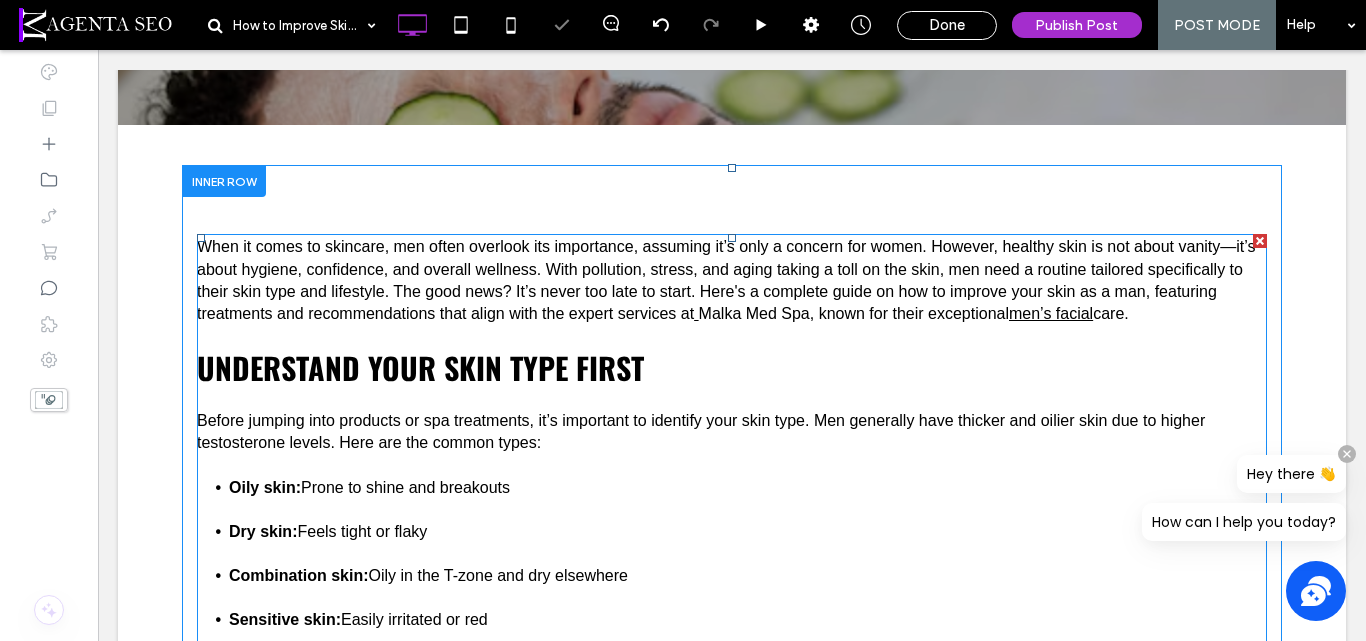 click on "Before jumping into products or spa treatments, it’s important to identify your skin type. Men generally have thicker and oilier skin due to higher testosterone levels. Here are the common types:" at bounding box center [732, 432] 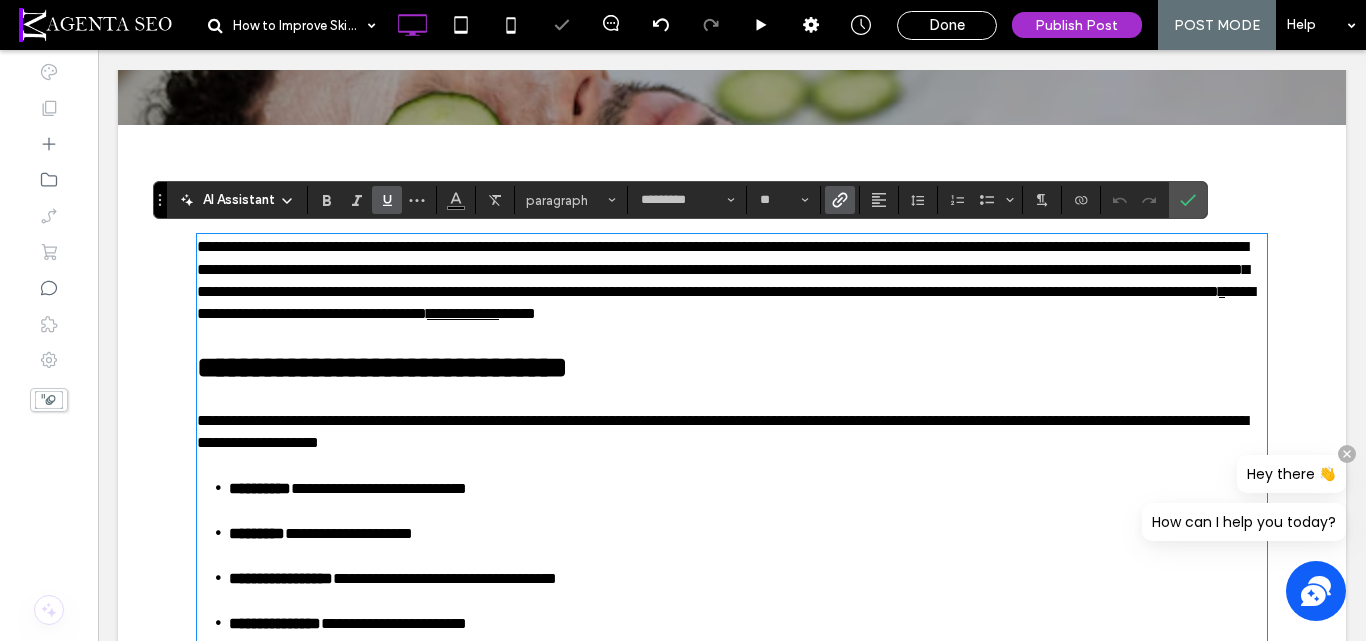 click on "**********" at bounding box center [748, 499] 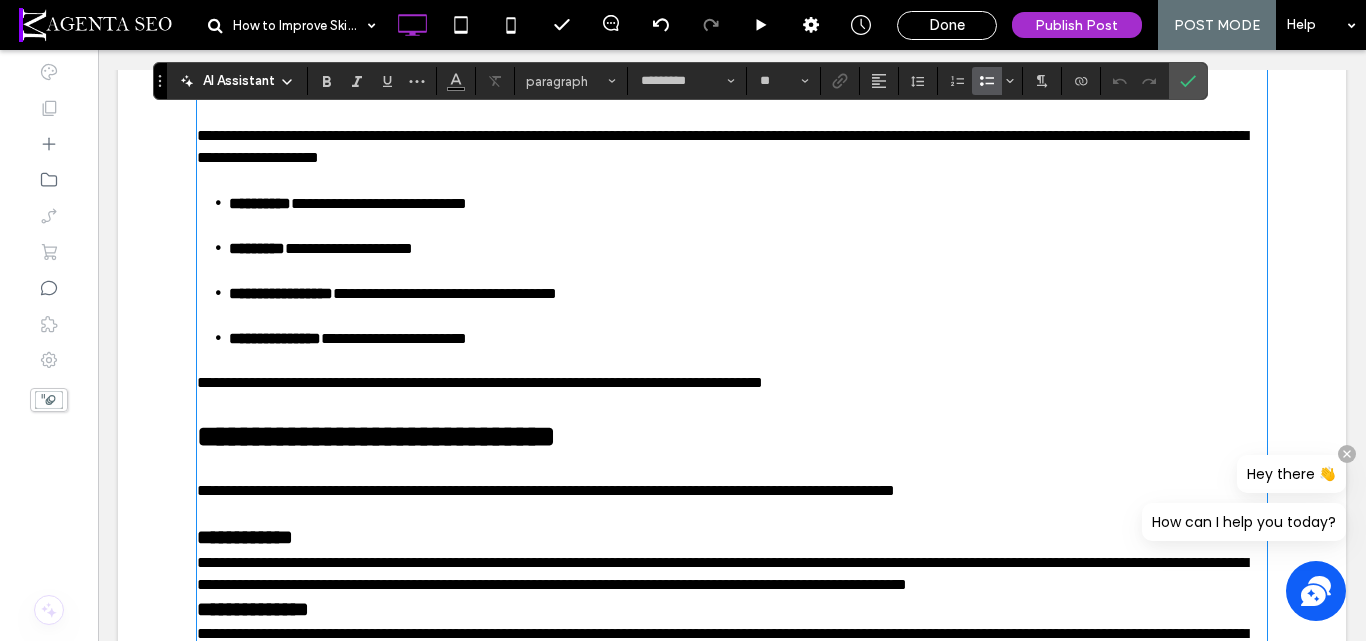 scroll, scrollTop: 1127, scrollLeft: 0, axis: vertical 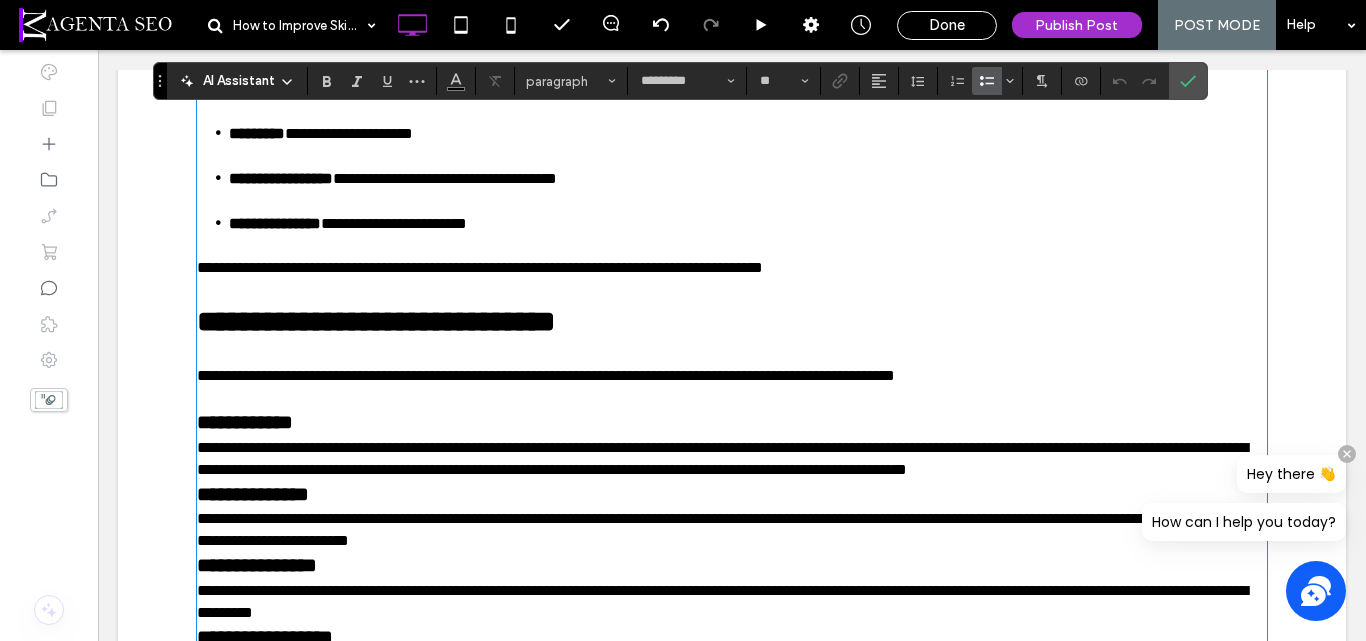 click on "Hey there 👋 How can I help you today?" at bounding box center (1244, 498) 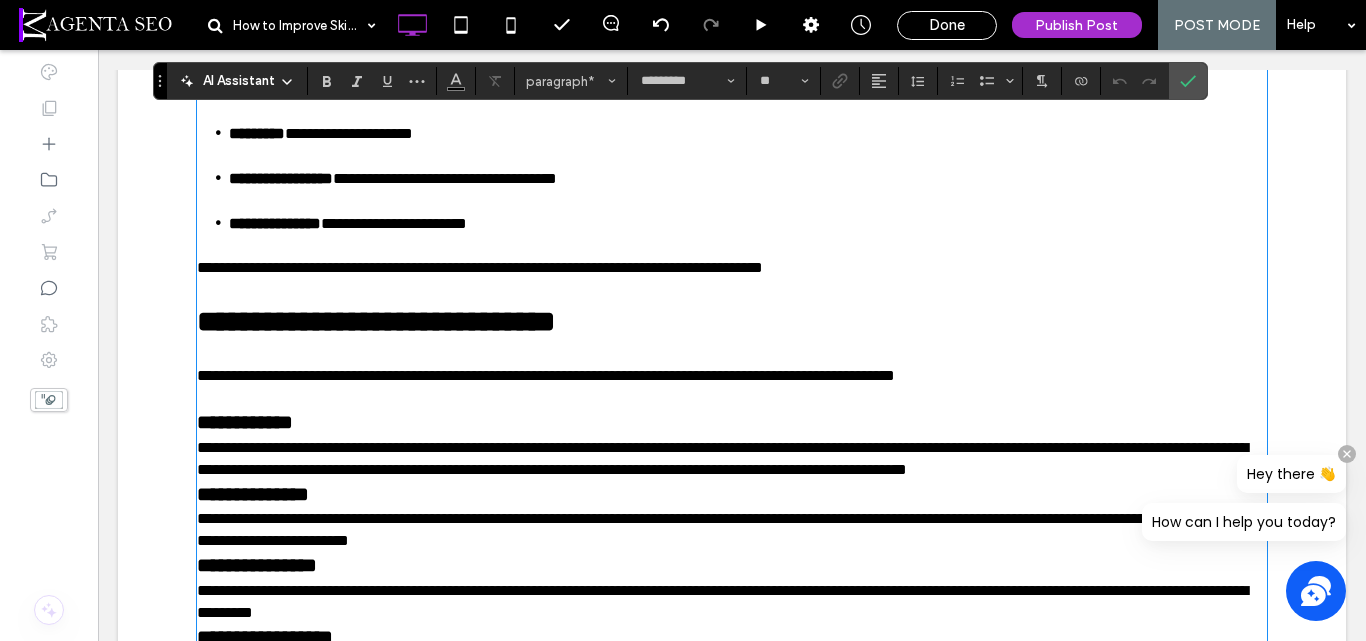click on "**********" at bounding box center (722, 458) 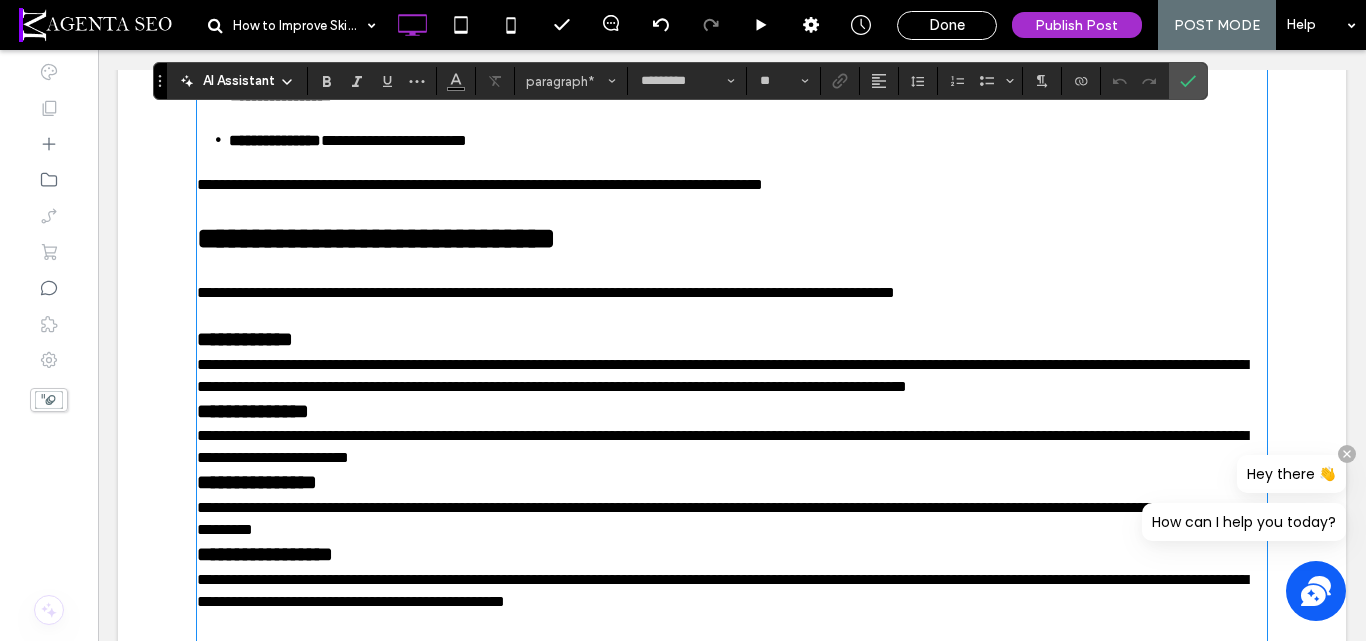 scroll, scrollTop: 1327, scrollLeft: 0, axis: vertical 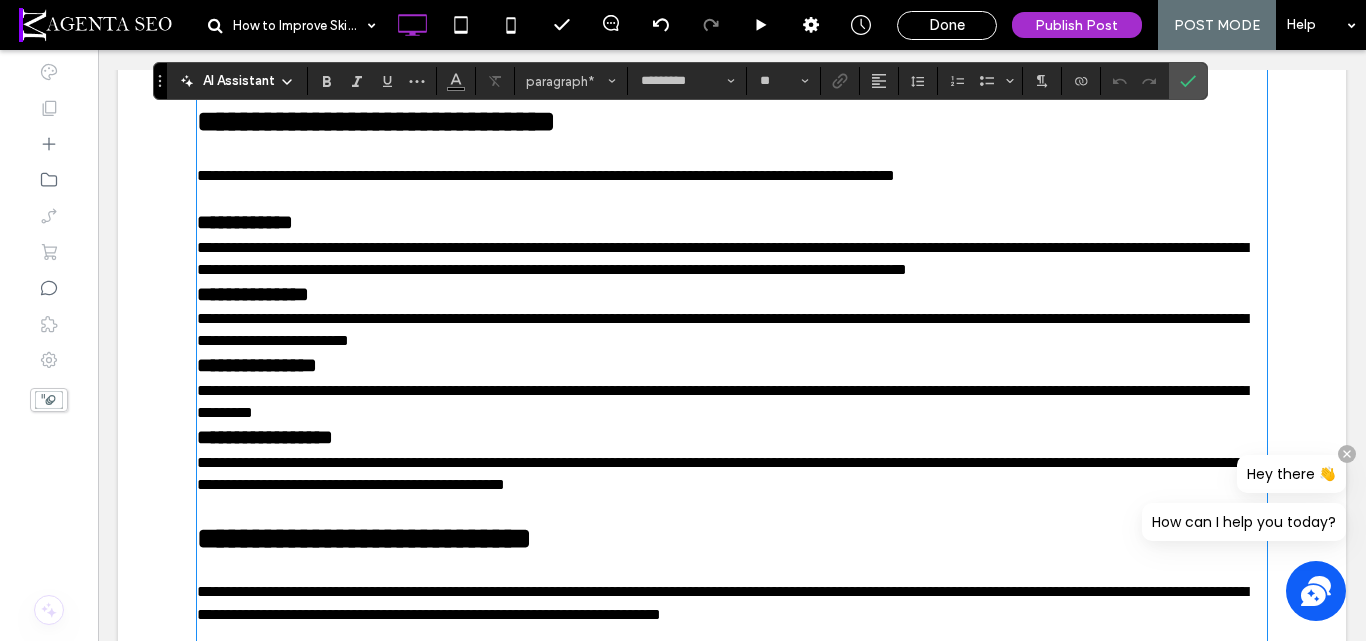 type on "******" 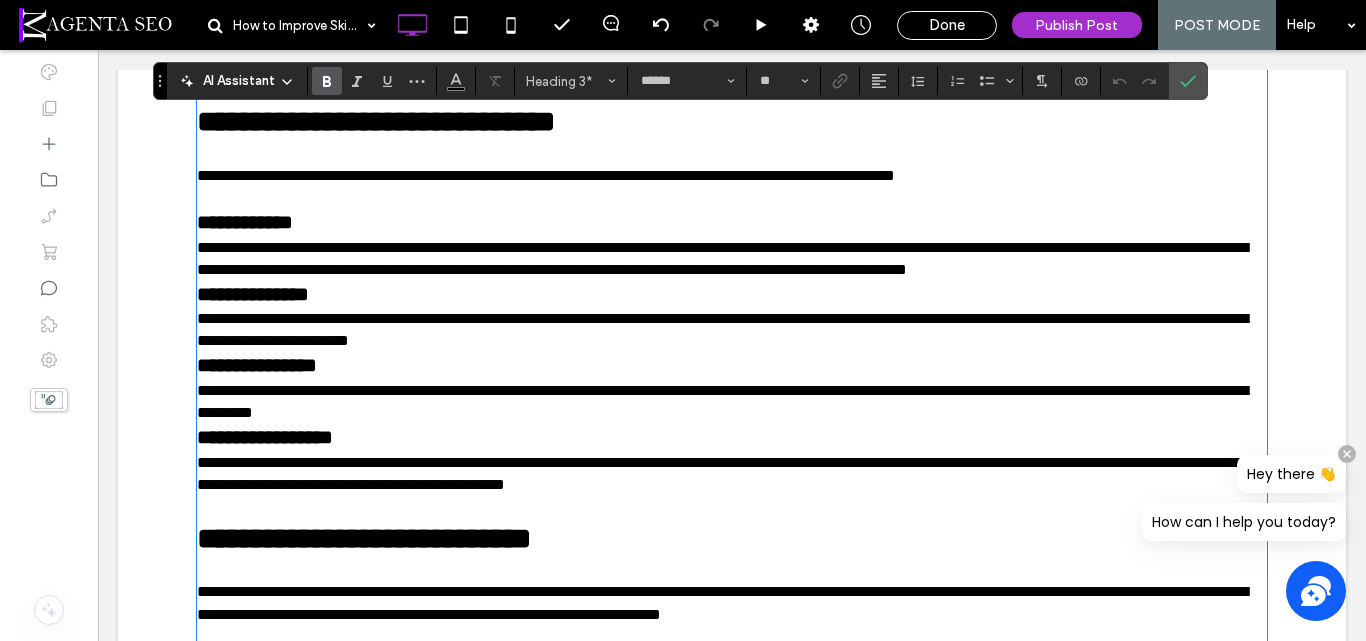 click on "**********" at bounding box center (732, 295) 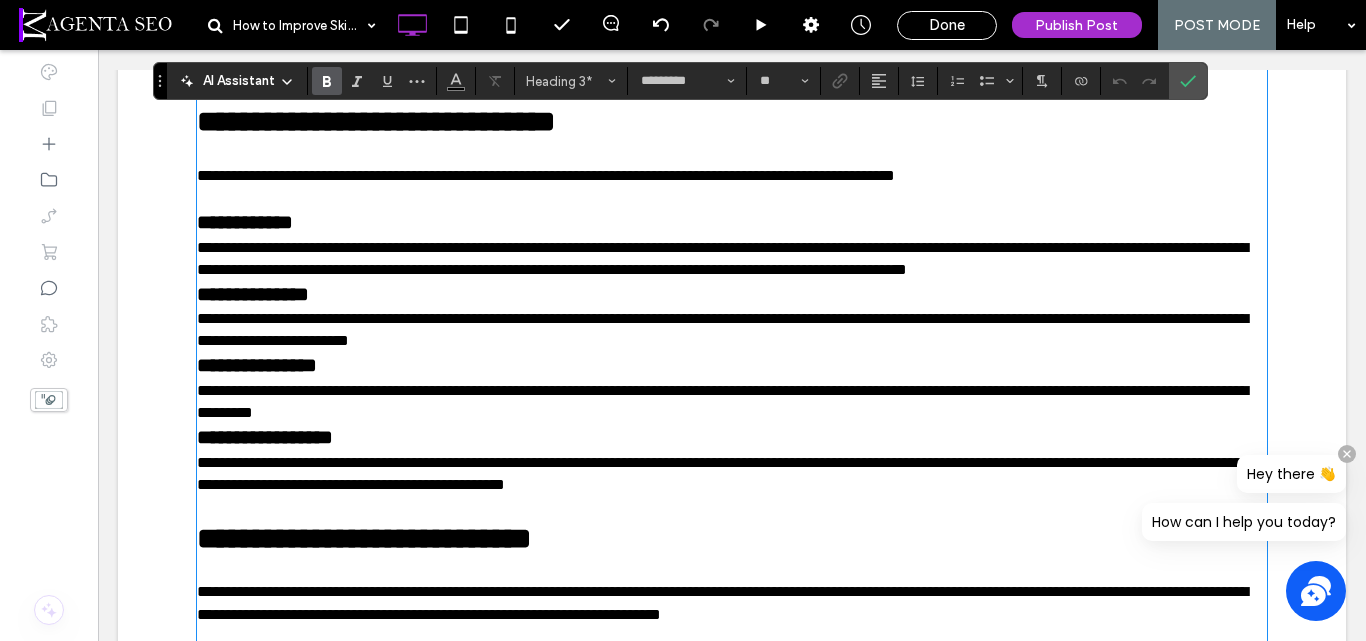 click on "**********" at bounding box center [732, 259] 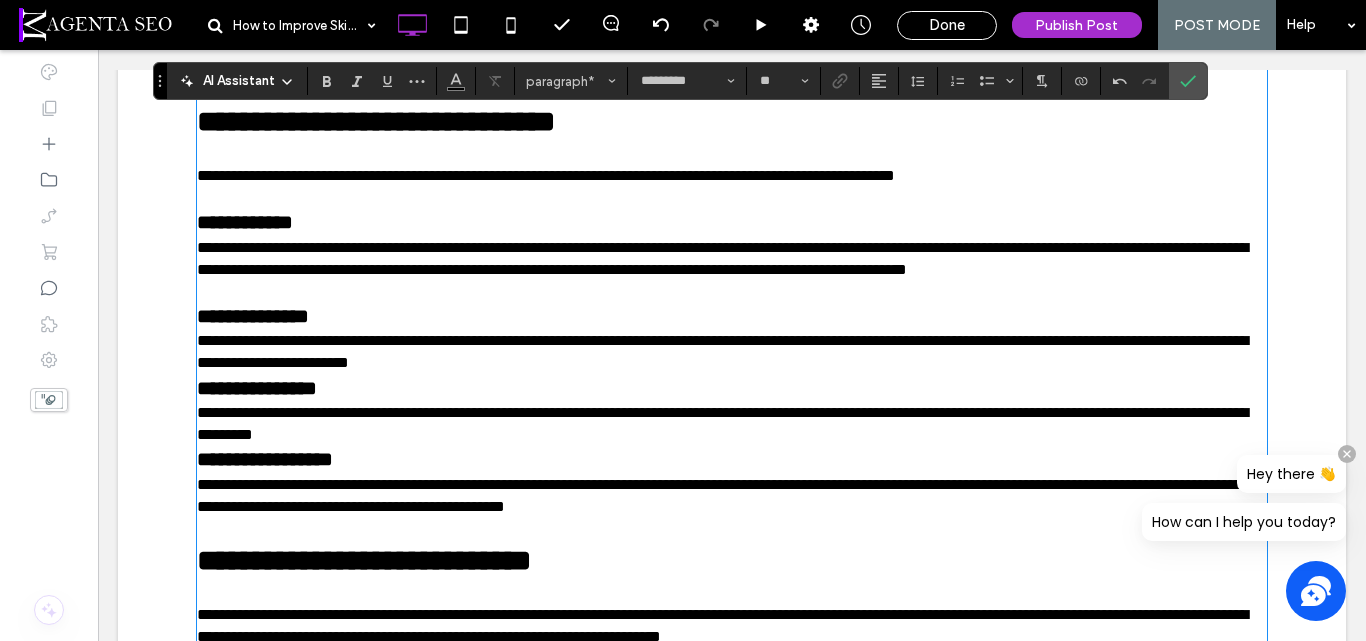 click on "**********" at bounding box center (732, 352) 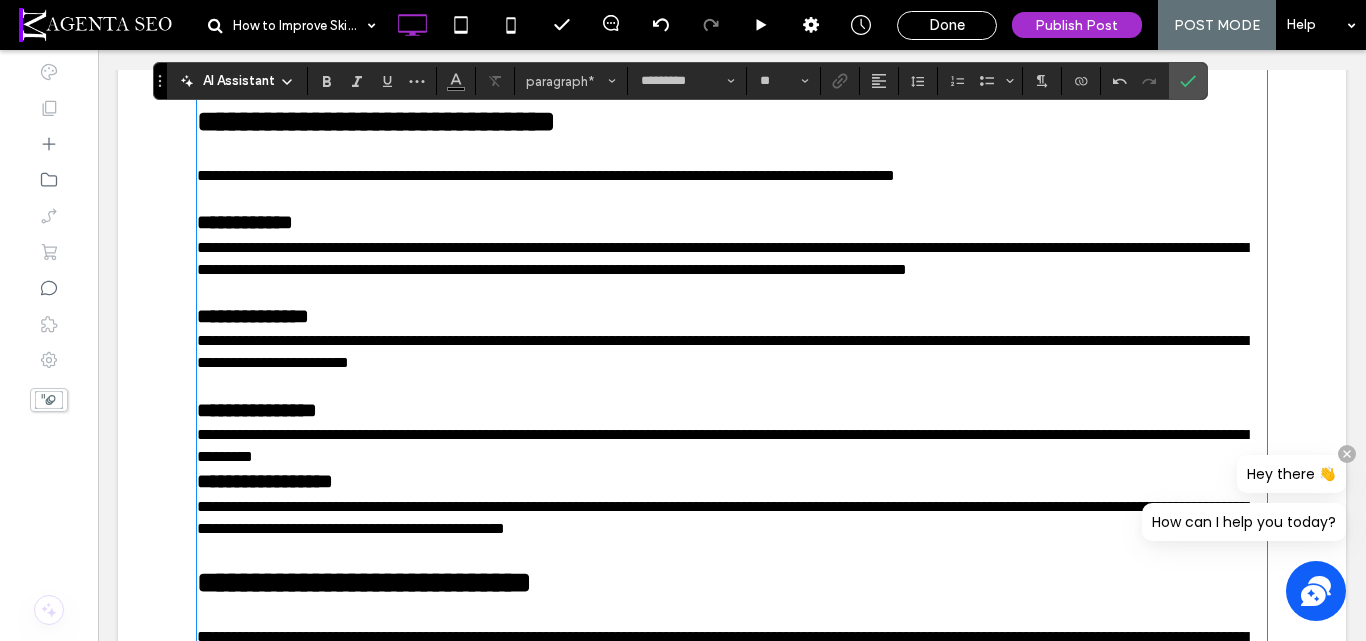 click on "**********" at bounding box center [732, 446] 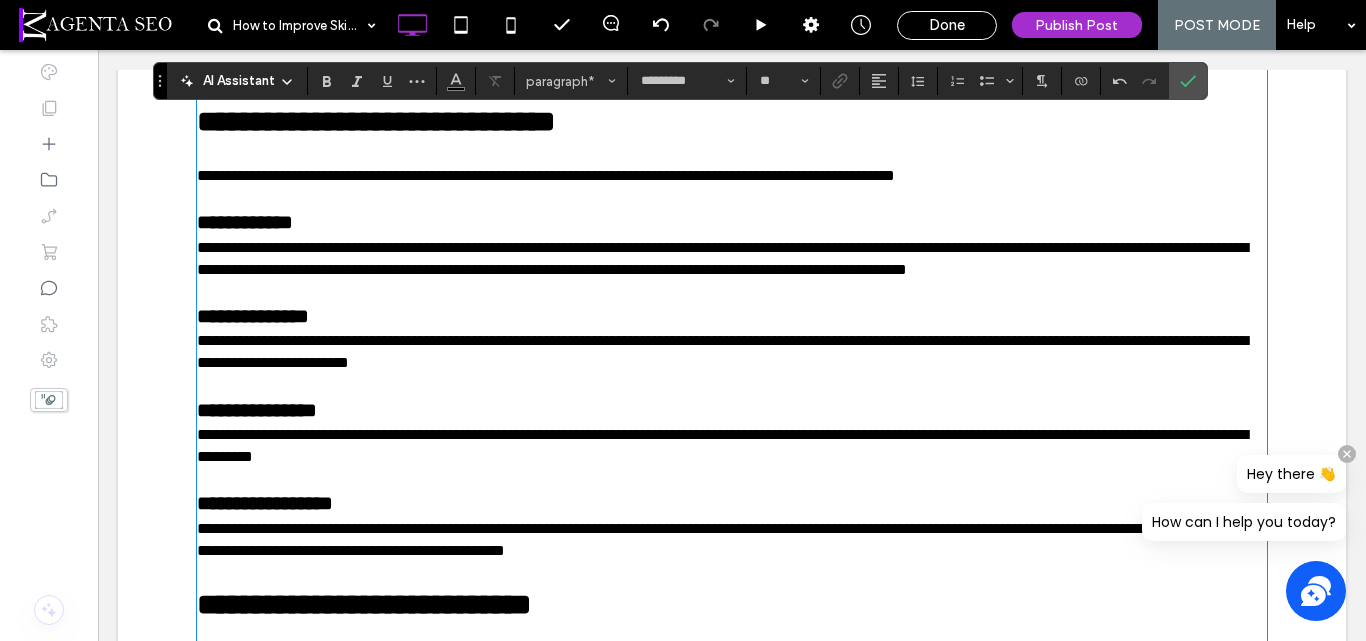 click on "**********" at bounding box center (732, 540) 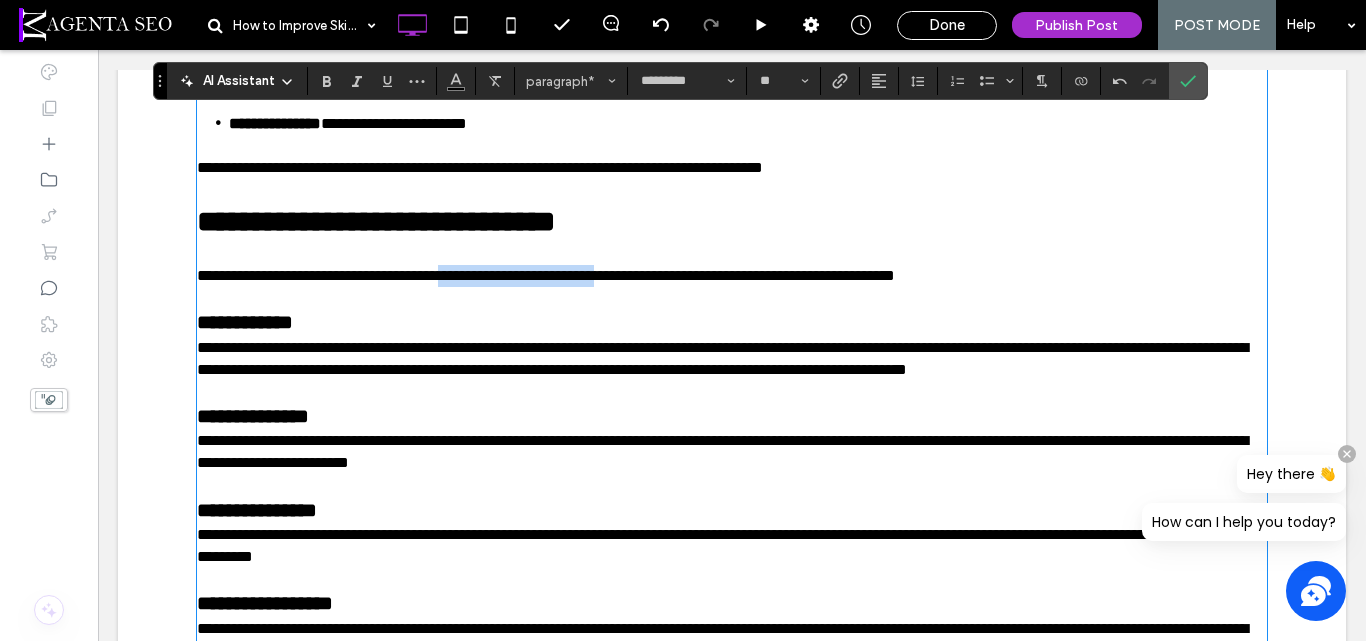 drag, startPoint x: 475, startPoint y: 276, endPoint x: 806, endPoint y: 171, distance: 347.25494 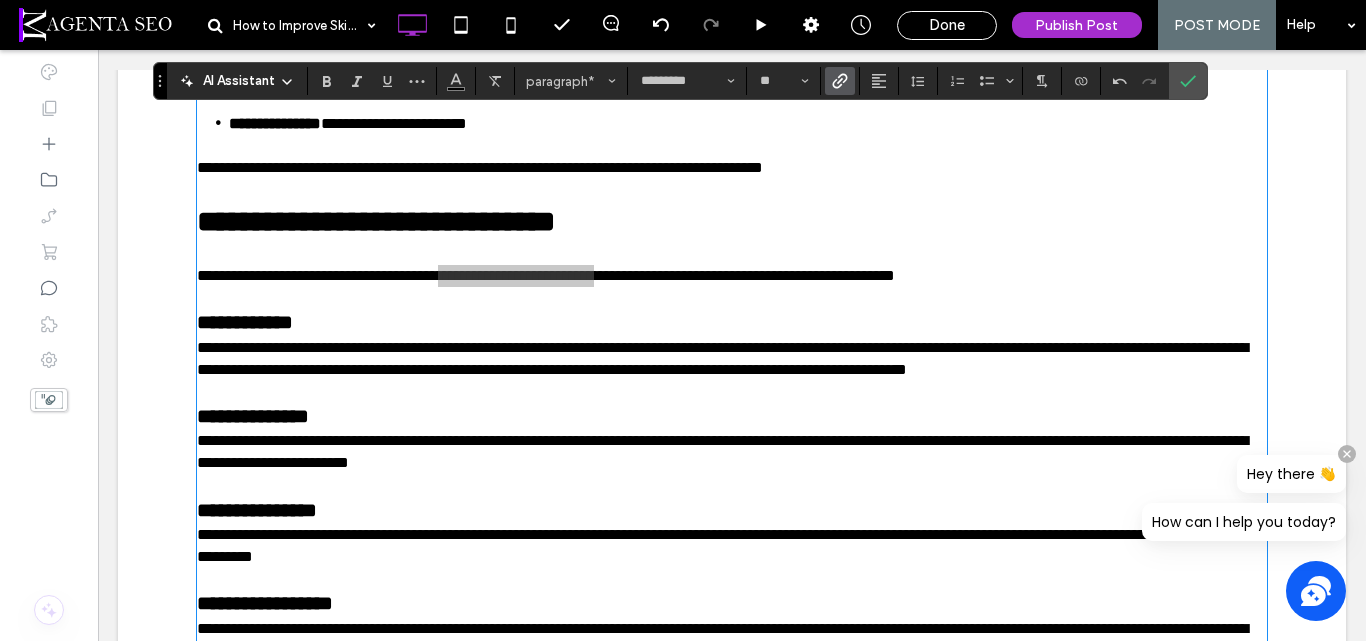 click 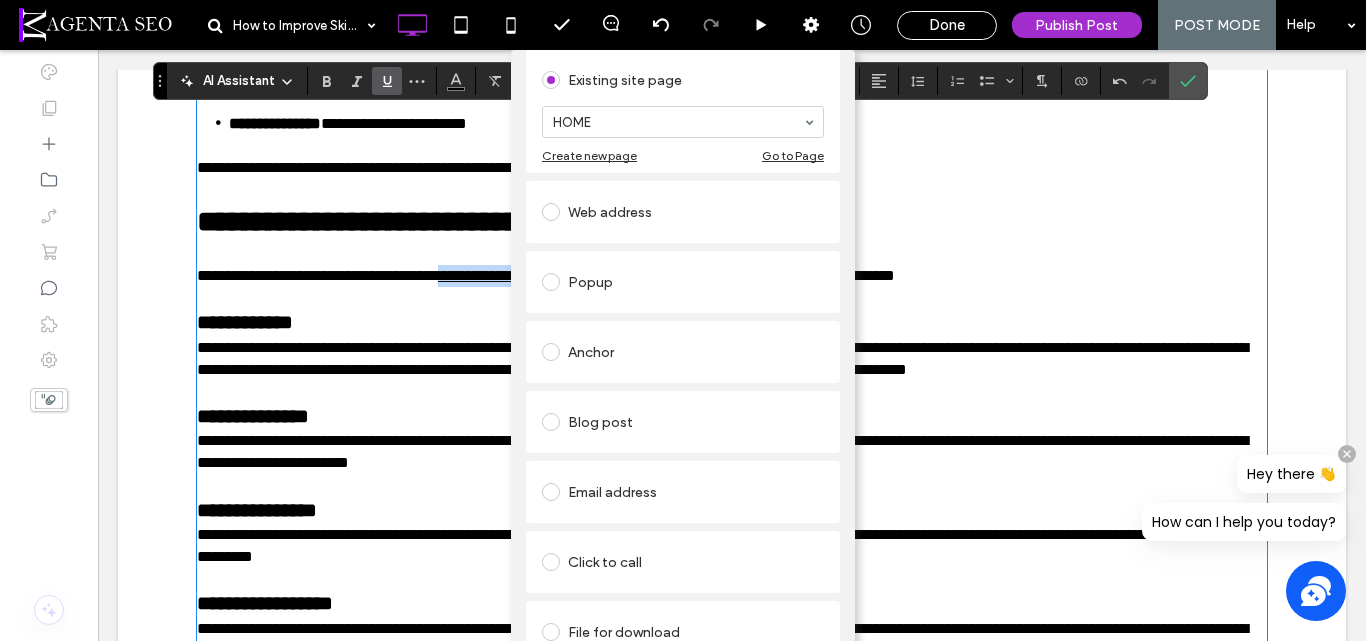 scroll, scrollTop: 154, scrollLeft: 0, axis: vertical 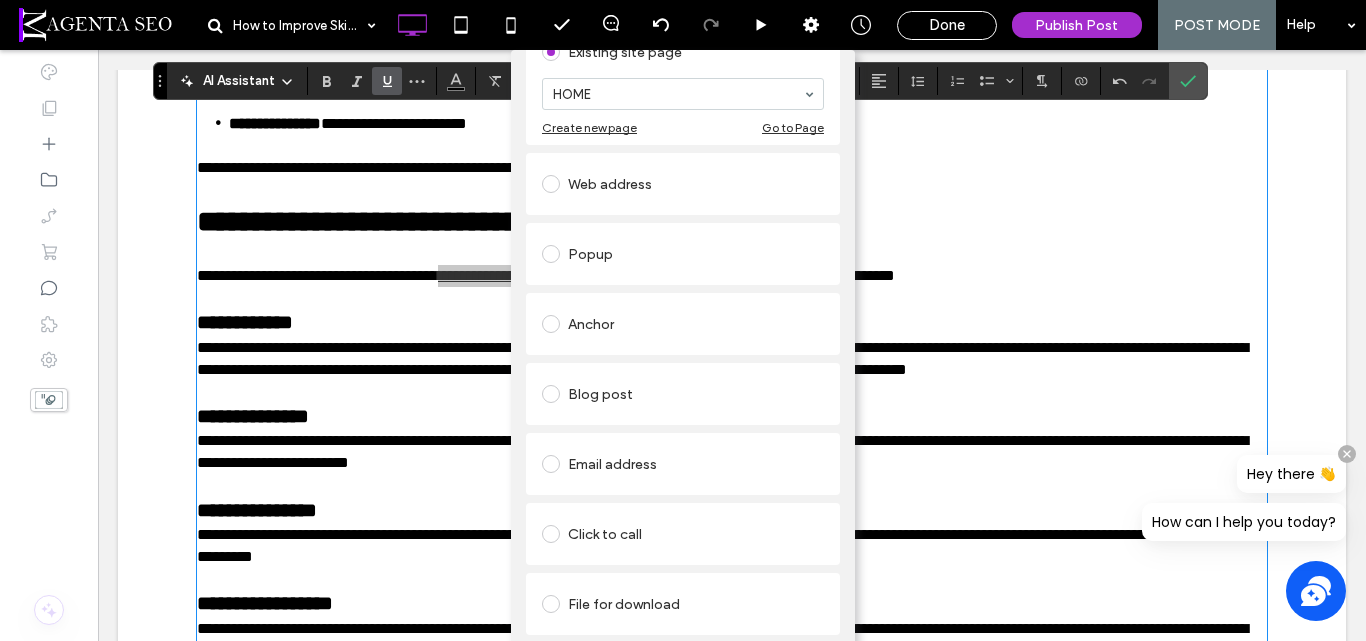 click on "Blog post" at bounding box center (683, 394) 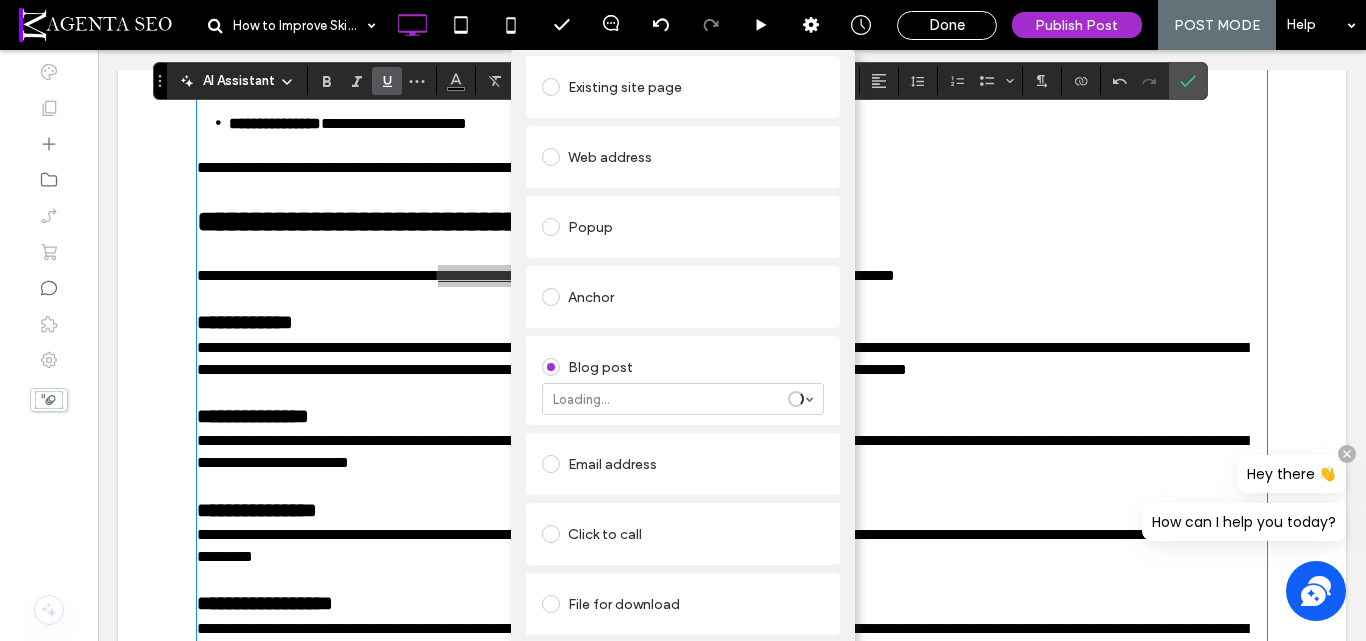 scroll, scrollTop: 77, scrollLeft: 0, axis: vertical 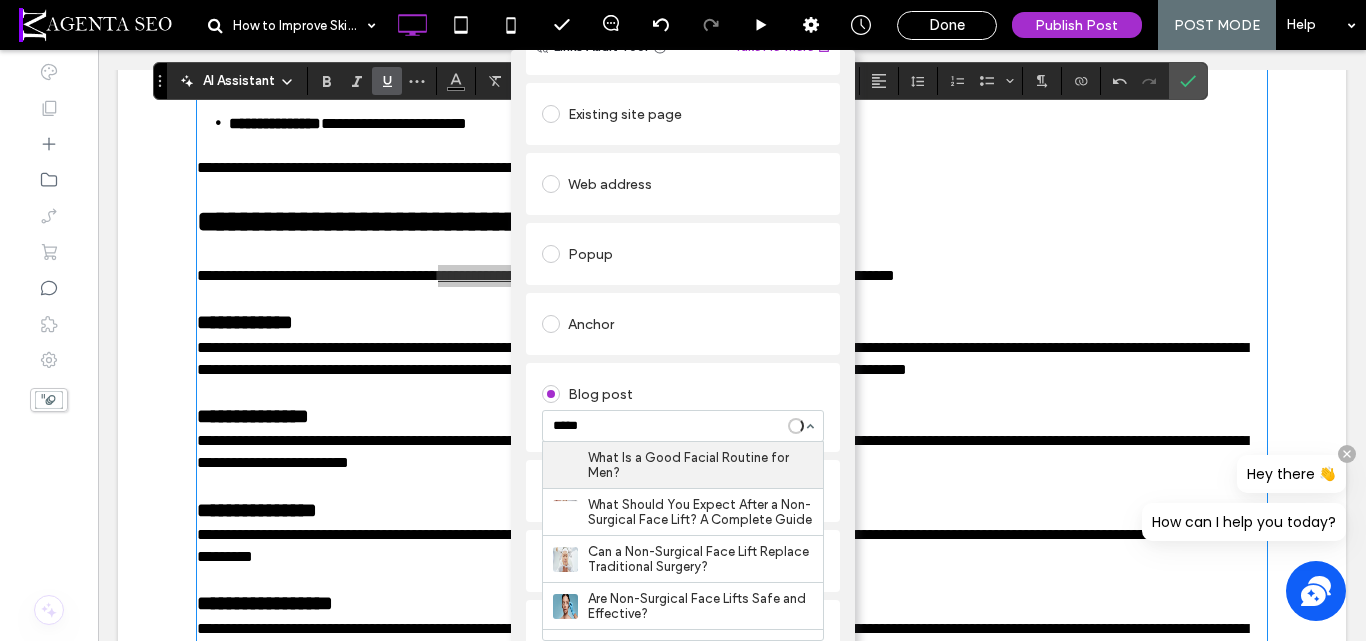 type on "******" 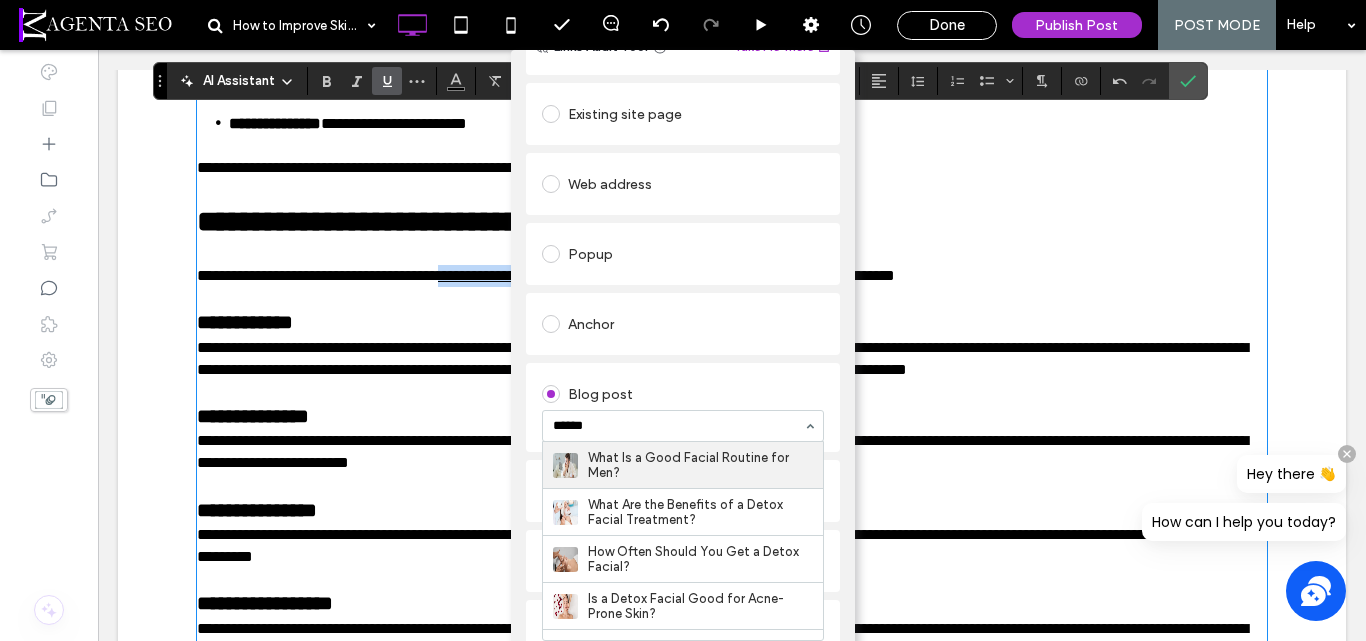 type 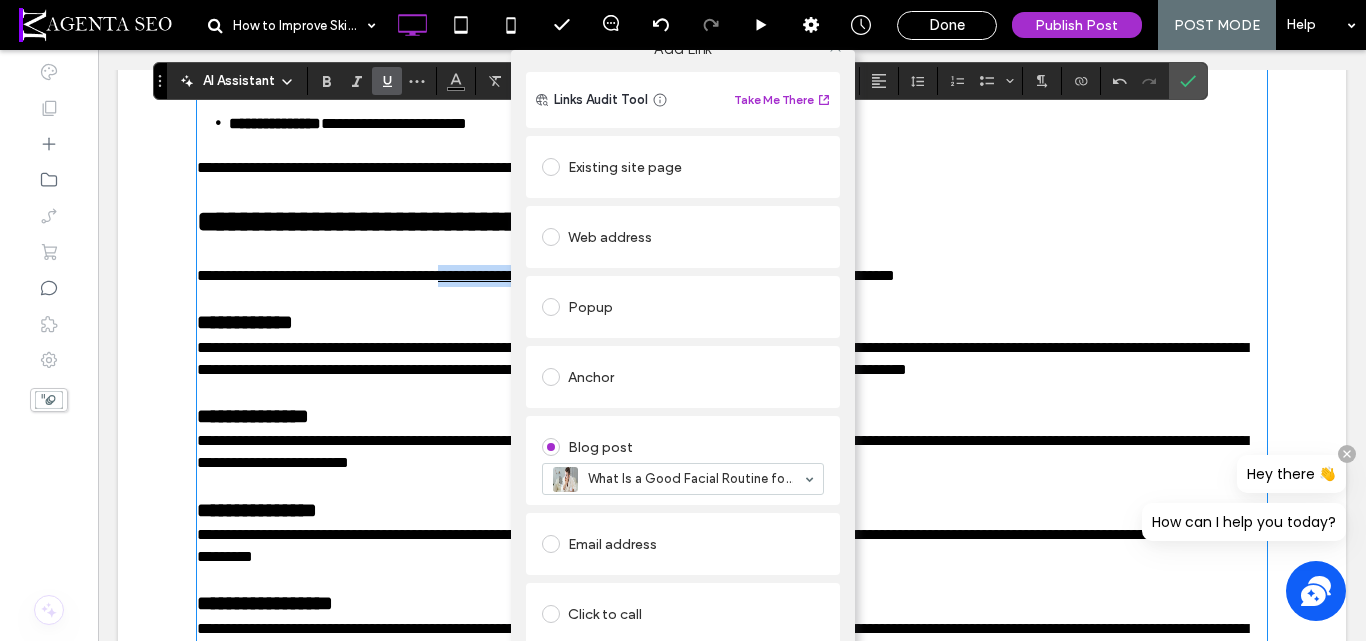 scroll, scrollTop: 0, scrollLeft: 0, axis: both 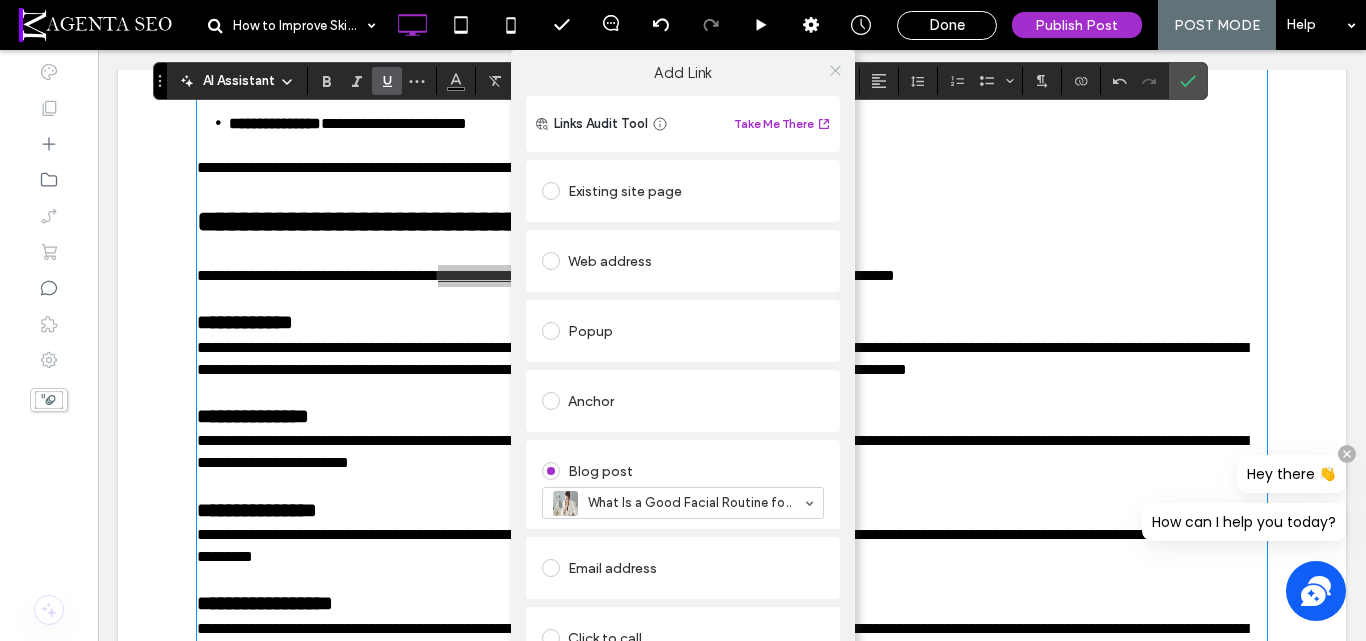 click 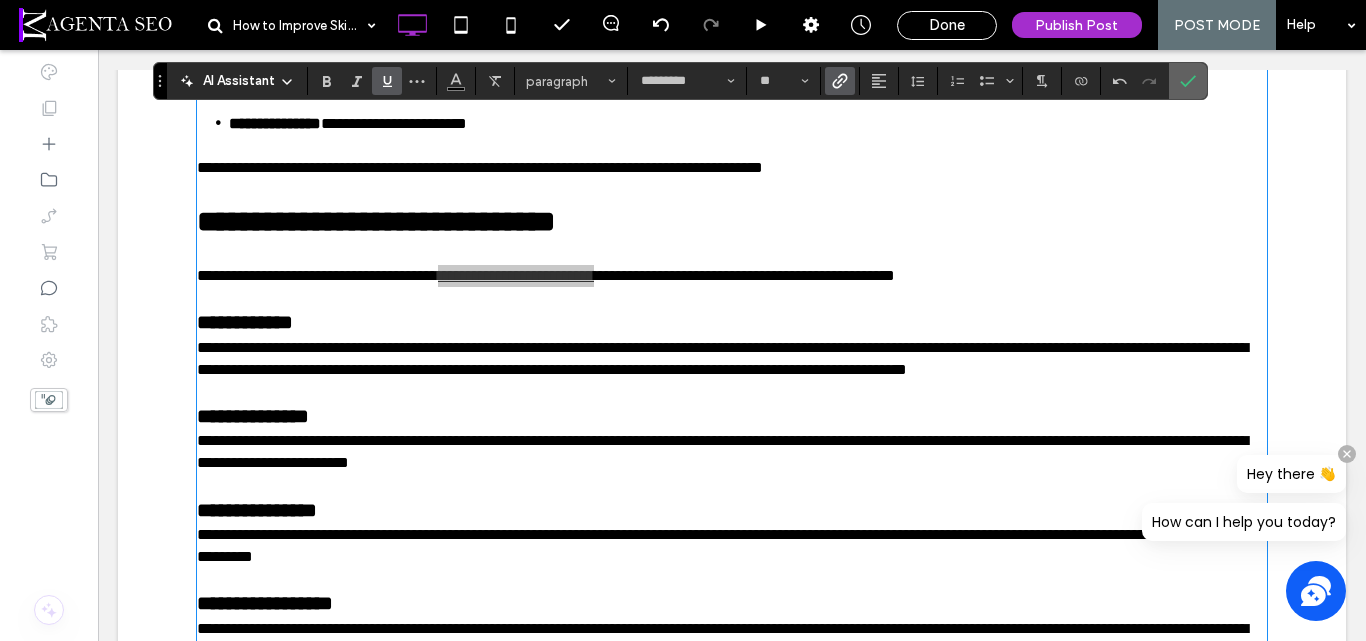 click 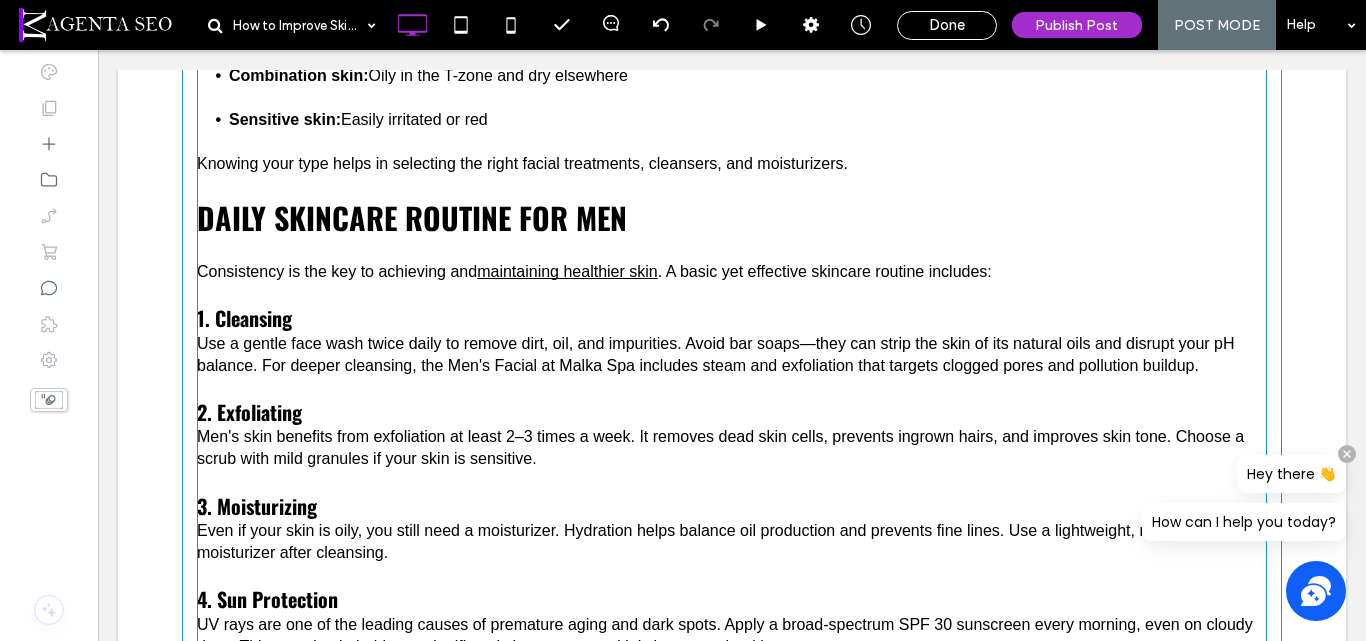 click on "Daily Skincare Routine for Men" at bounding box center [732, 217] 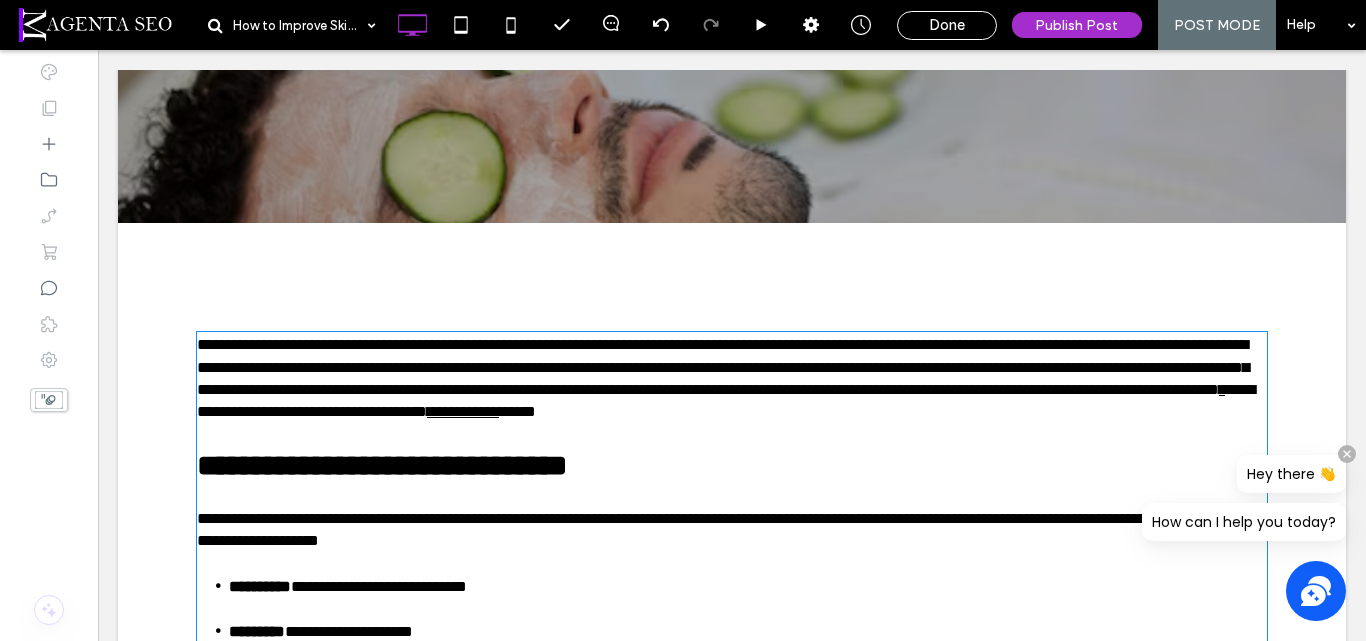 type on "*********" 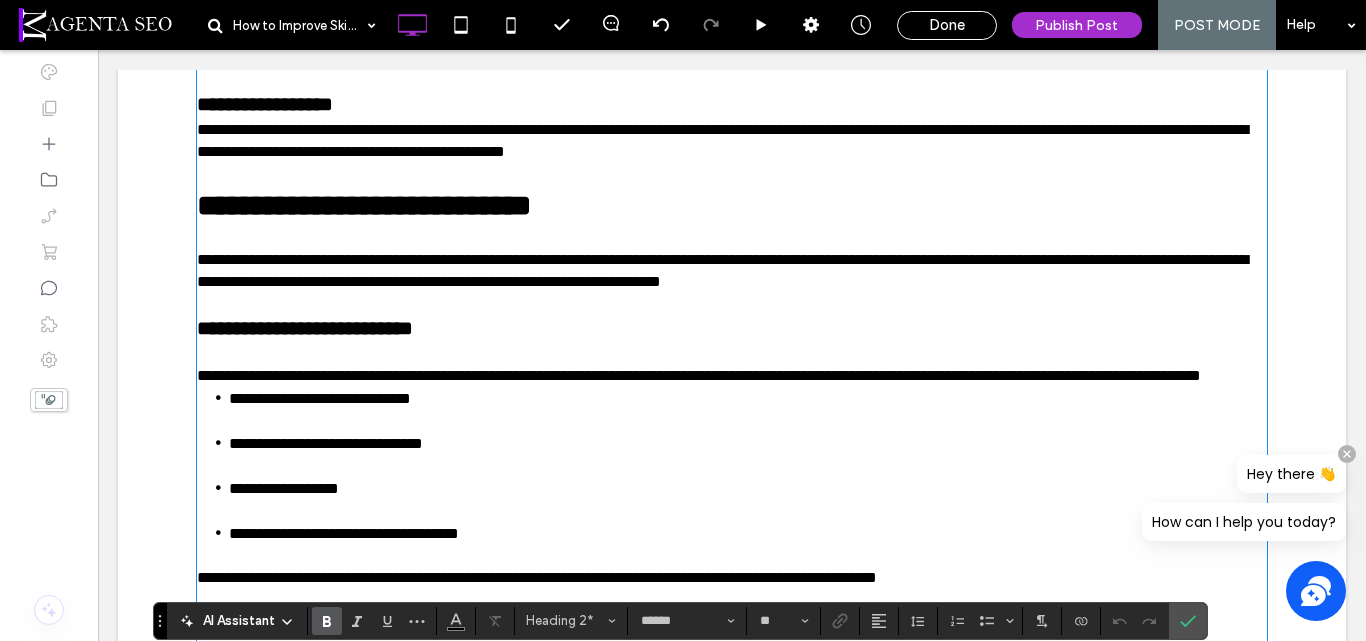scroll, scrollTop: 1729, scrollLeft: 0, axis: vertical 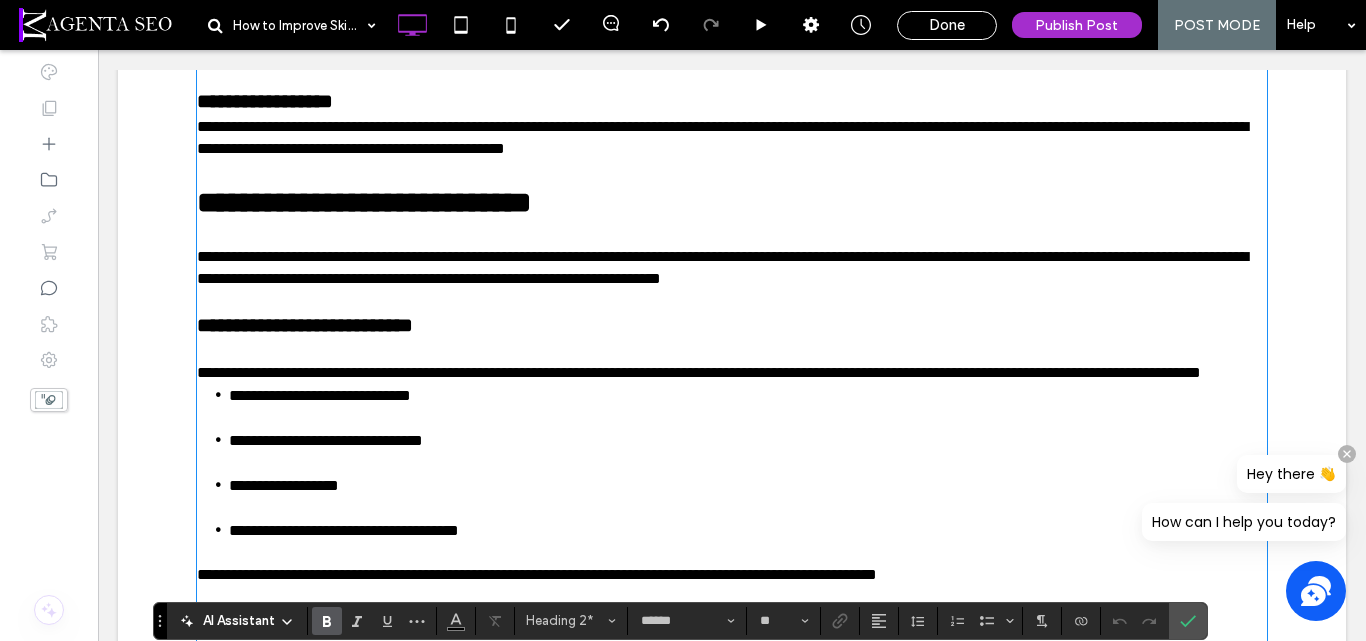 type on "*********" 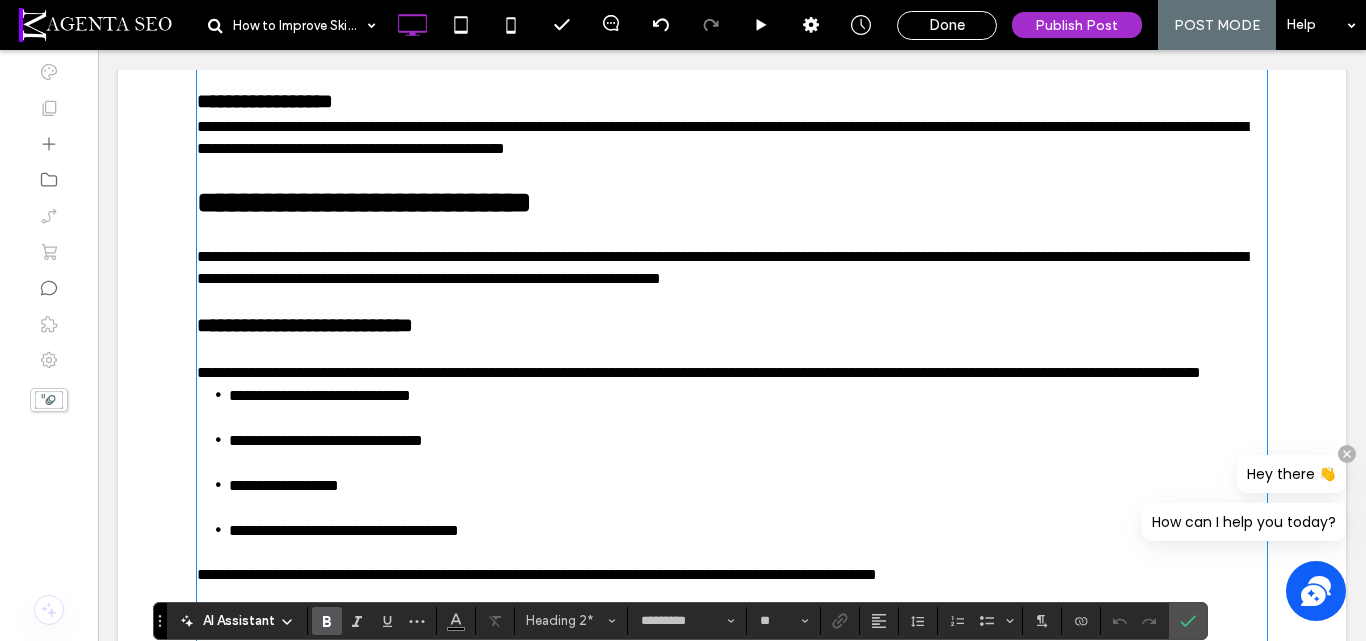click on "**********" at bounding box center [732, 373] 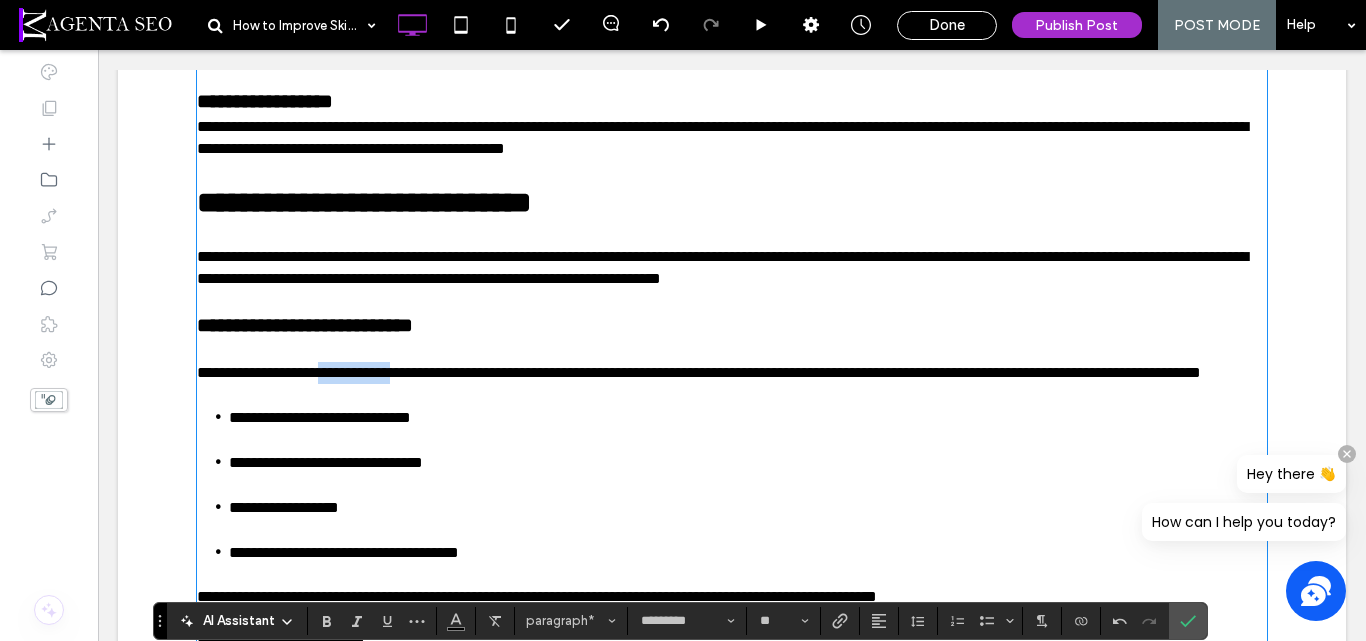 drag, startPoint x: 336, startPoint y: 366, endPoint x: 424, endPoint y: 373, distance: 88.27797 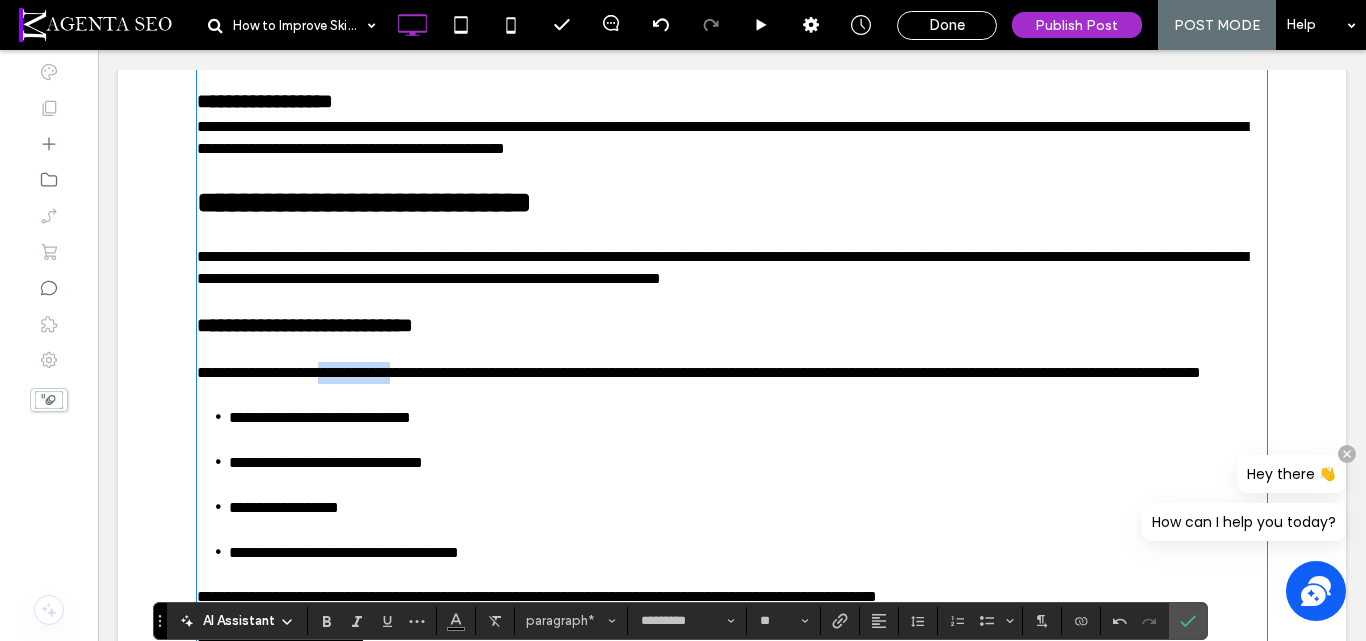 click on "**********" at bounding box center (699, 372) 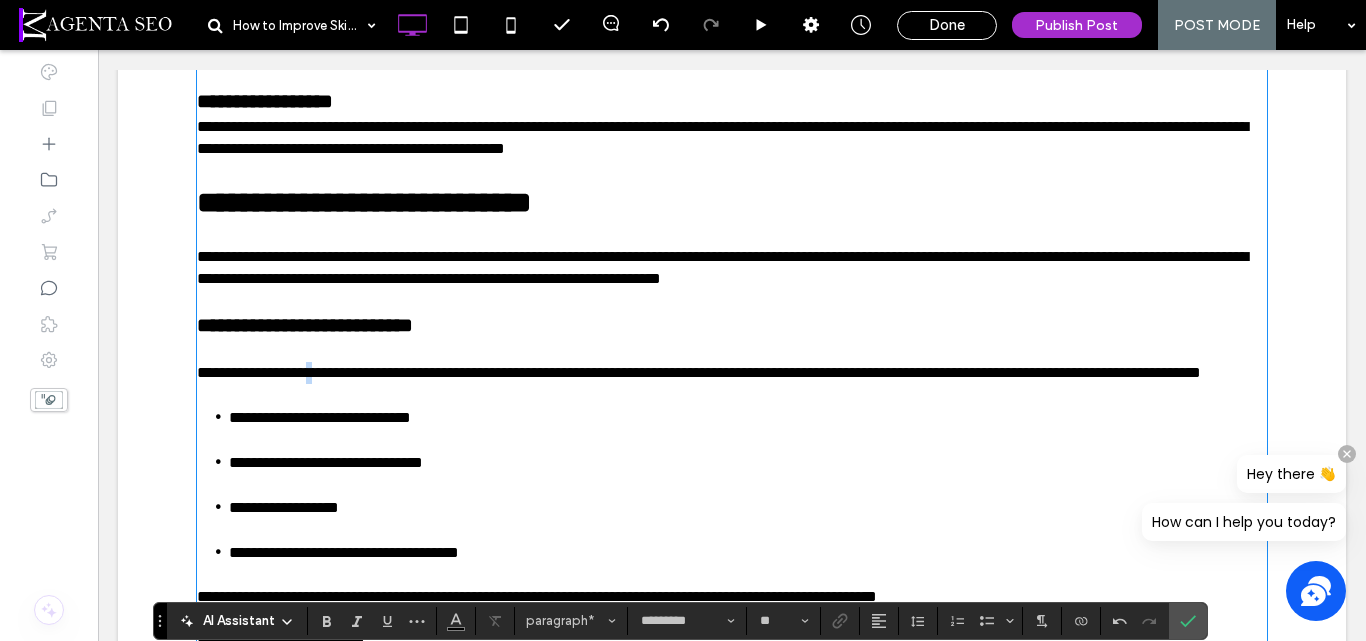click on "**********" at bounding box center (699, 372) 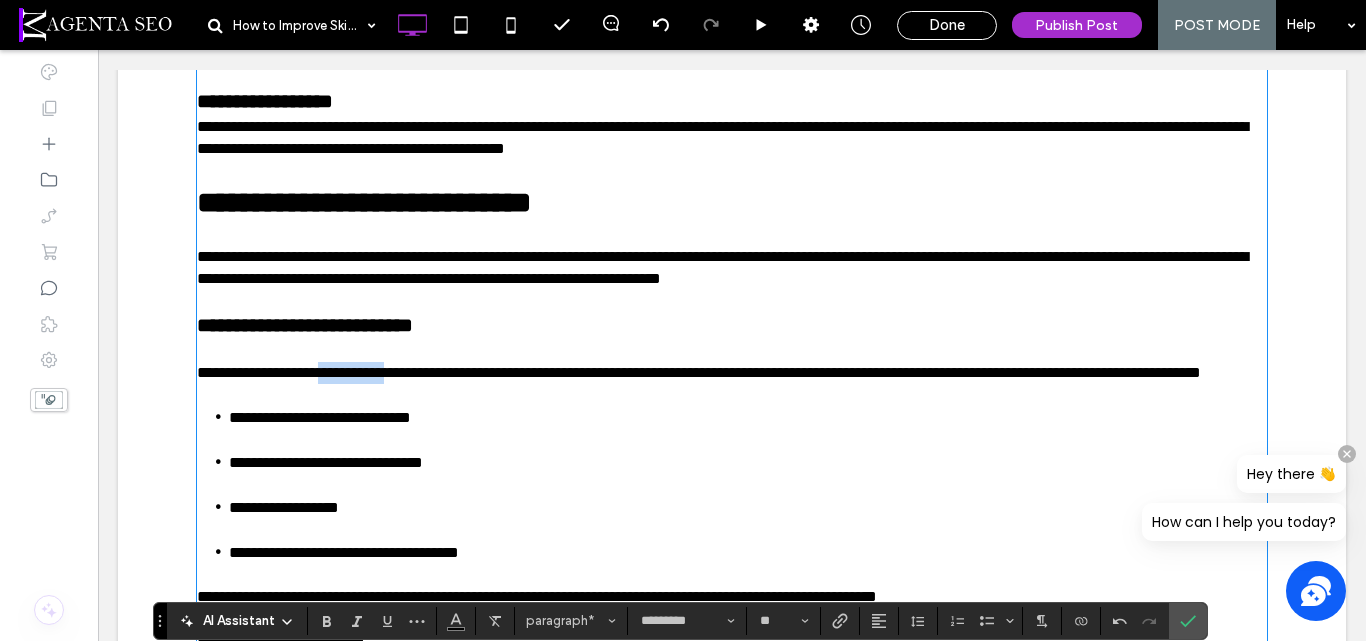 drag, startPoint x: 336, startPoint y: 366, endPoint x: 410, endPoint y: 374, distance: 74.431175 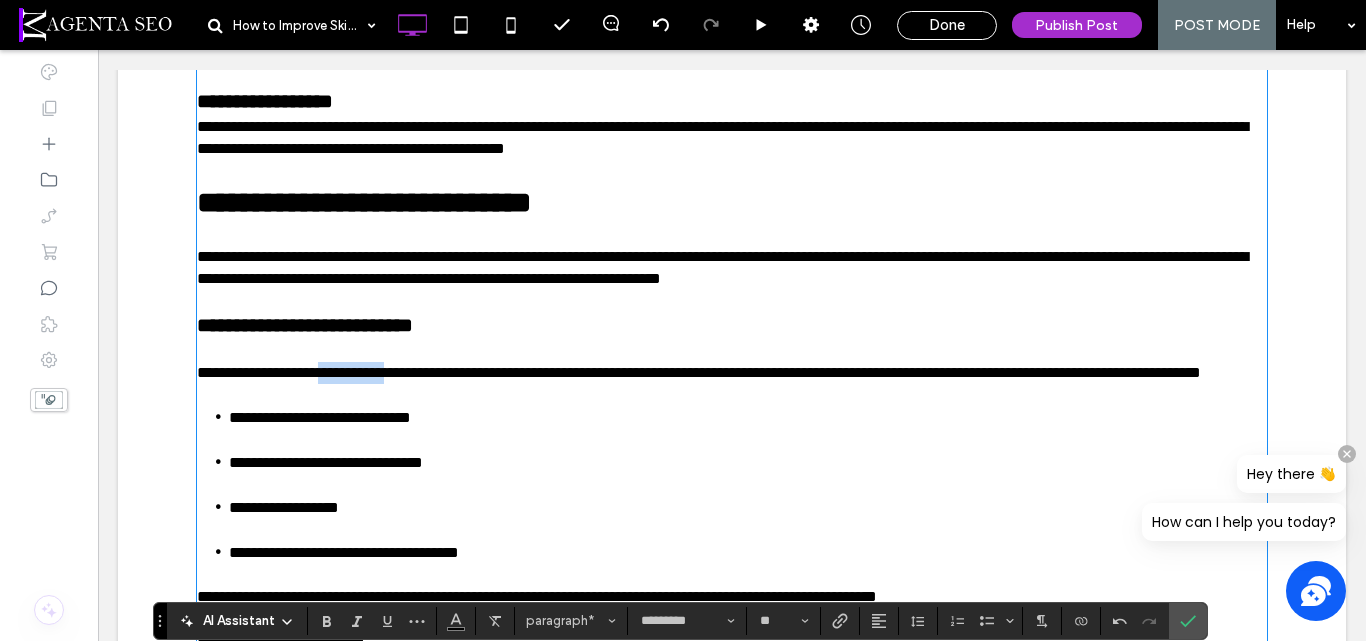 click on "**********" at bounding box center [699, 372] 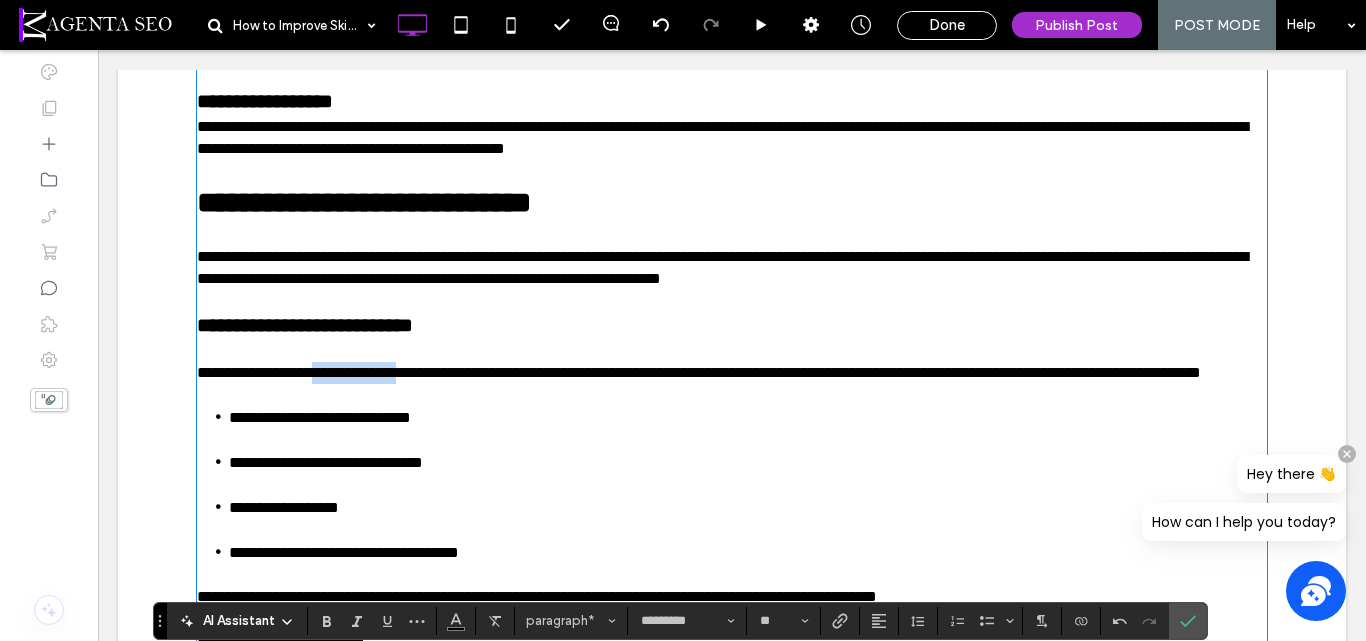 drag, startPoint x: 346, startPoint y: 366, endPoint x: 430, endPoint y: 371, distance: 84.14868 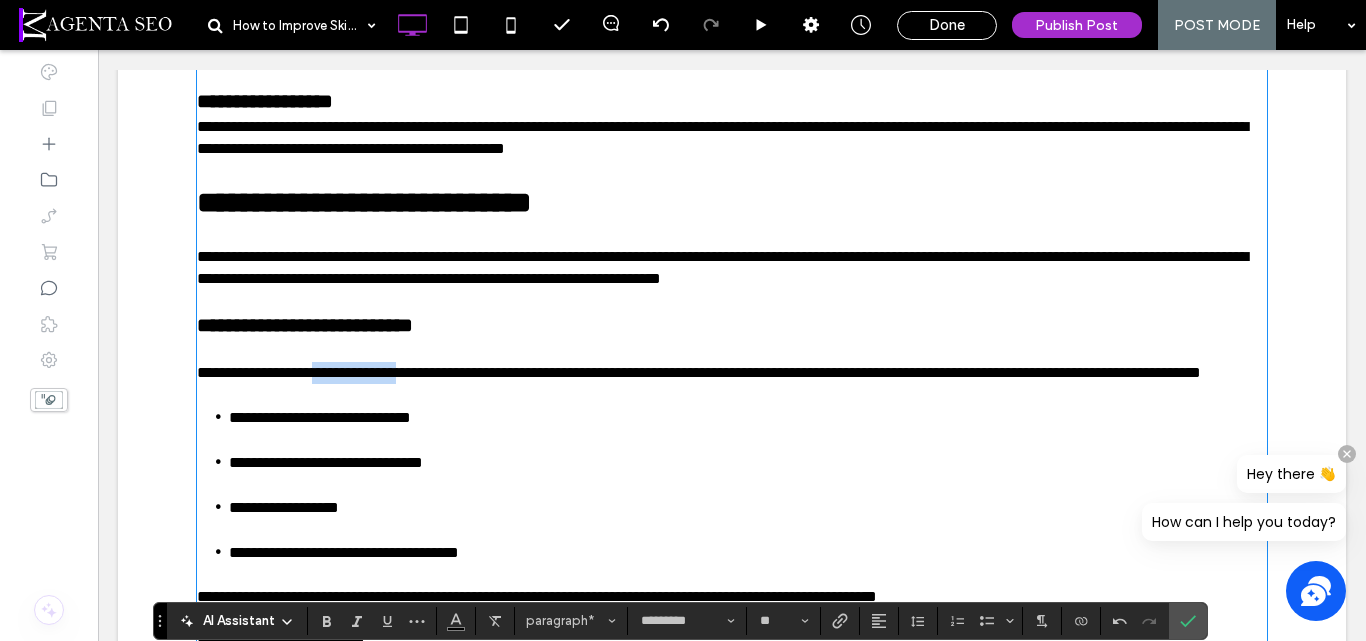 click on "**********" at bounding box center [699, 372] 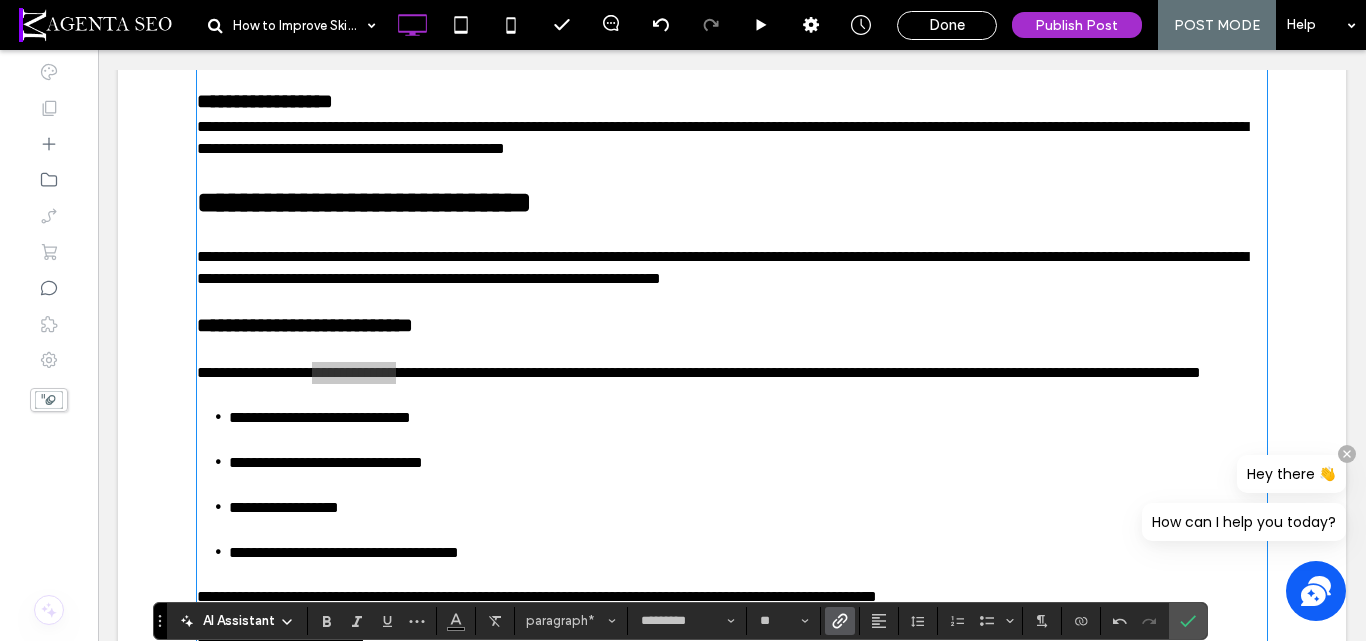 click 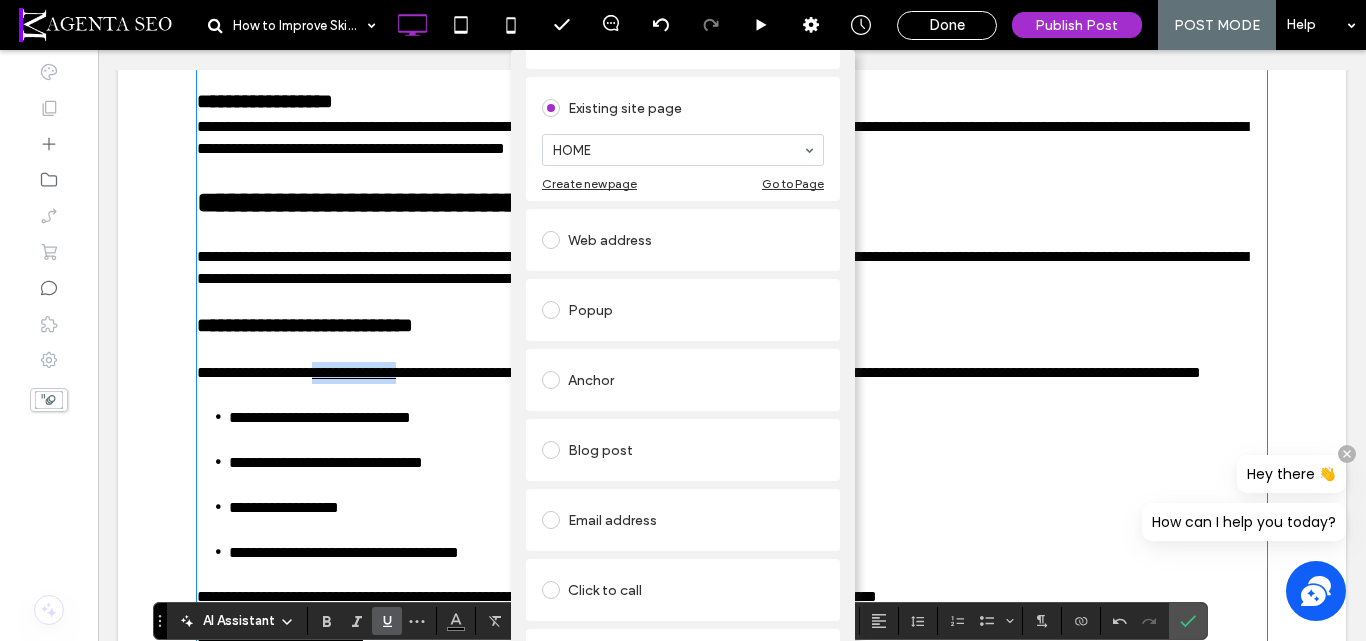 scroll, scrollTop: 100, scrollLeft: 0, axis: vertical 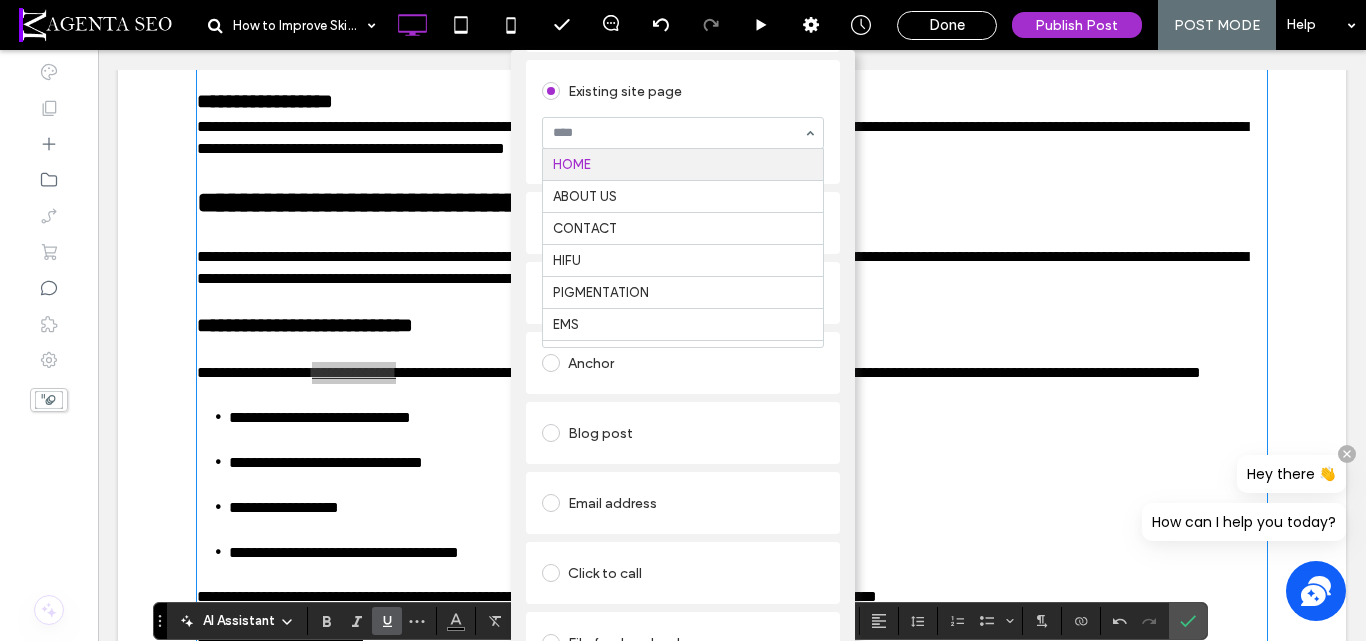 click at bounding box center (678, 133) 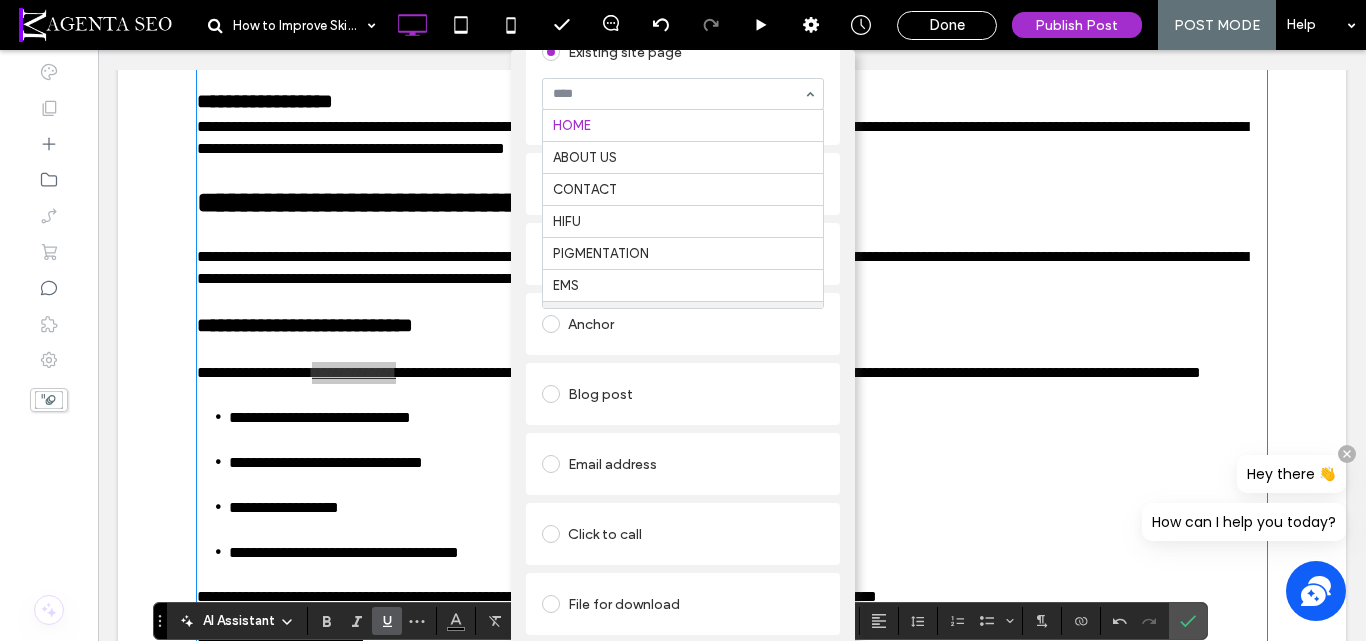 click on "Blog post" at bounding box center [683, 394] 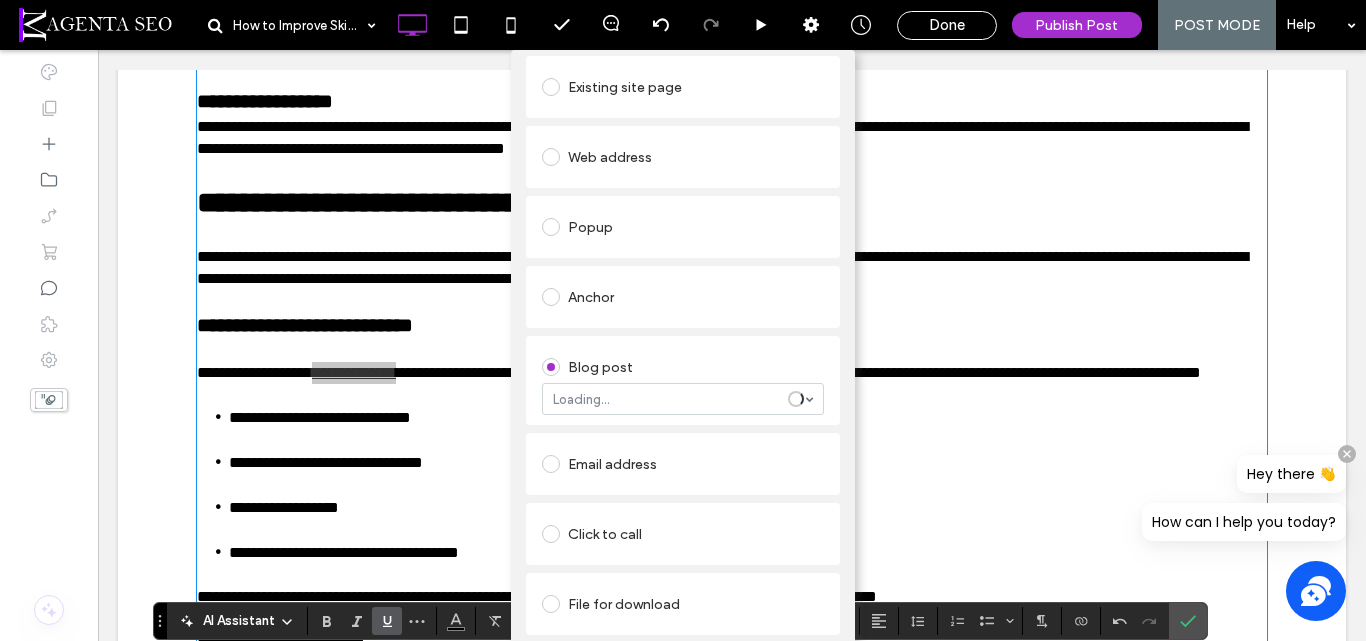 scroll, scrollTop: 77, scrollLeft: 0, axis: vertical 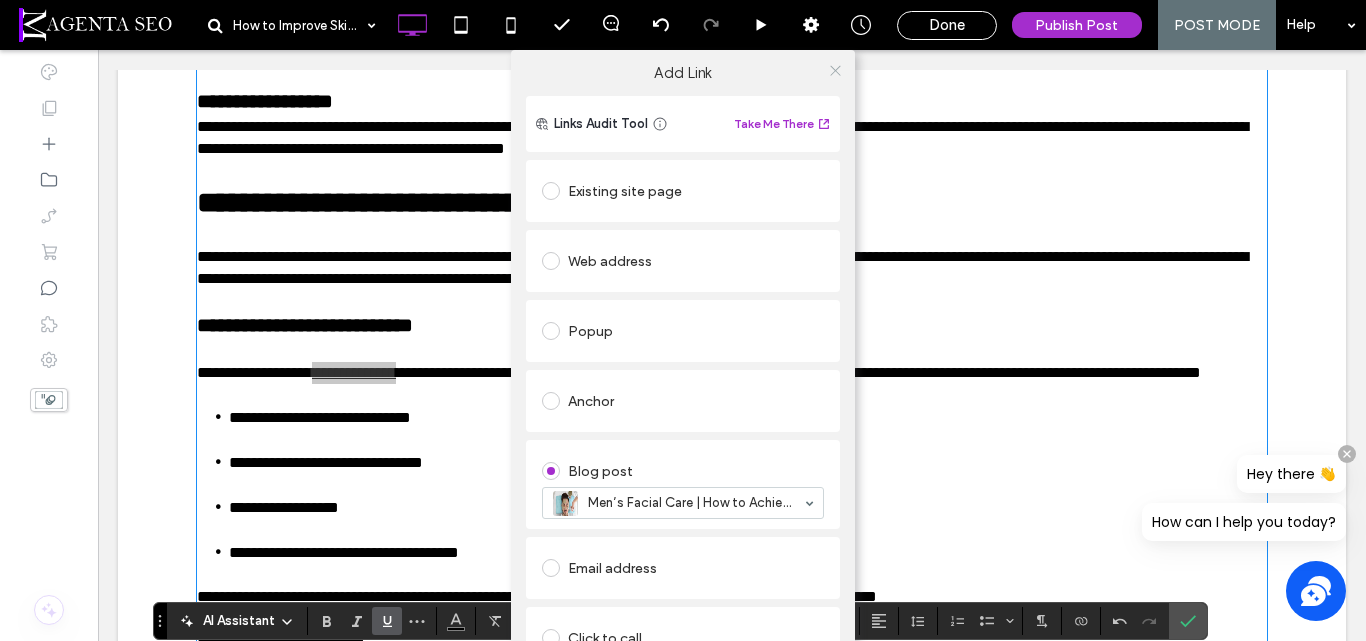 click 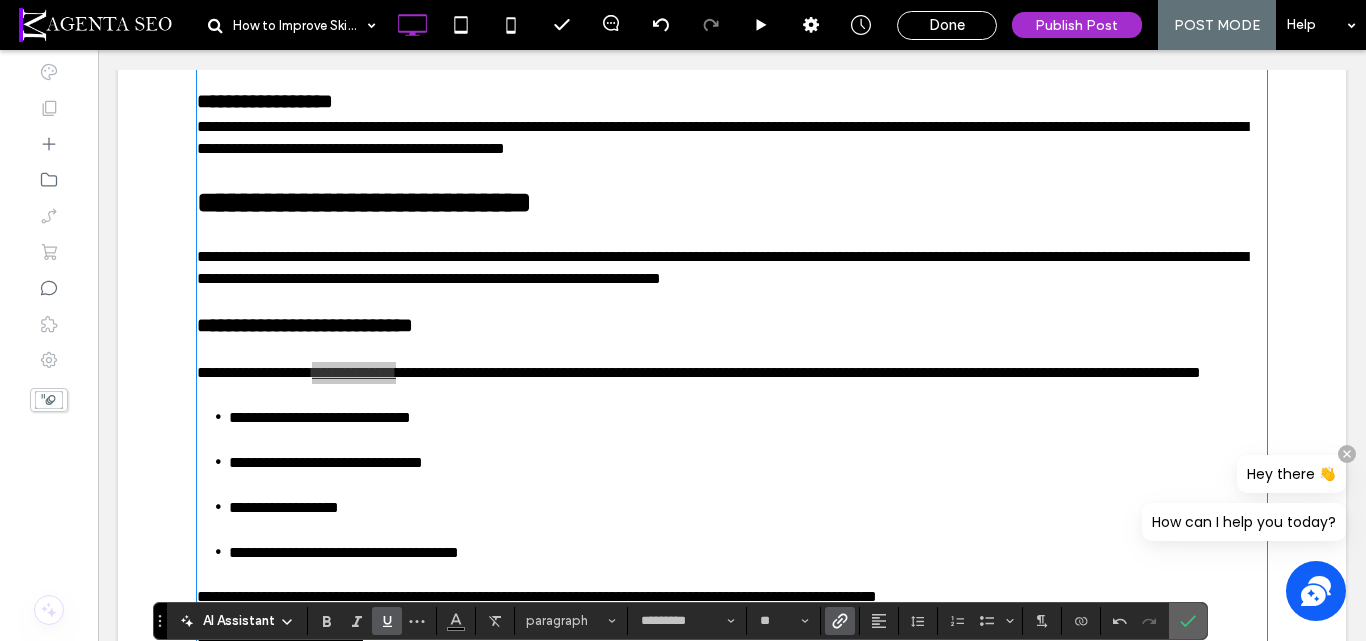 click 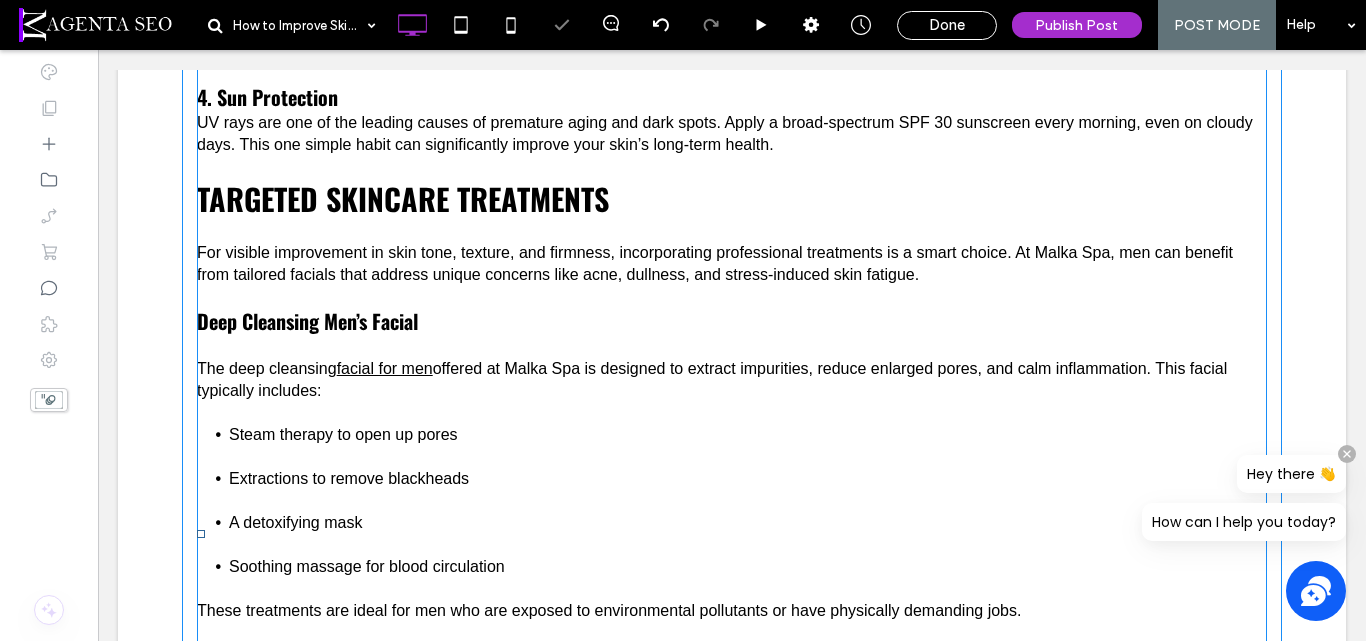 click on "Extractions to remove blackheads" at bounding box center [748, 490] 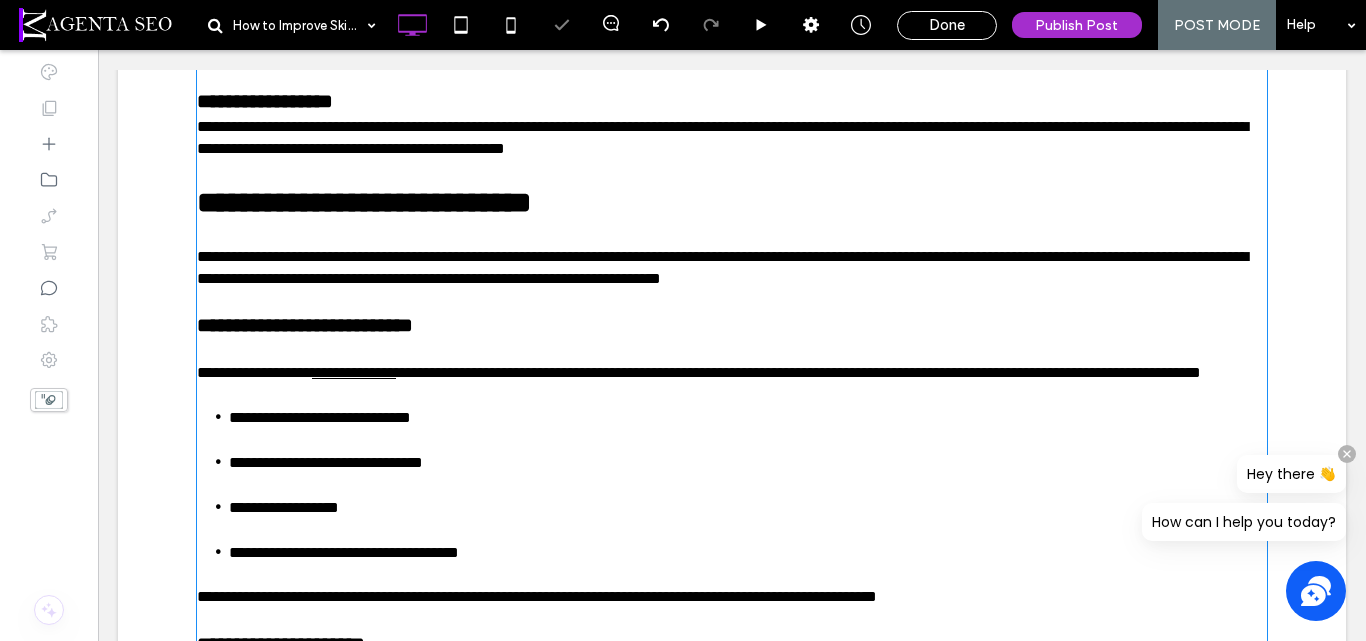 type on "*********" 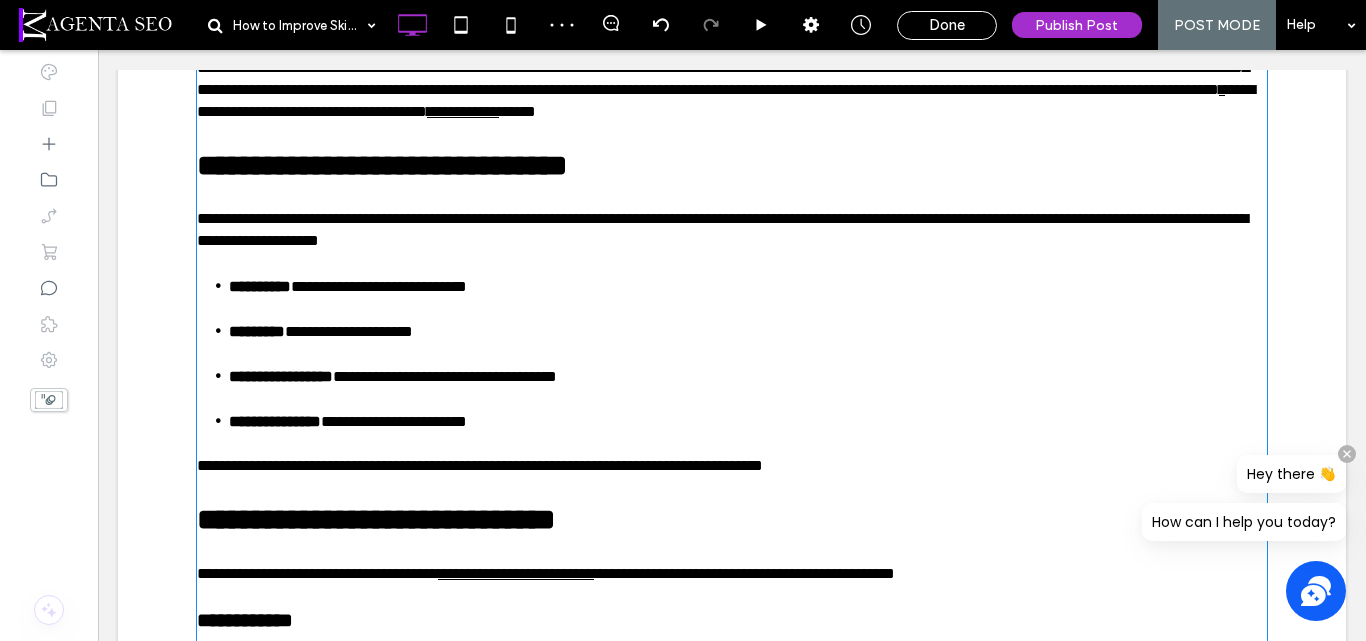 scroll, scrollTop: 1329, scrollLeft: 0, axis: vertical 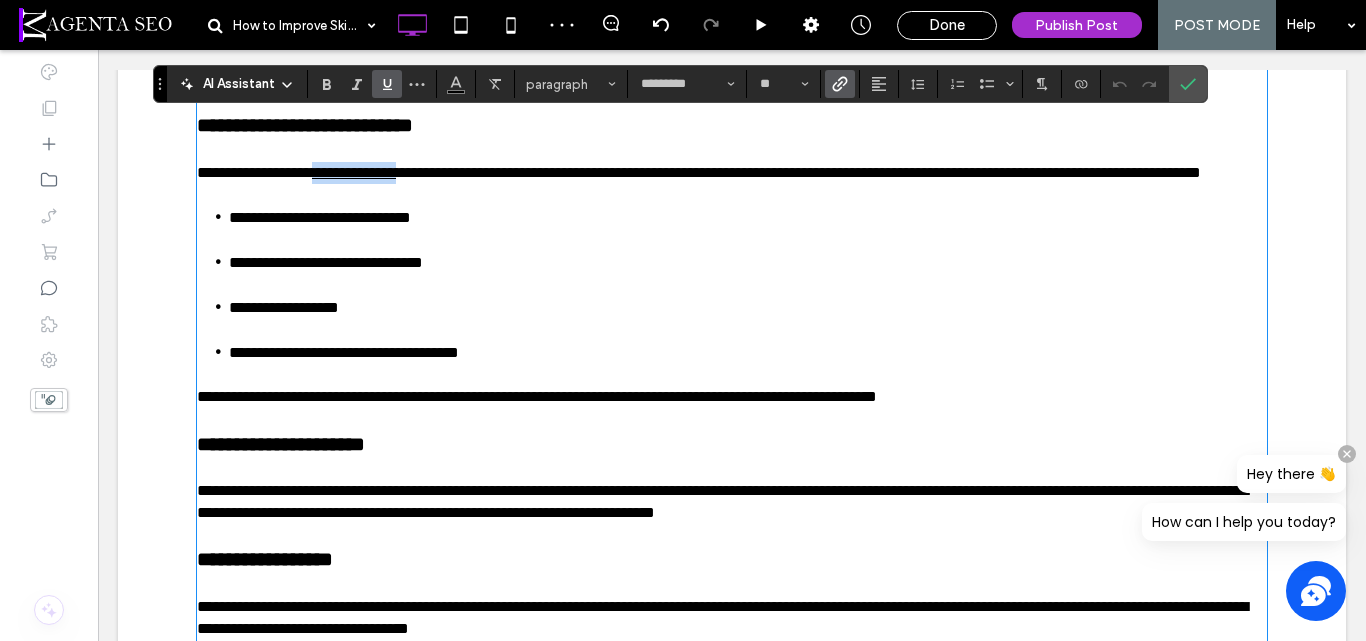 click on "**********" at bounding box center [732, 445] 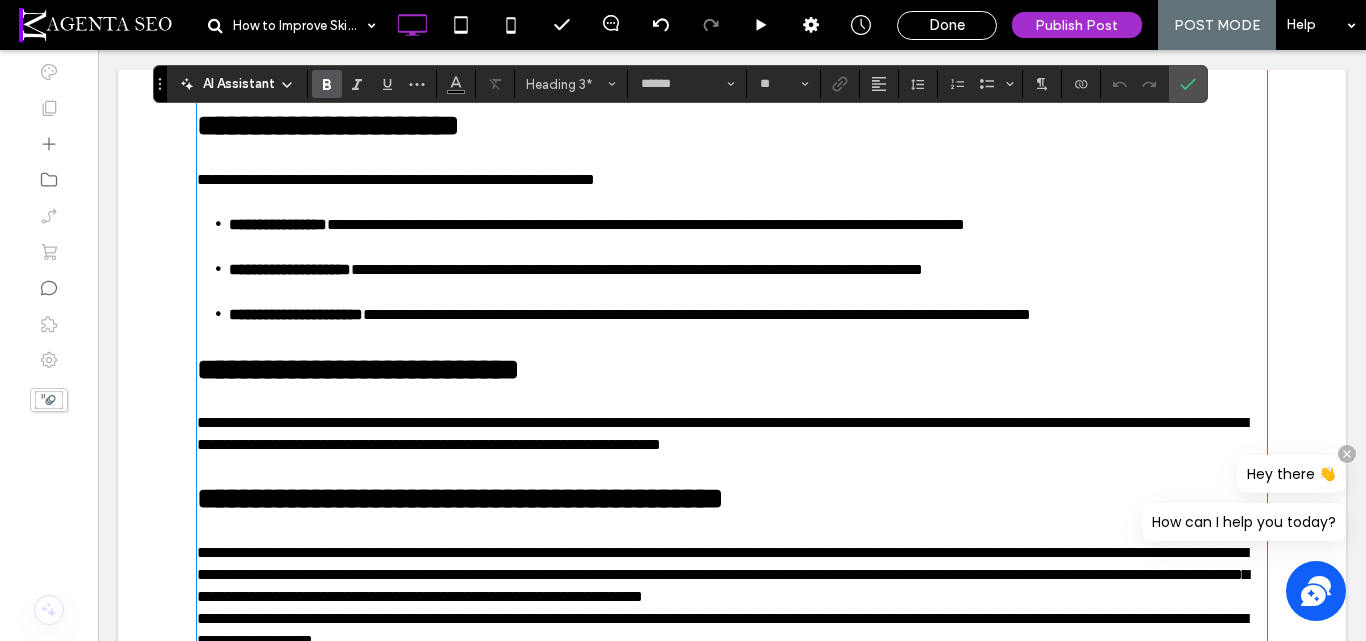 scroll, scrollTop: 2629, scrollLeft: 0, axis: vertical 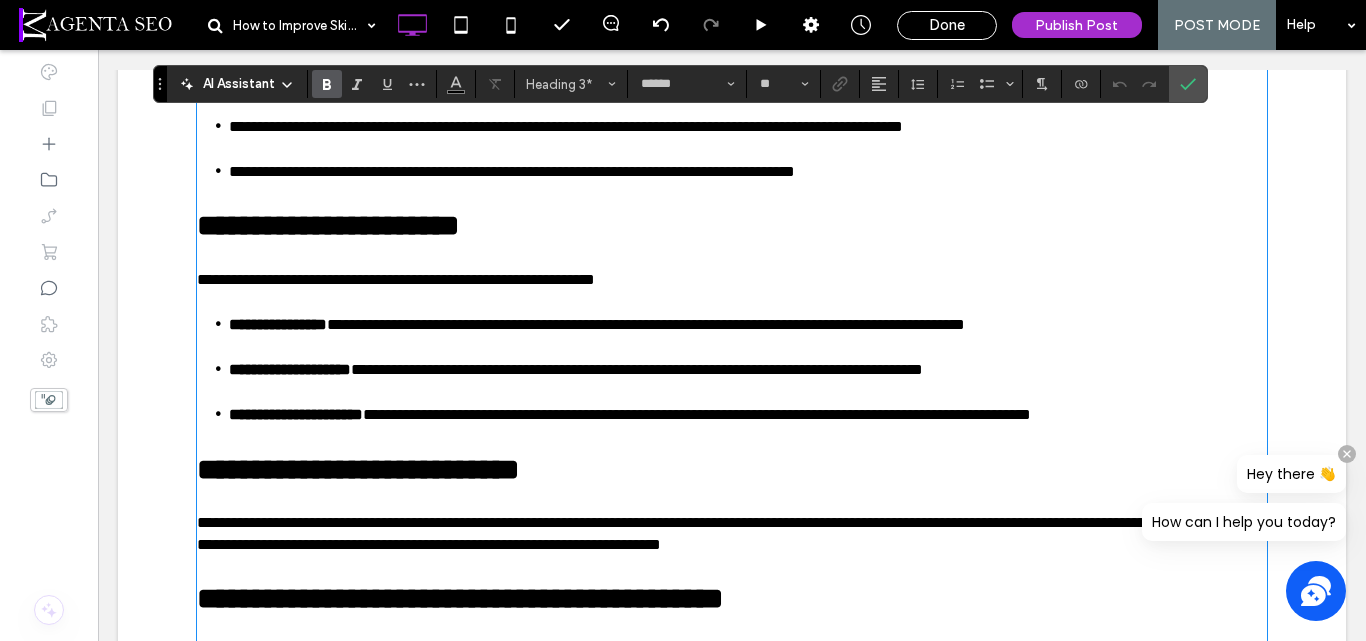 type on "*********" 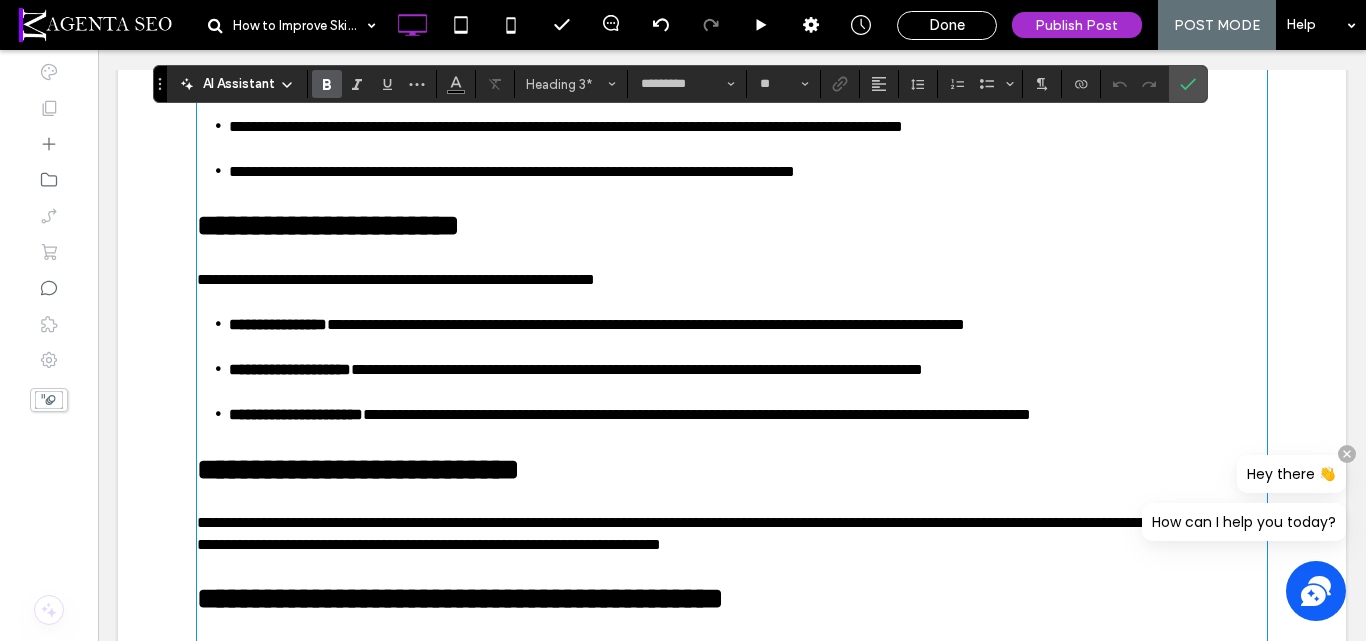click on "**********" at bounding box center [748, 380] 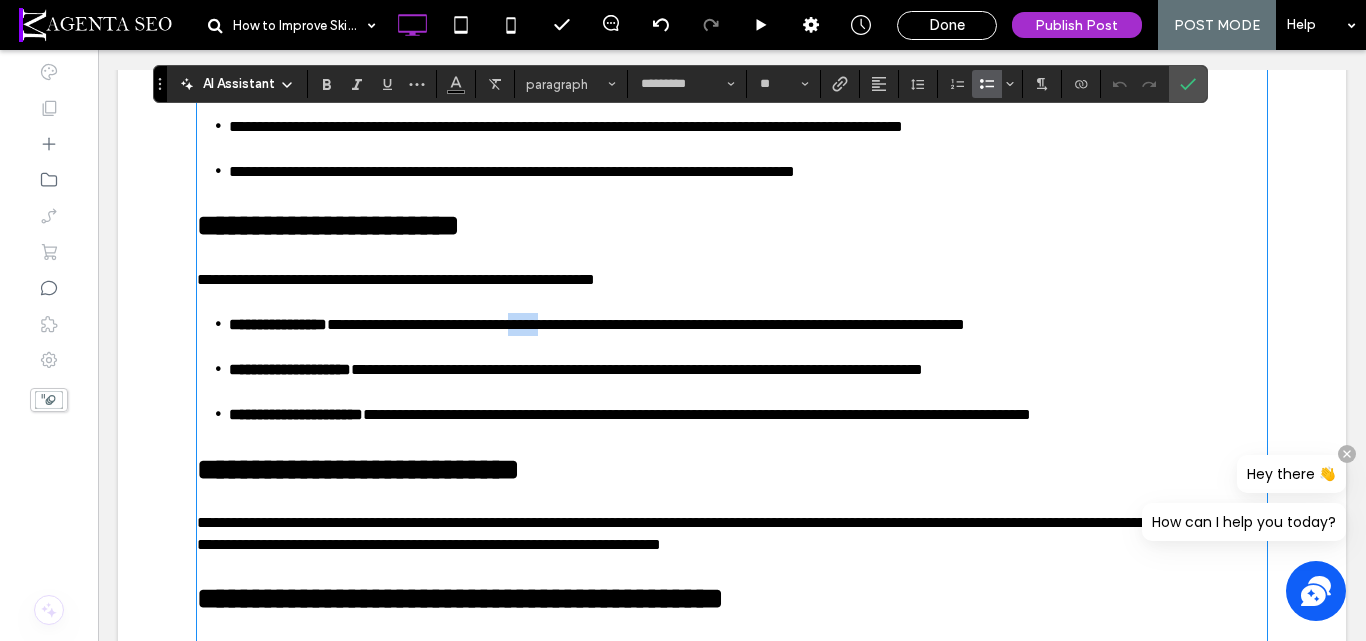 drag, startPoint x: 562, startPoint y: 335, endPoint x: 603, endPoint y: 337, distance: 41.04875 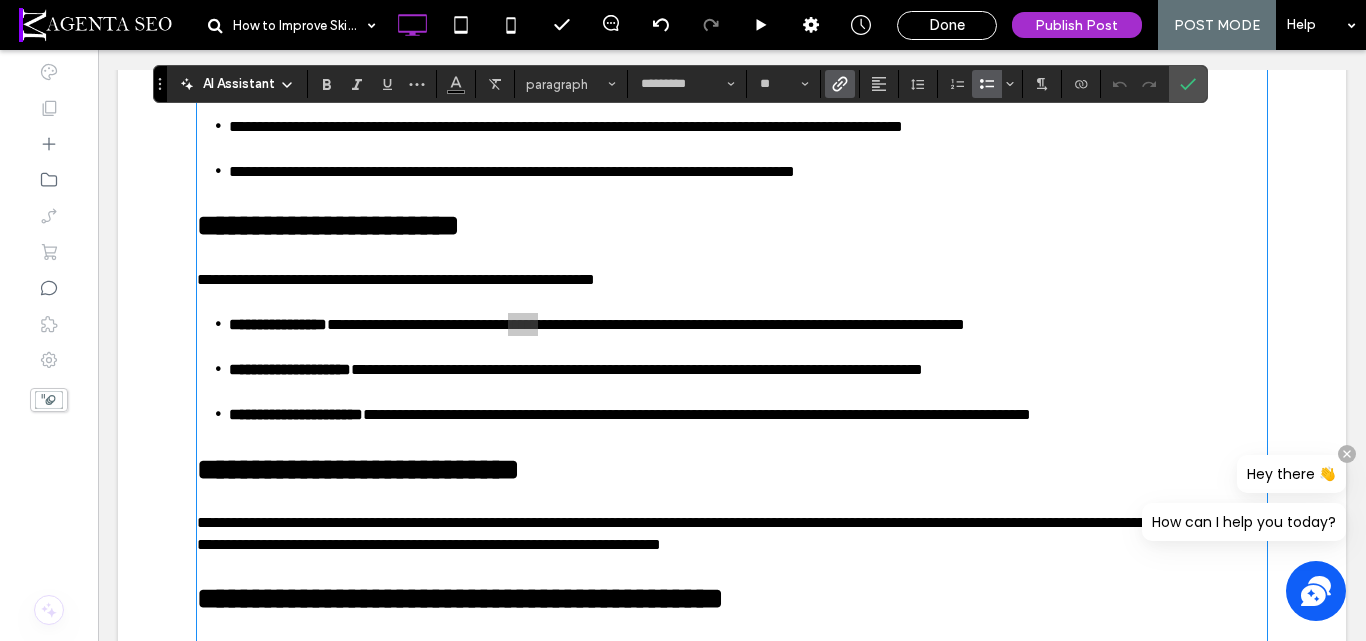 click 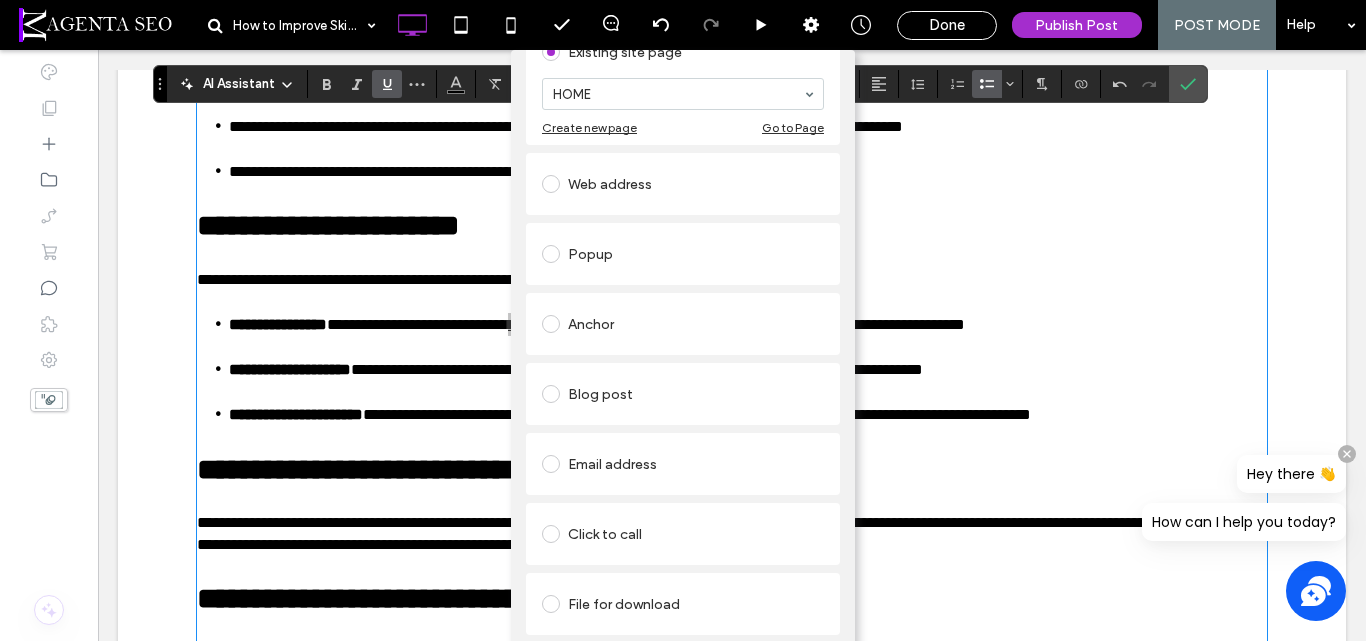 click on "Blog post" at bounding box center (683, 394) 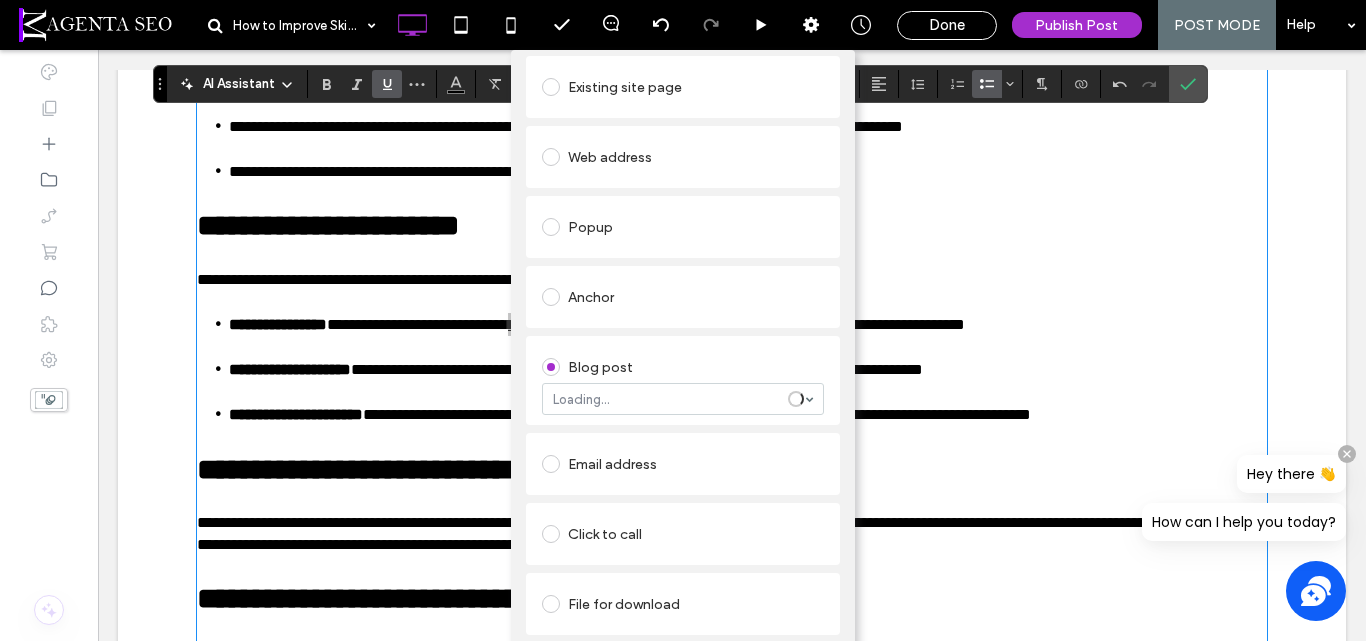 scroll, scrollTop: 77, scrollLeft: 0, axis: vertical 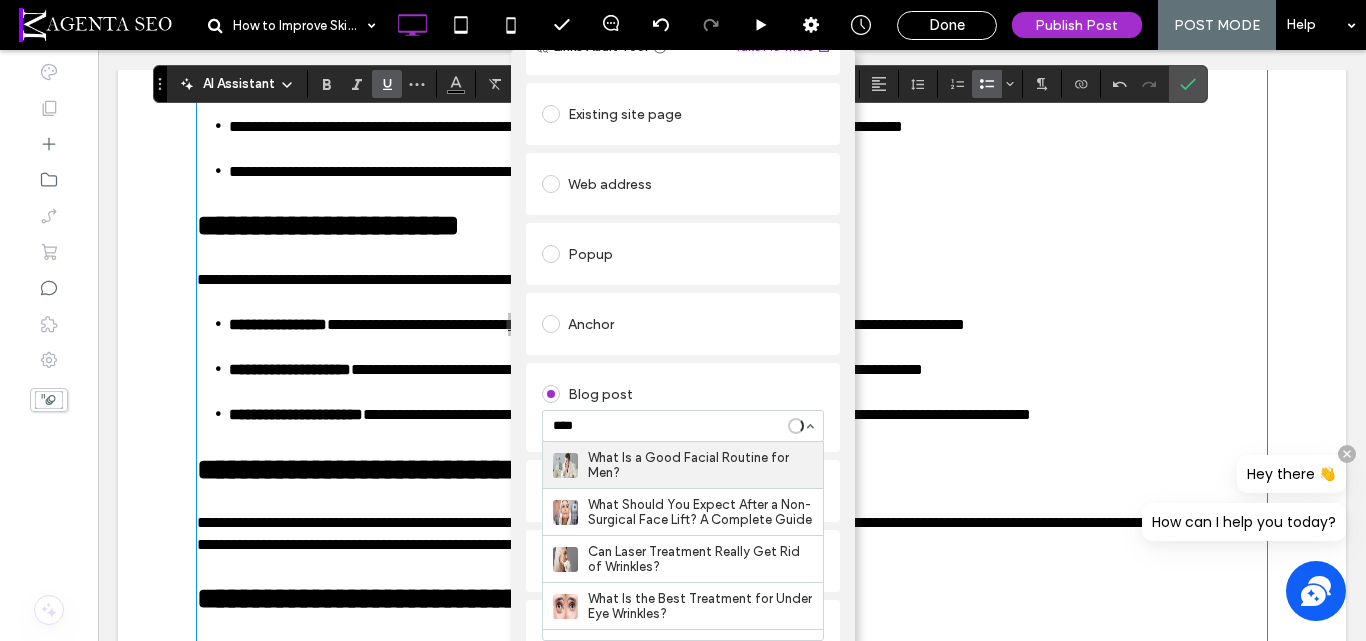 type on "*****" 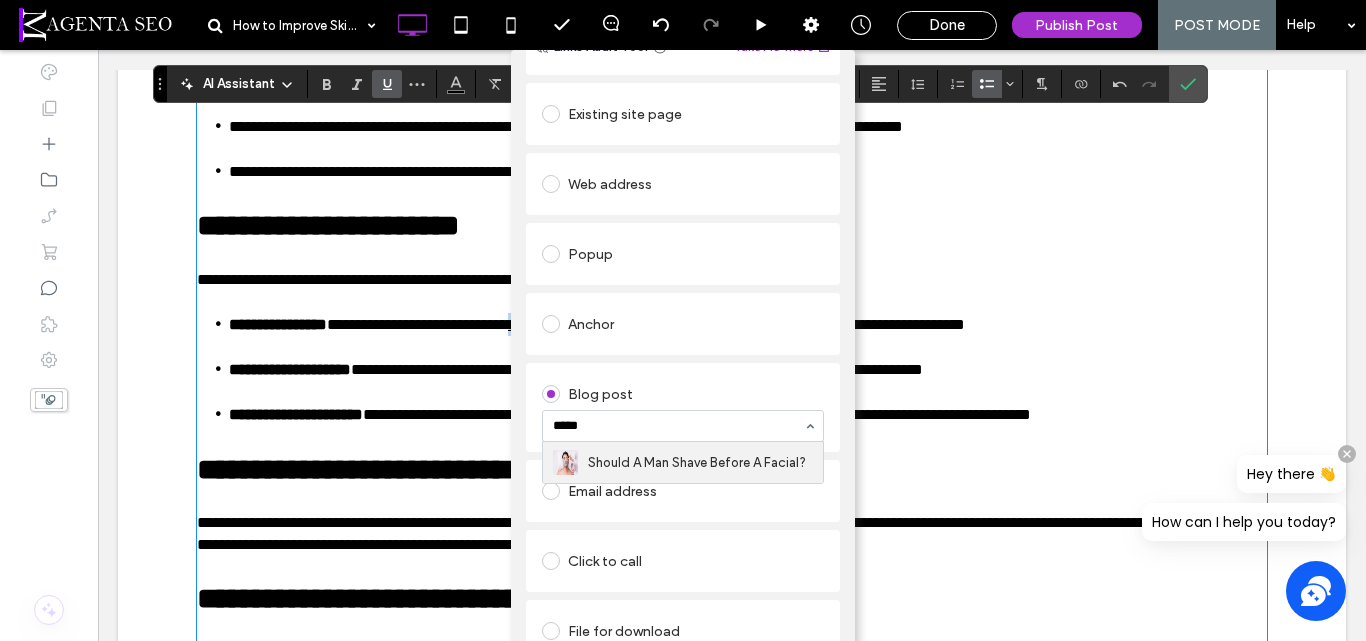 type 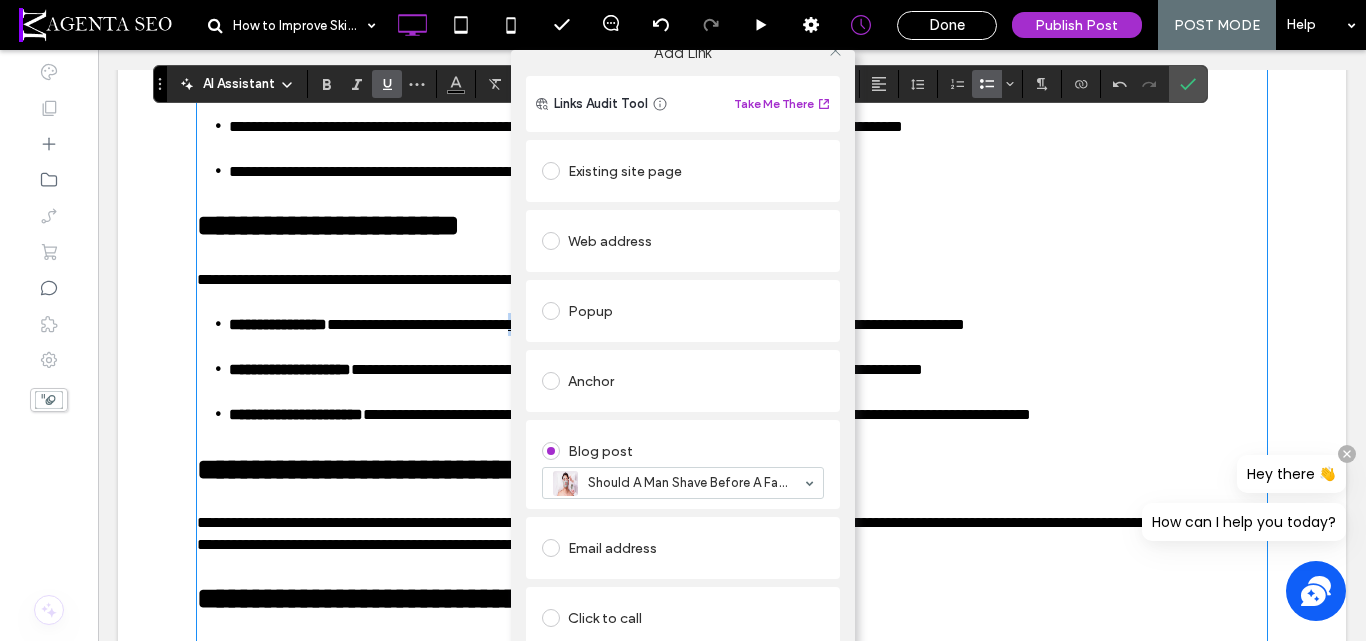 scroll, scrollTop: 0, scrollLeft: 0, axis: both 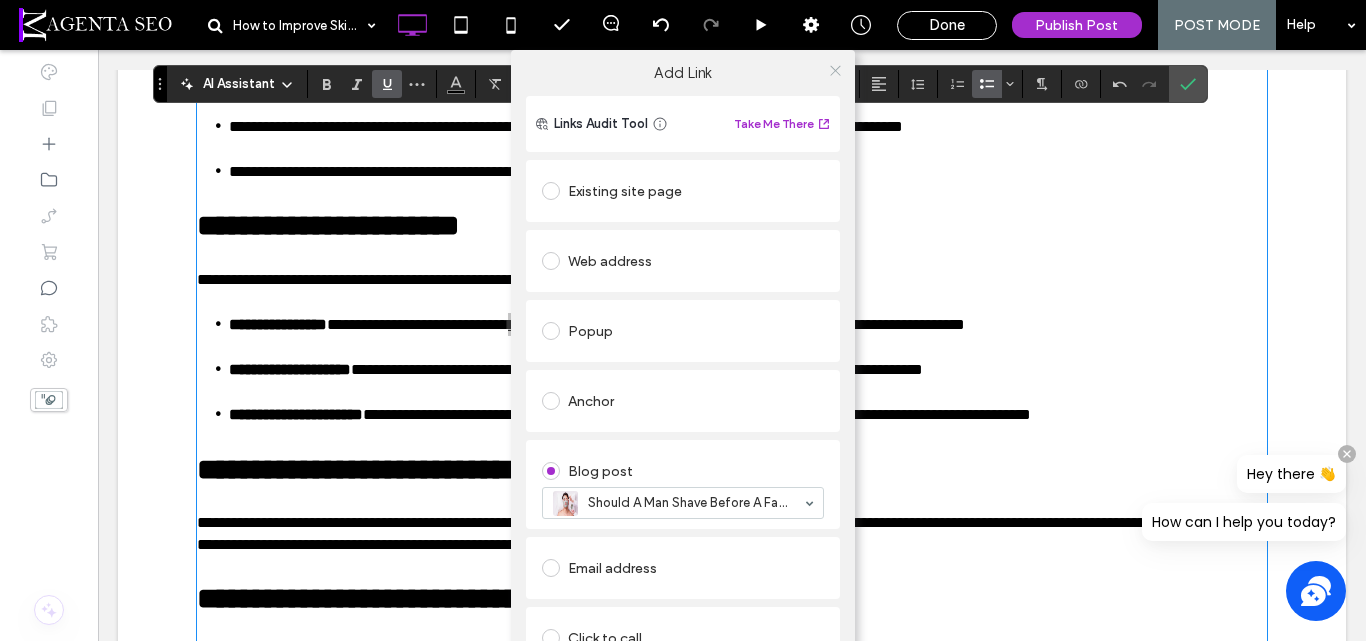 click 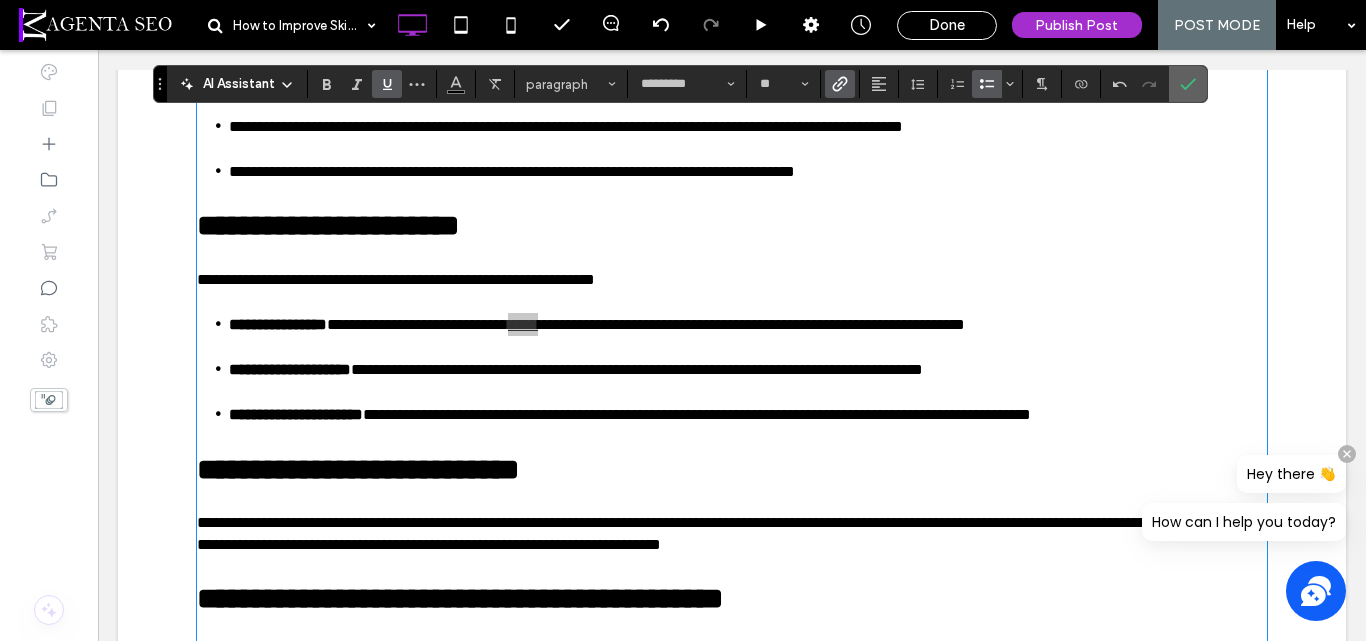 click 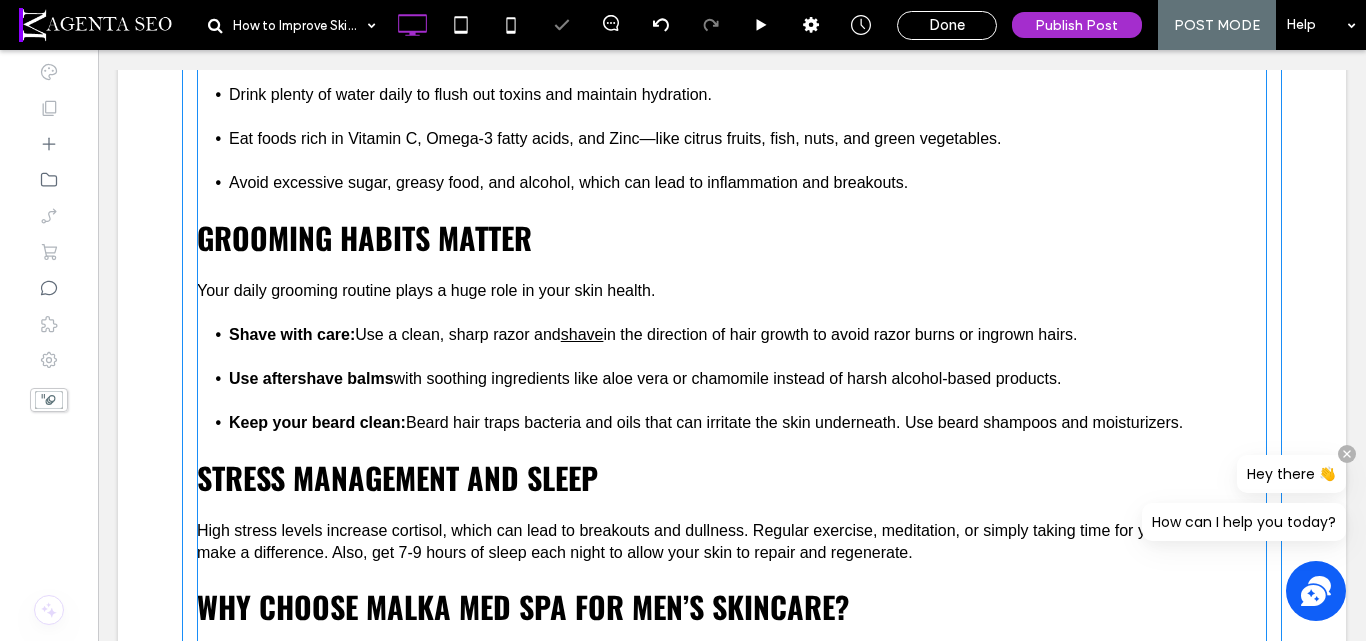 click on "in the direction of hair growth to avoid razor burns or ingrown hairs." at bounding box center (840, 334) 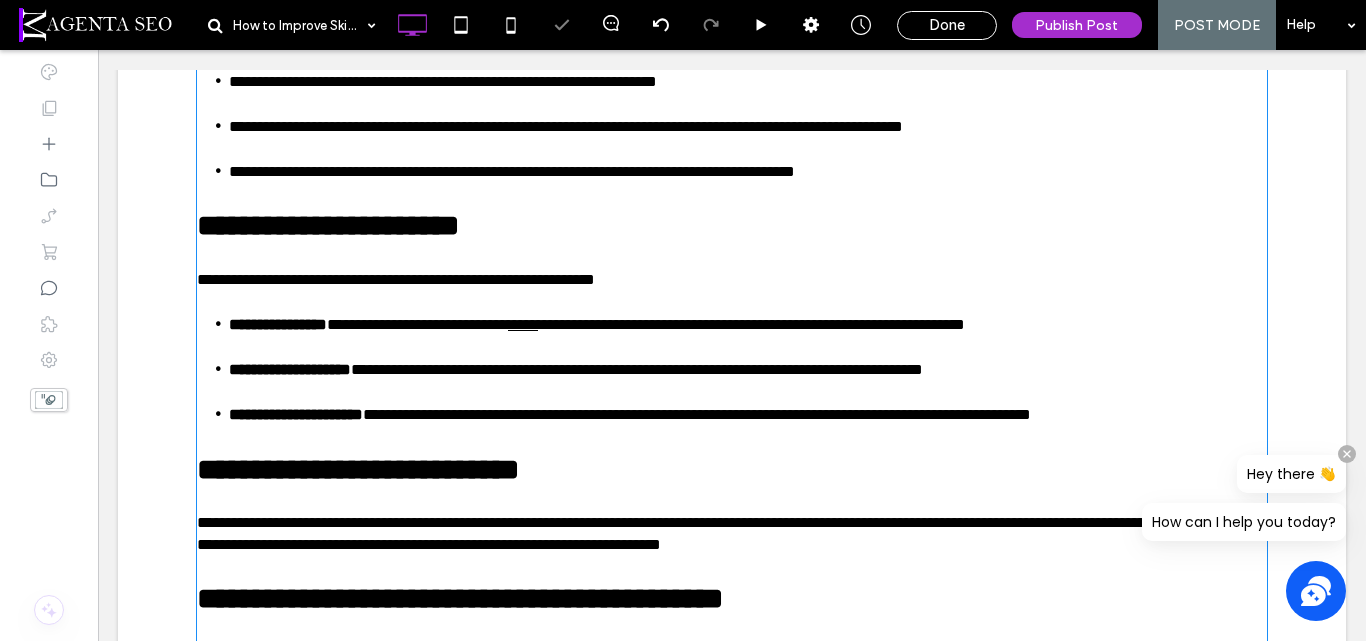 type on "*********" 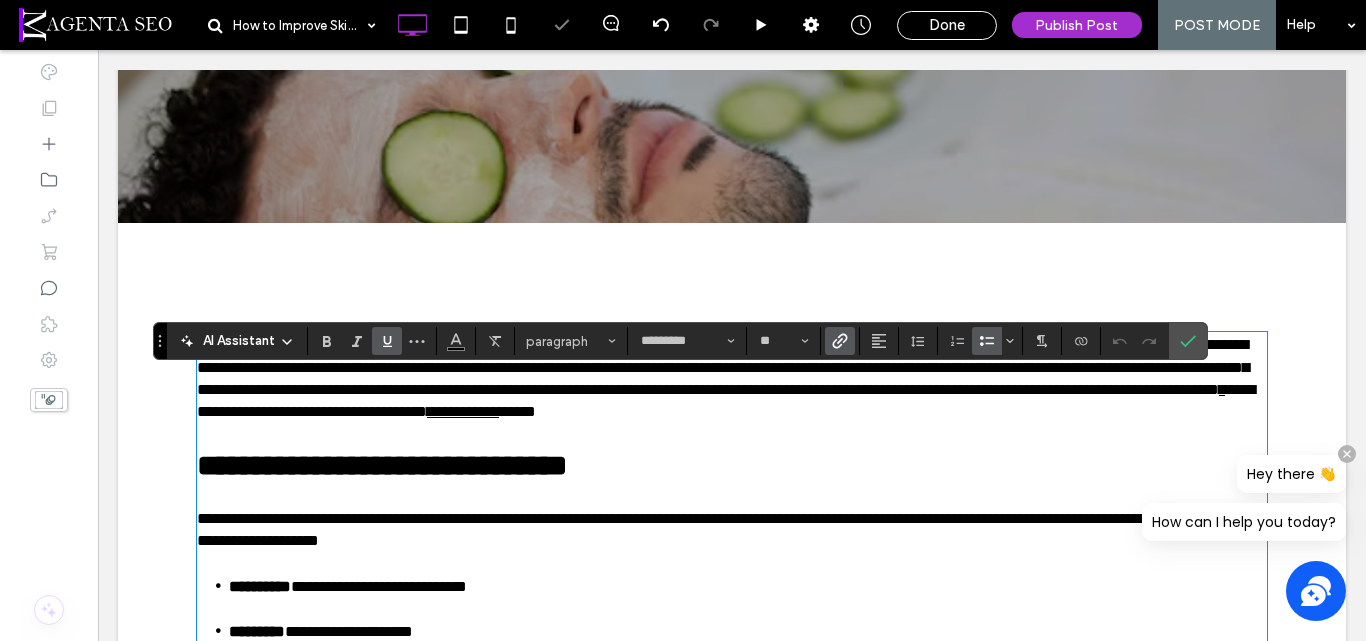 type on "******" 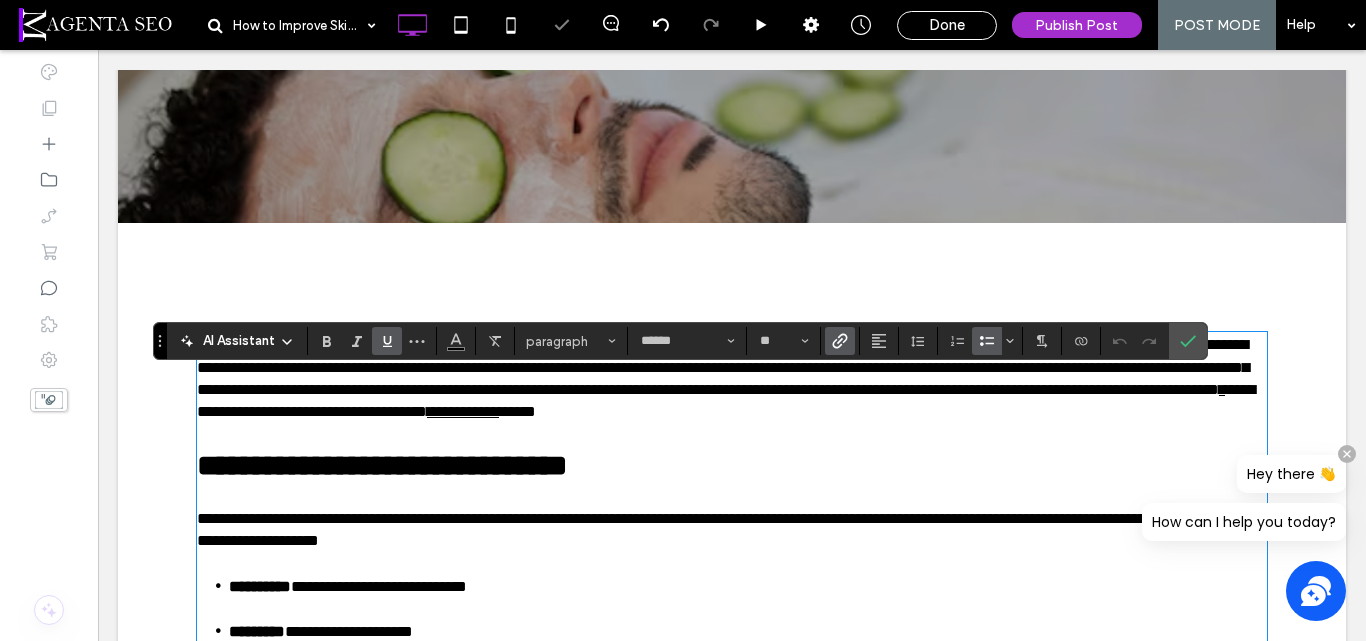 click on "**********" at bounding box center (732, 465) 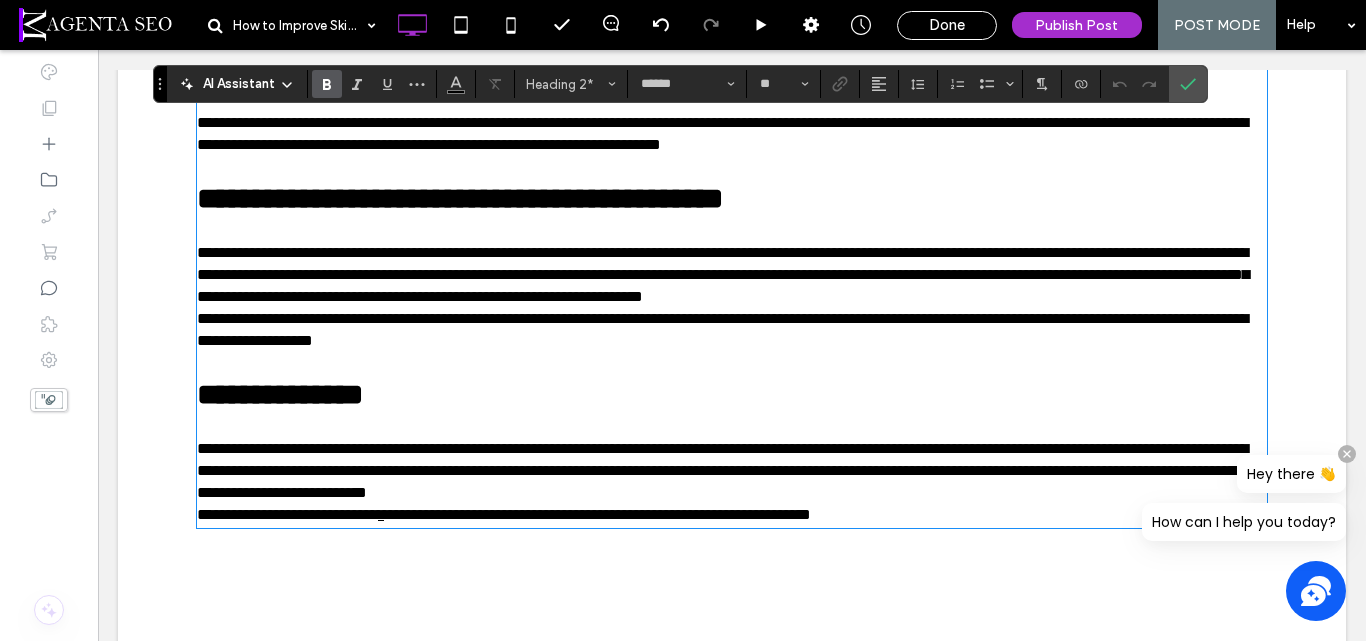 scroll, scrollTop: 3229, scrollLeft: 0, axis: vertical 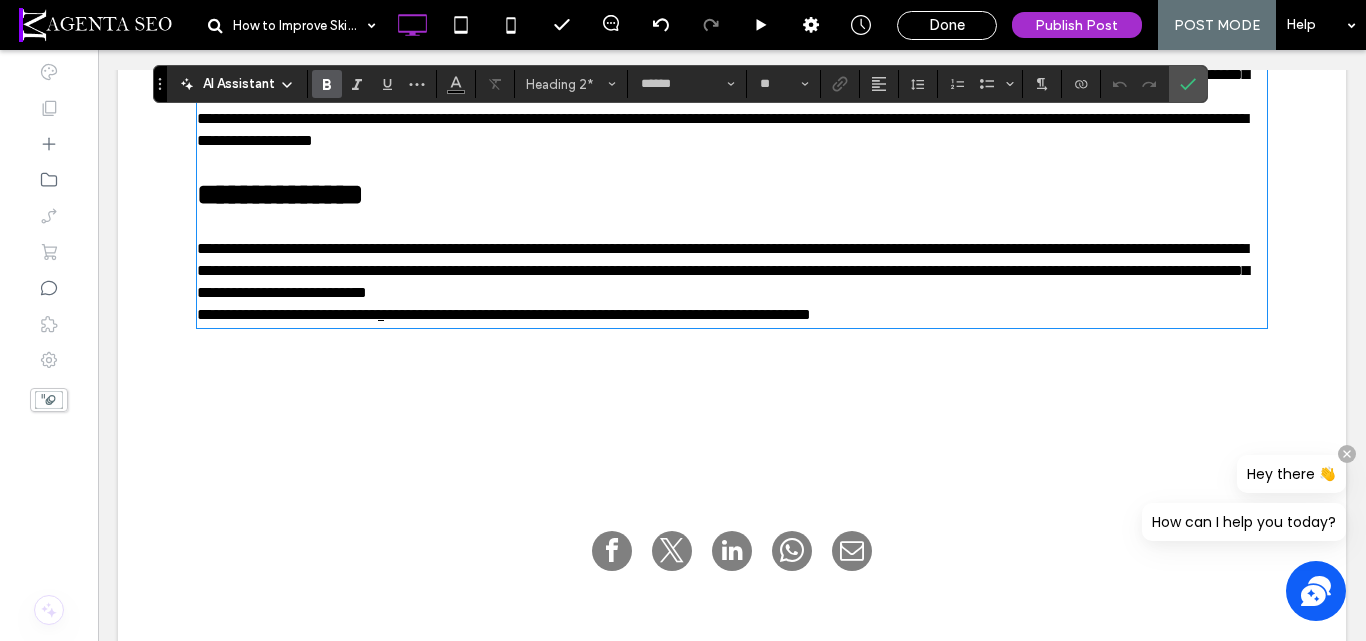 type on "*********" 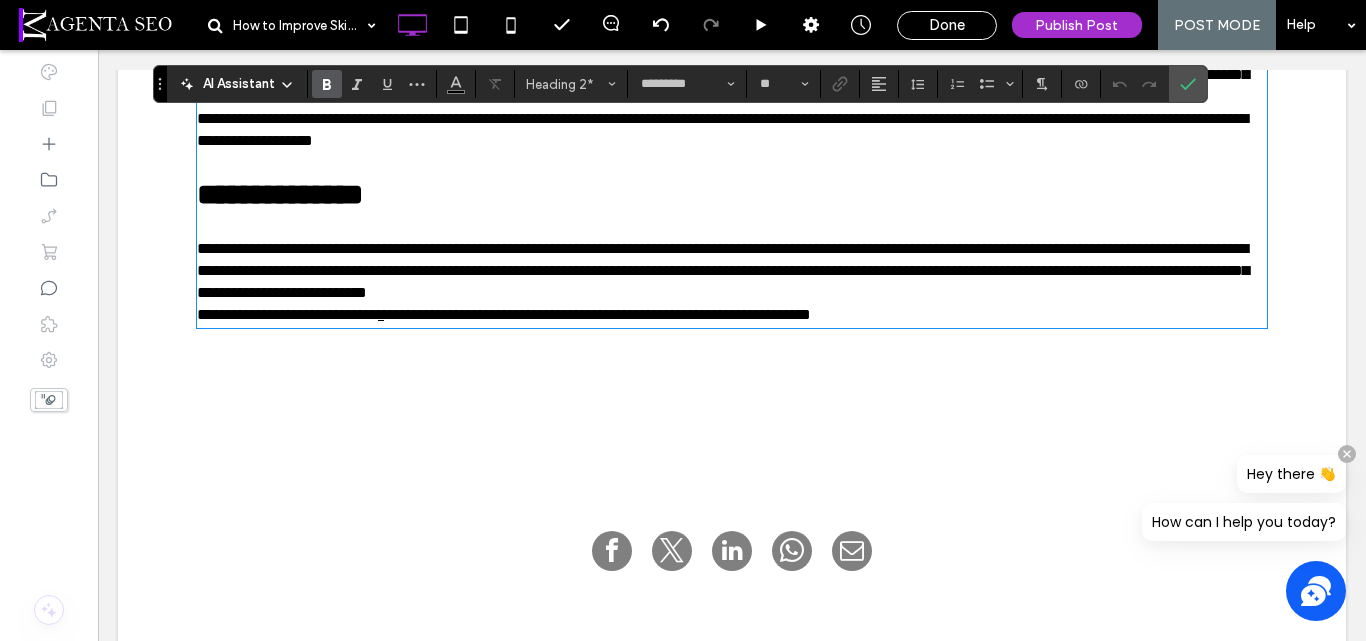 click on "**********" at bounding box center [287, 314] 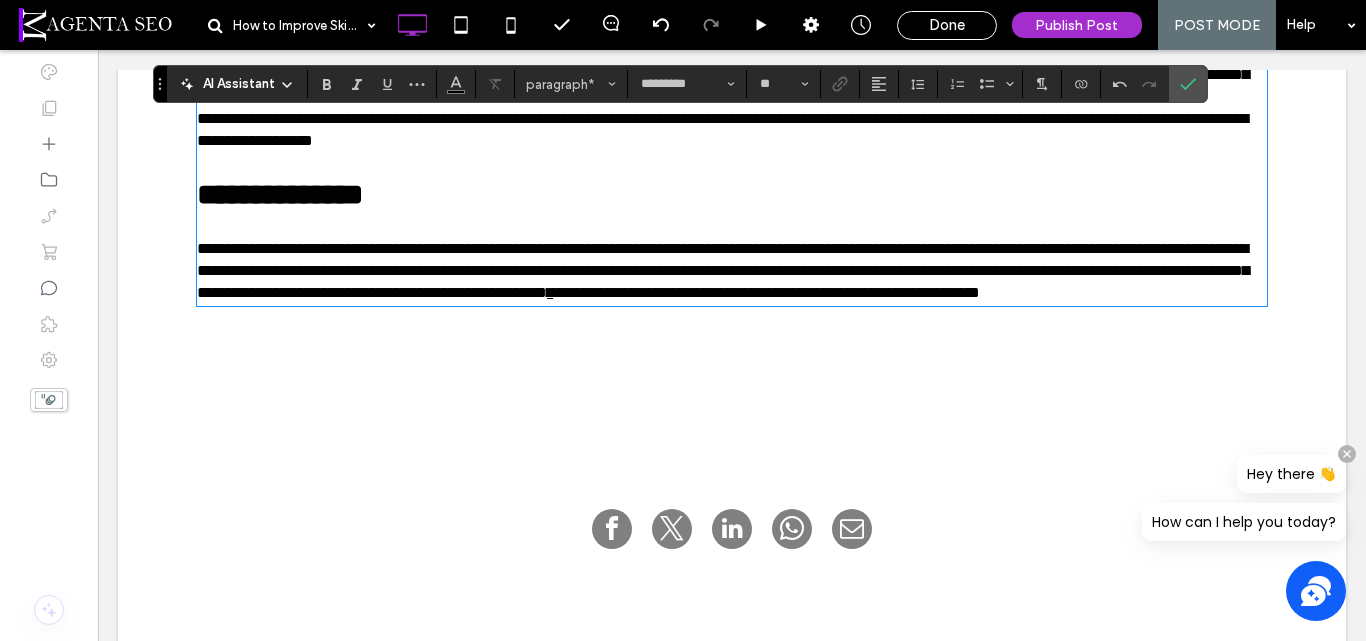 type 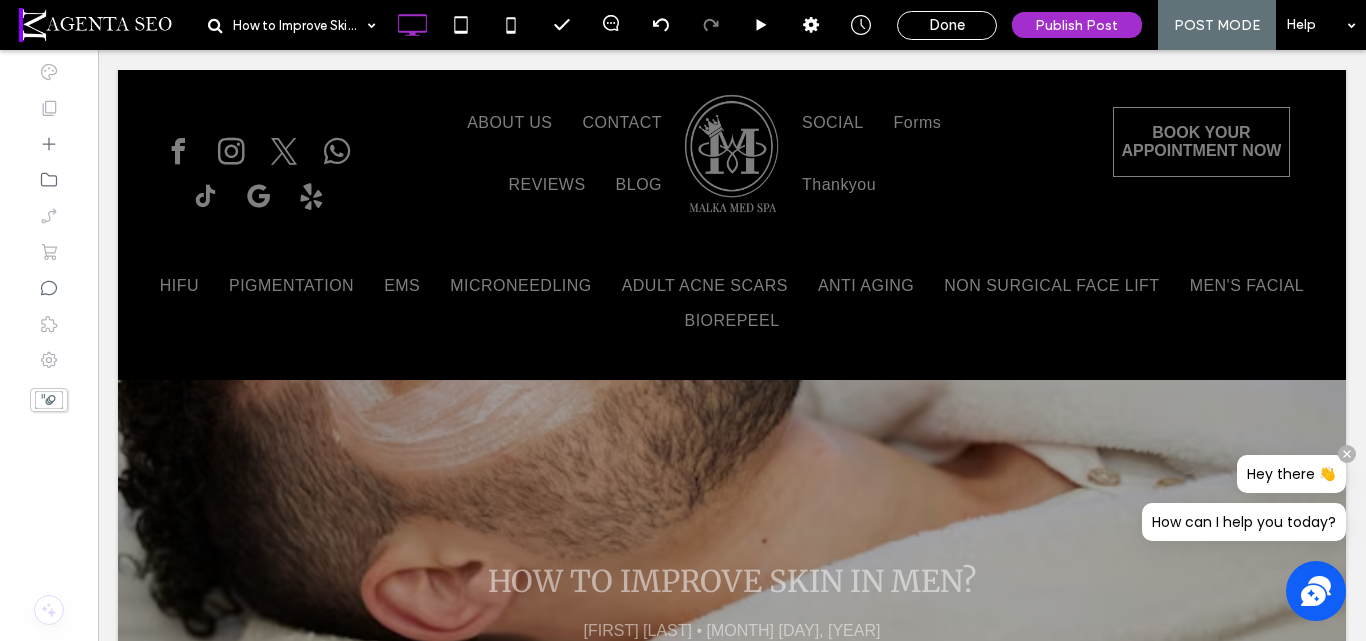 scroll, scrollTop: 0, scrollLeft: 0, axis: both 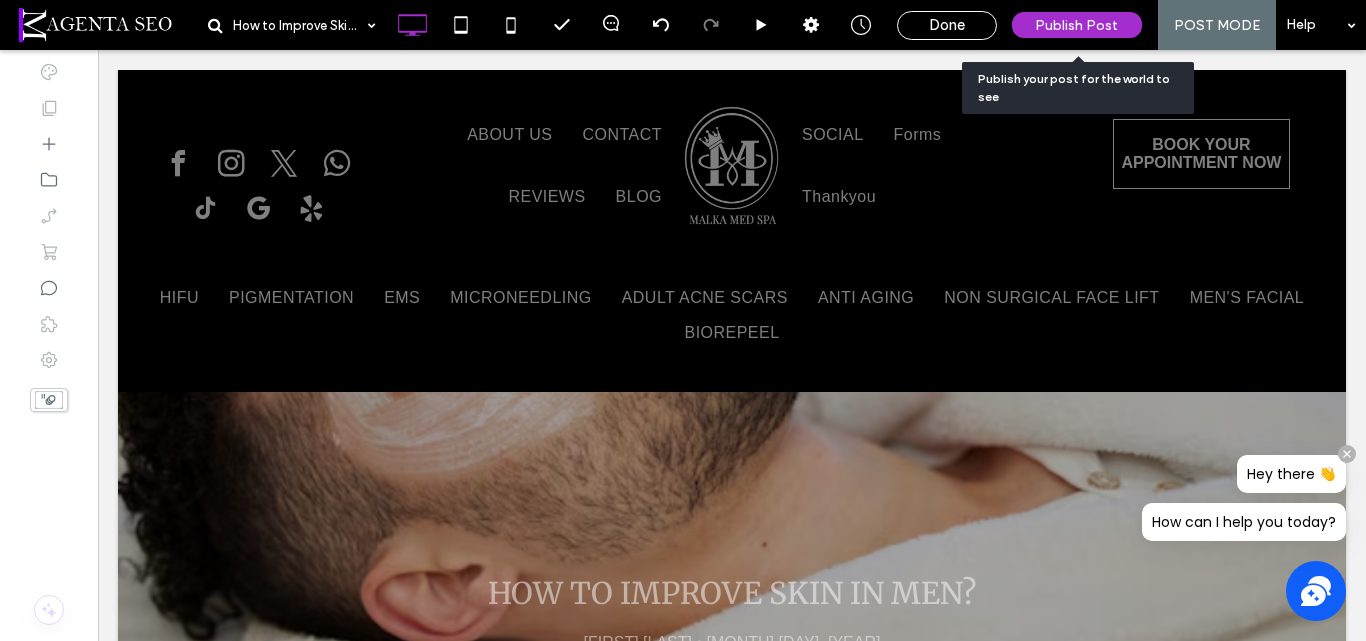 click on "Publish Post" at bounding box center [1077, 25] 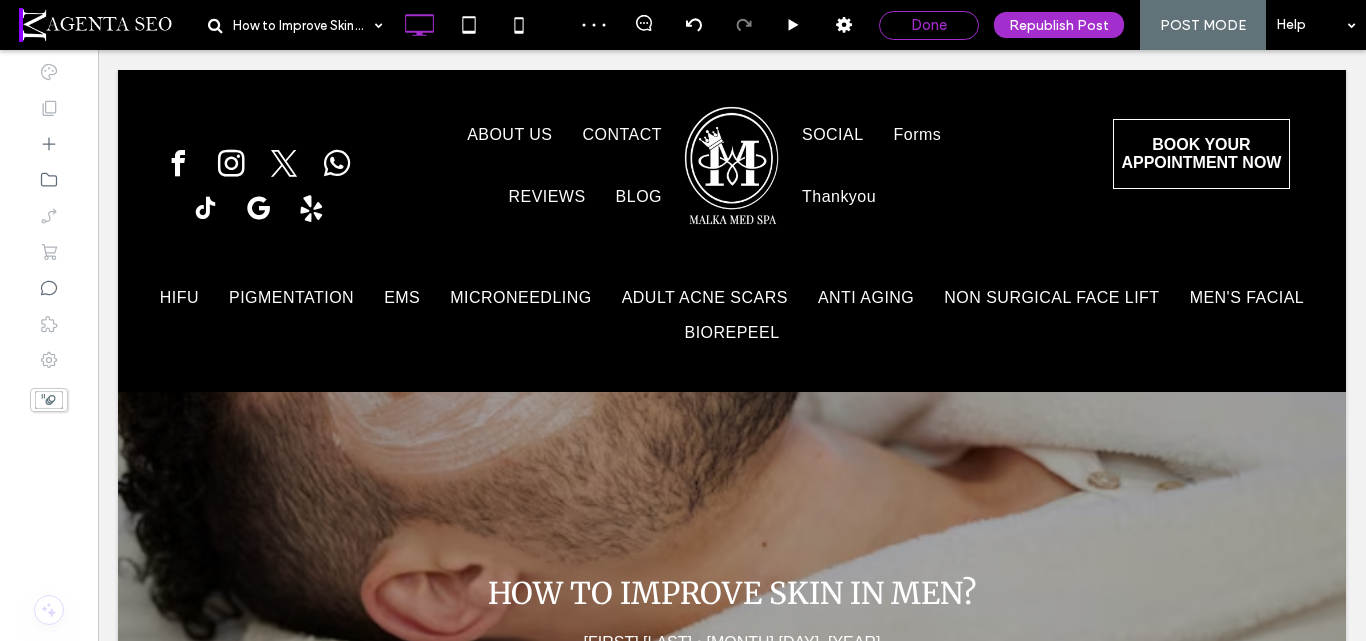 scroll, scrollTop: 0, scrollLeft: 0, axis: both 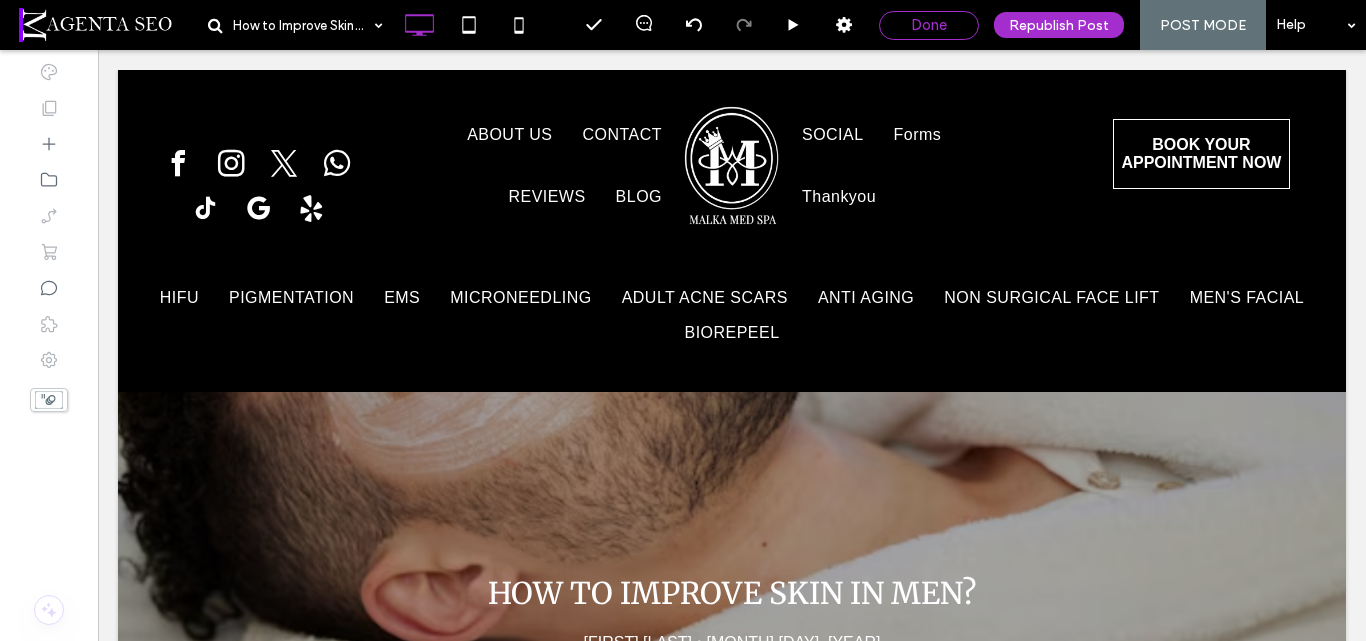 click on "Done" at bounding box center [929, 25] 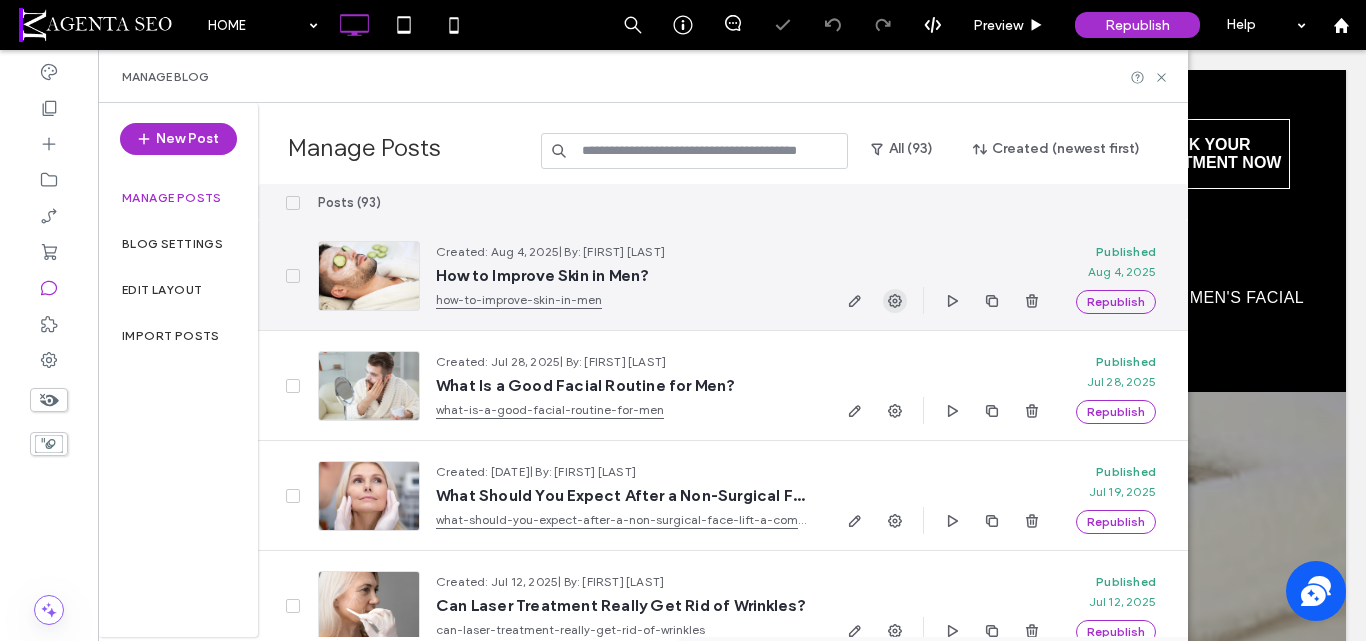 click 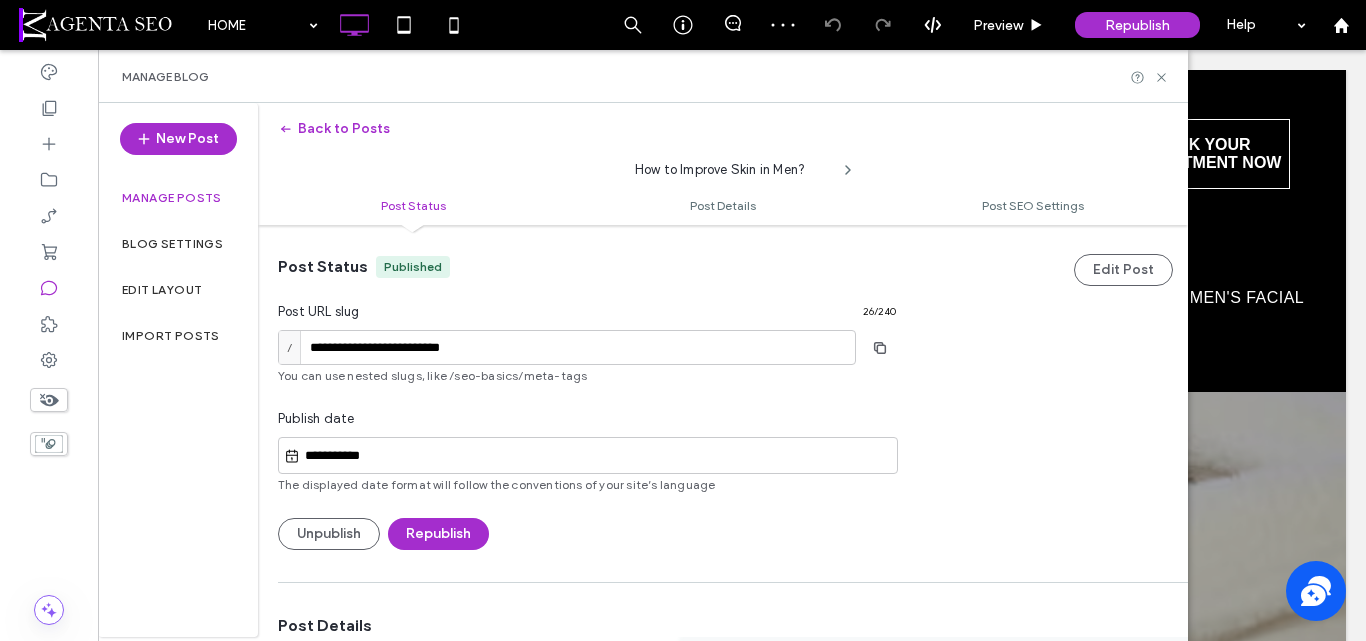 scroll, scrollTop: 301, scrollLeft: 0, axis: vertical 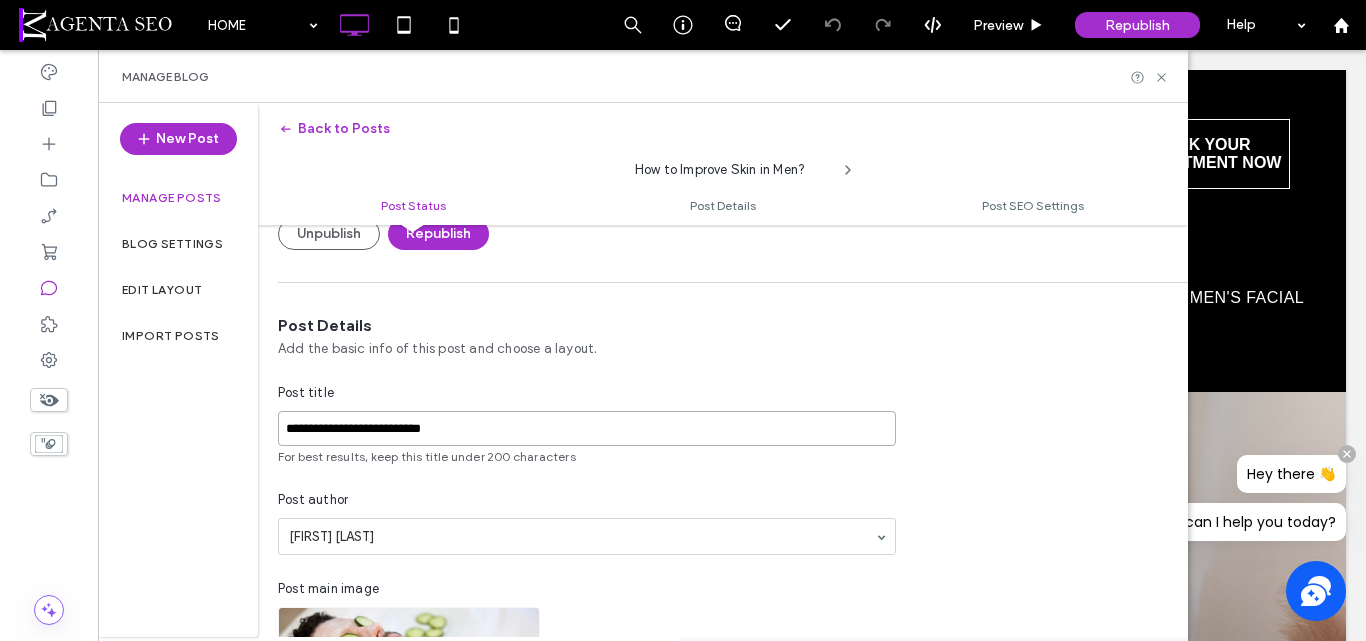 click on "**********" at bounding box center [587, 428] 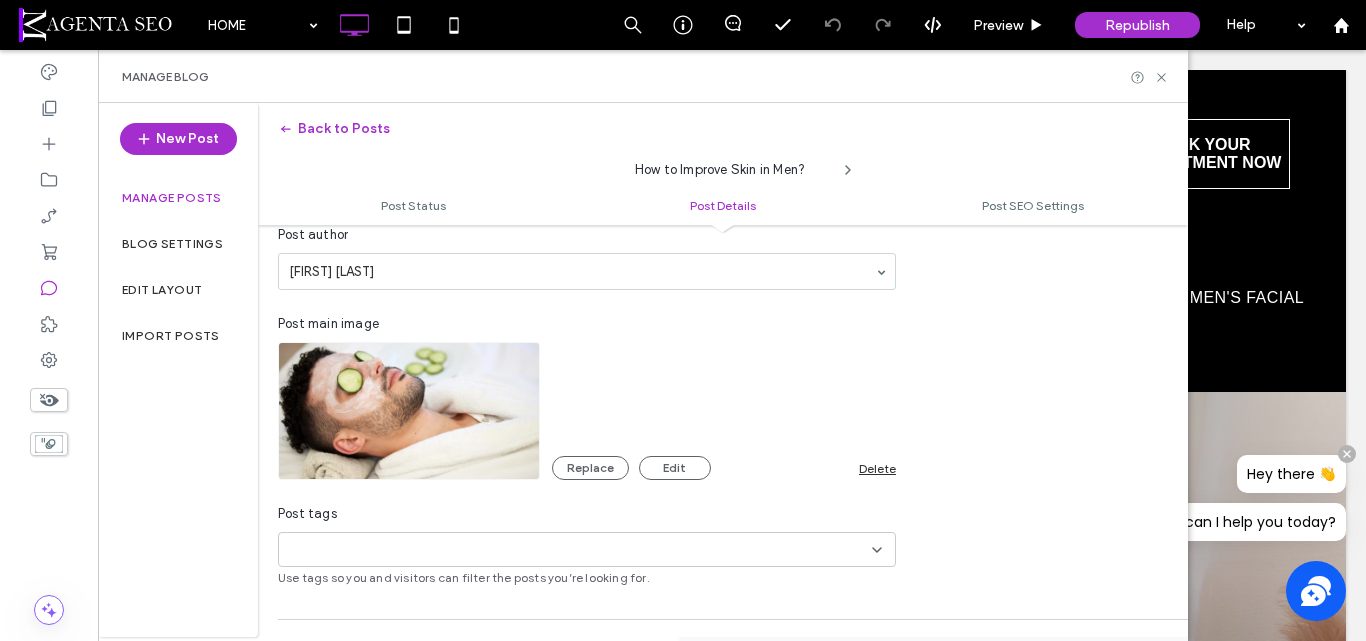 scroll, scrollTop: 701, scrollLeft: 0, axis: vertical 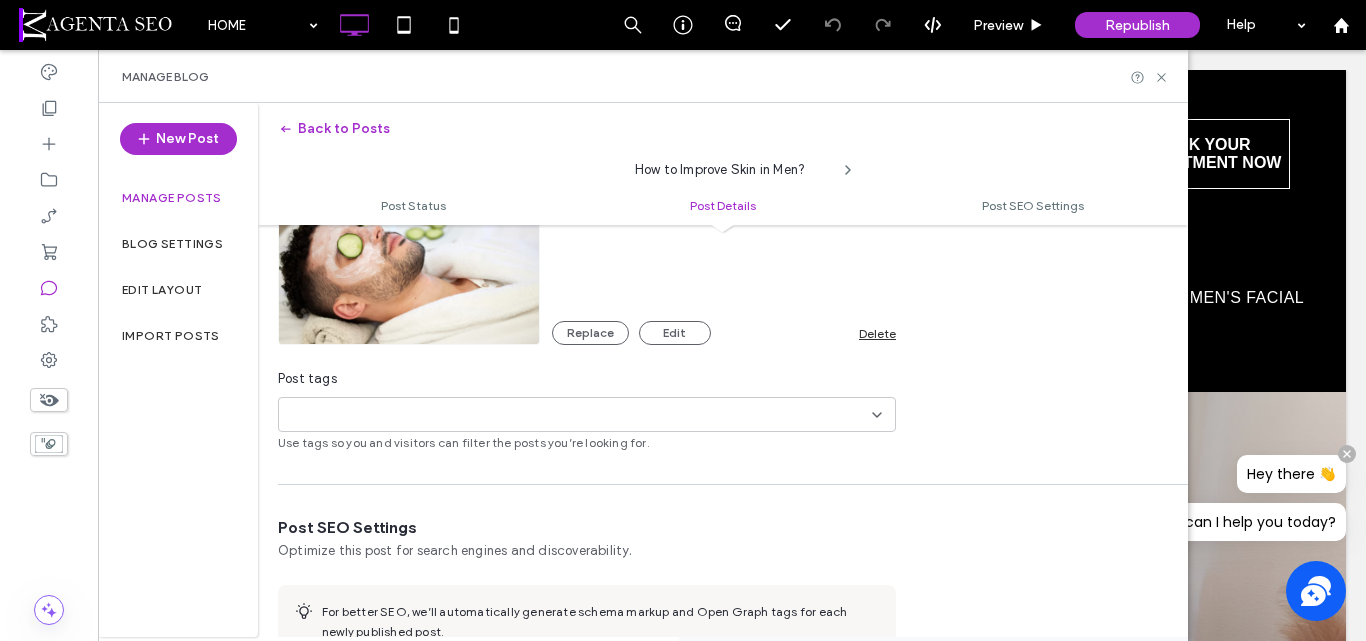 click at bounding box center [356, 415] 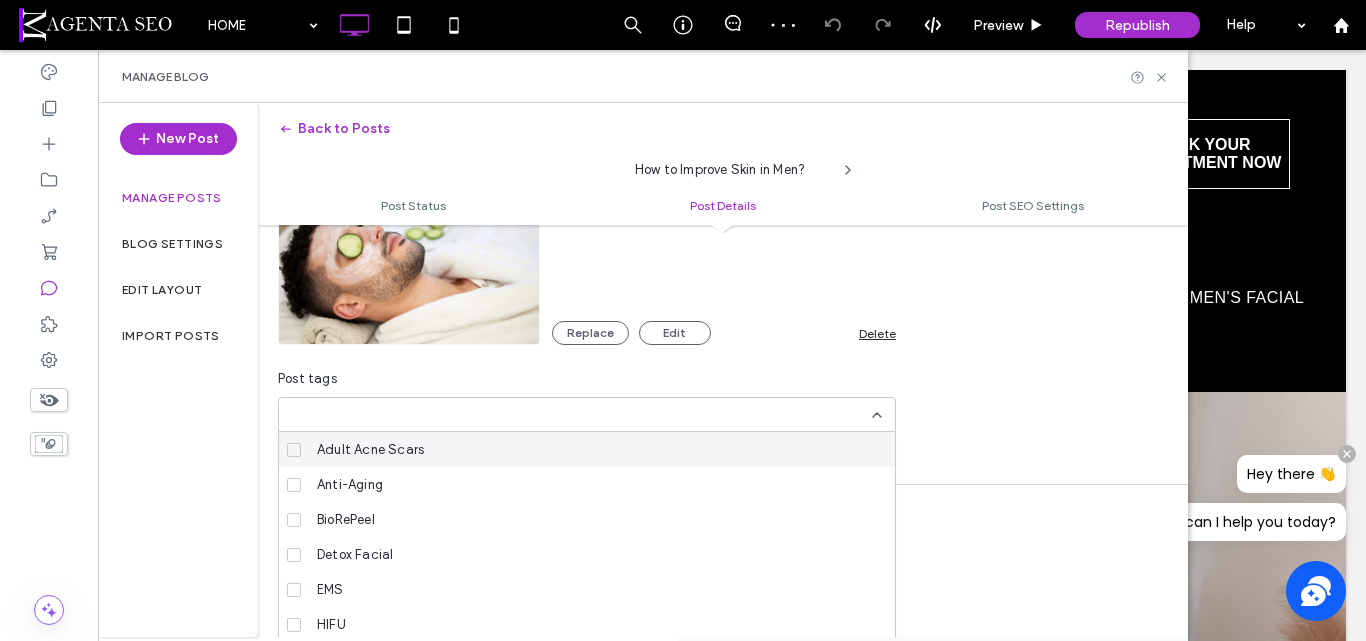 scroll, scrollTop: 175, scrollLeft: 0, axis: vertical 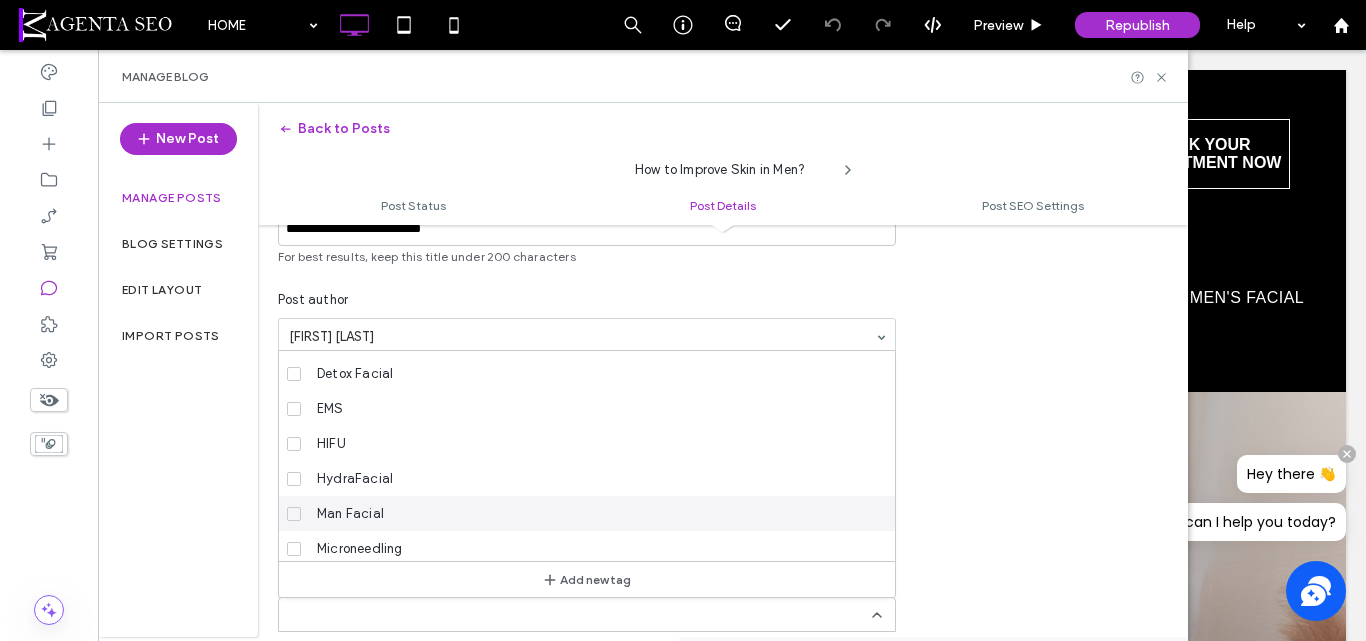 click on "Man Facial" at bounding box center [594, 513] 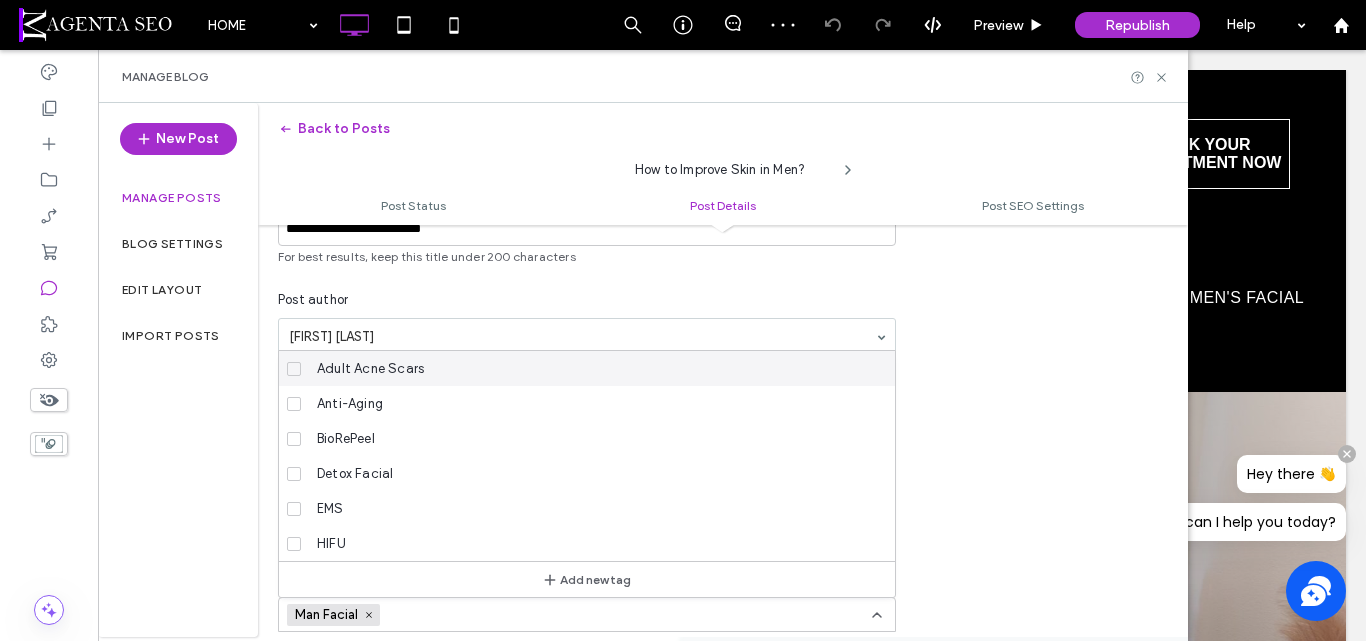 click on "**********" at bounding box center (723, 383) 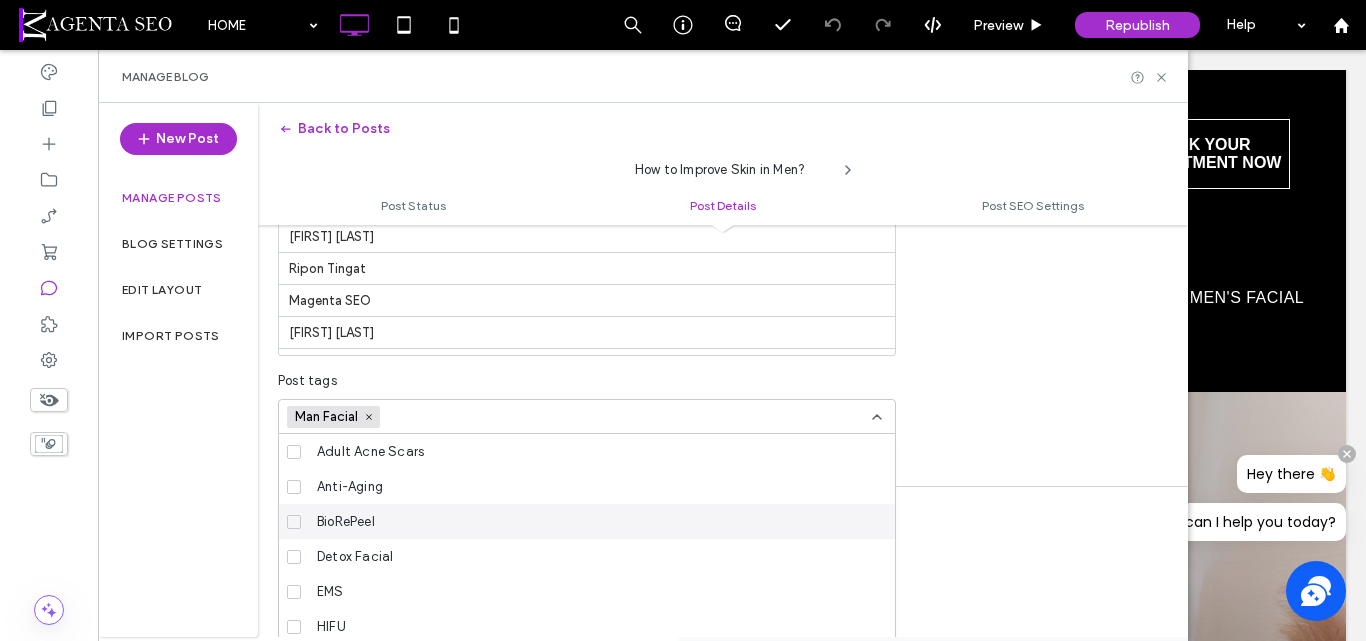 scroll, scrollTop: 701, scrollLeft: 0, axis: vertical 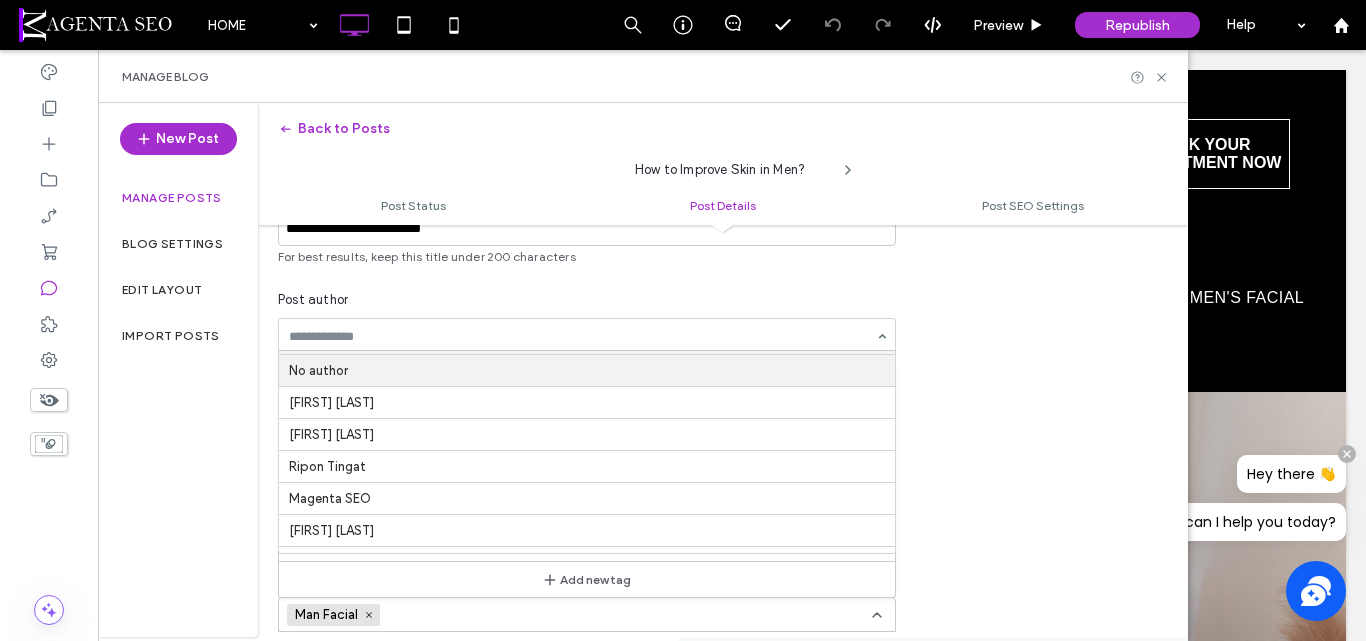 click on "**********" at bounding box center (723, 383) 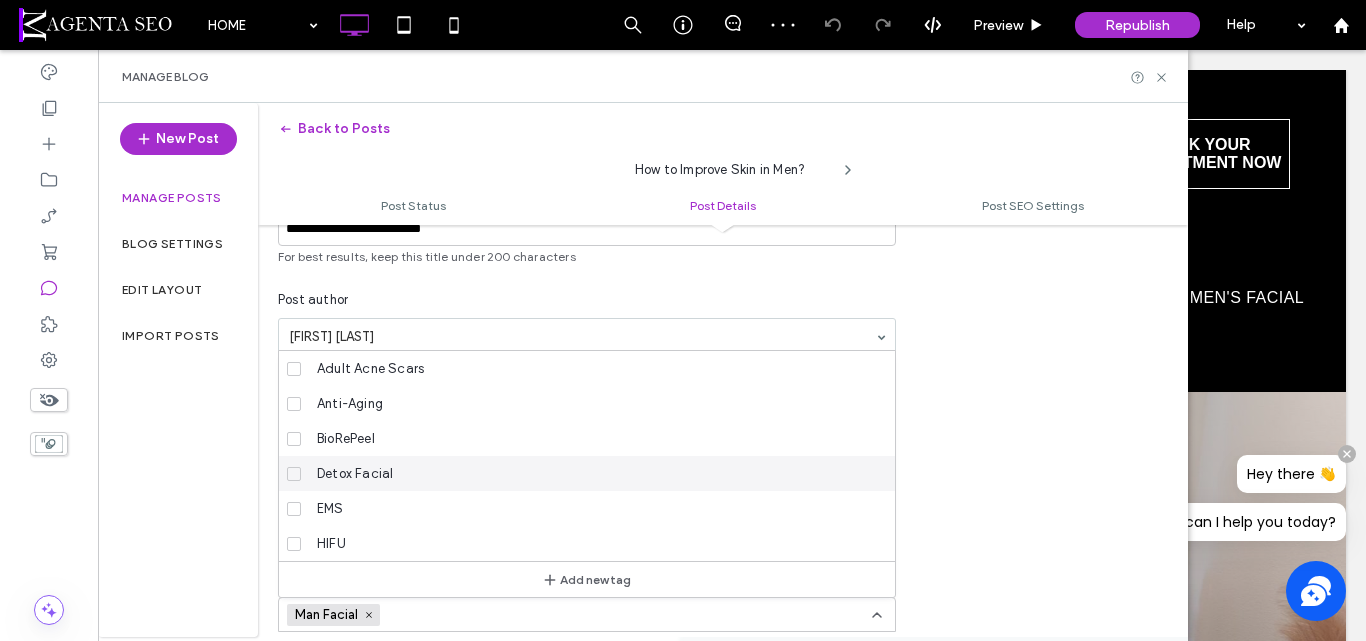click on "**********" at bounding box center [683, 320] 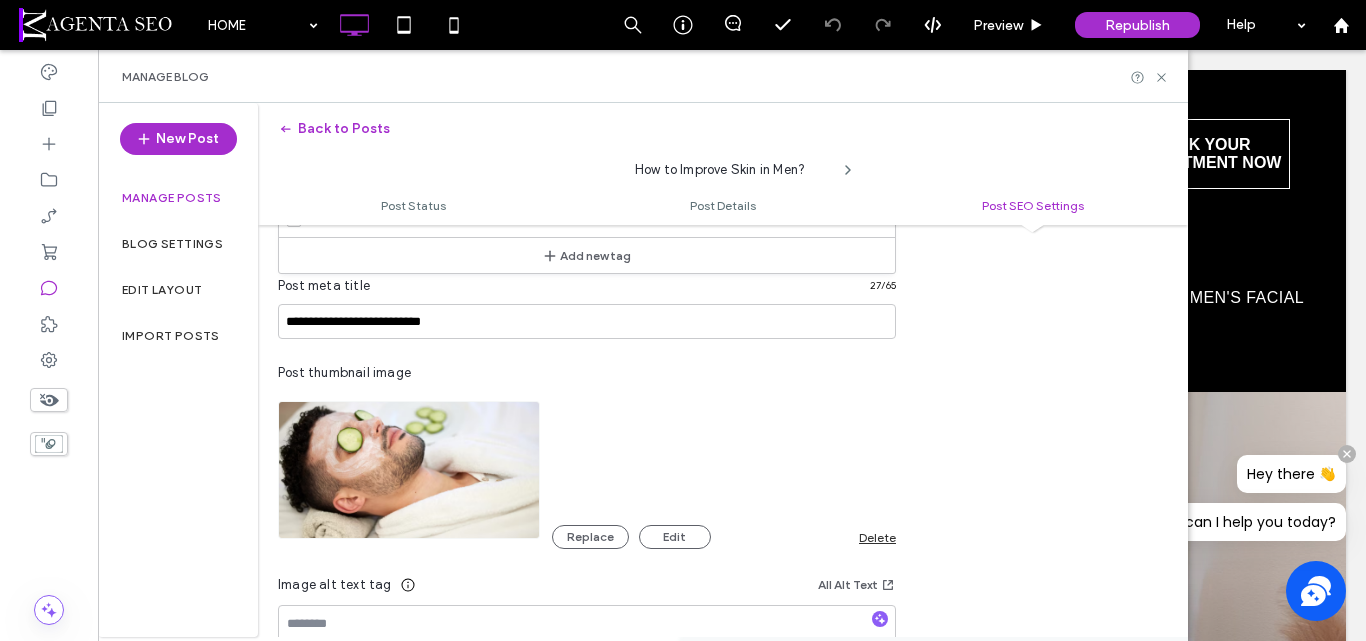 scroll, scrollTop: 1101, scrollLeft: 0, axis: vertical 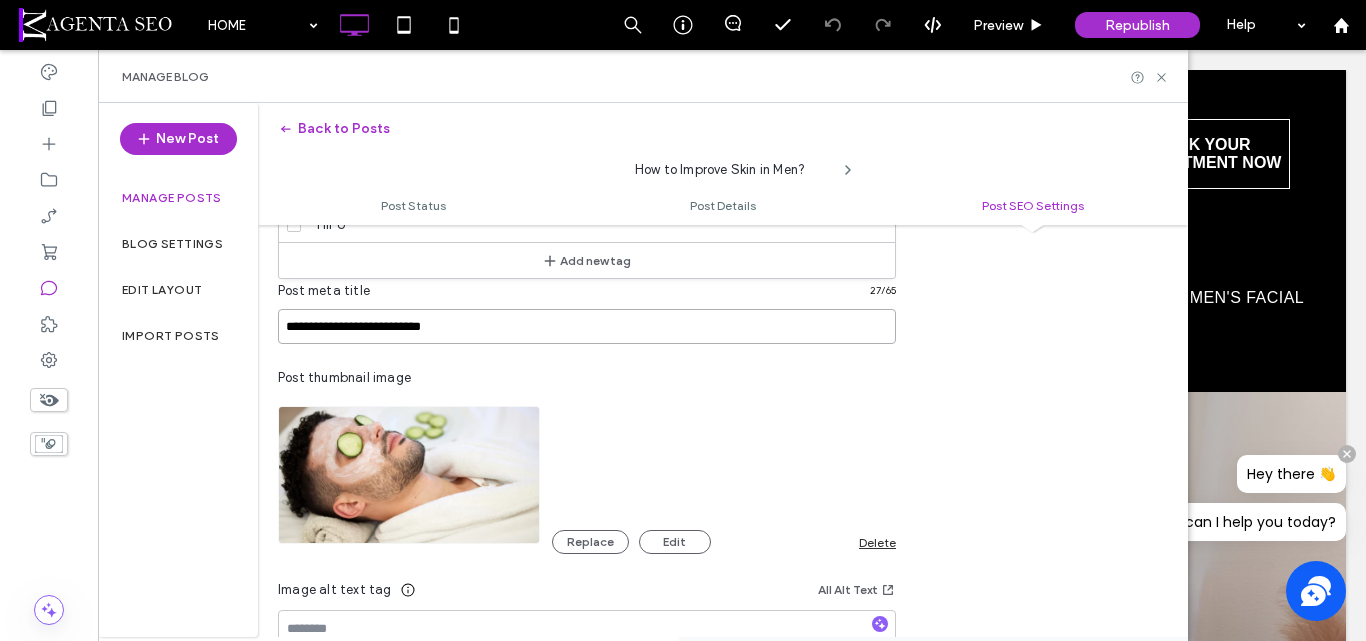 click on "**********" at bounding box center [587, 326] 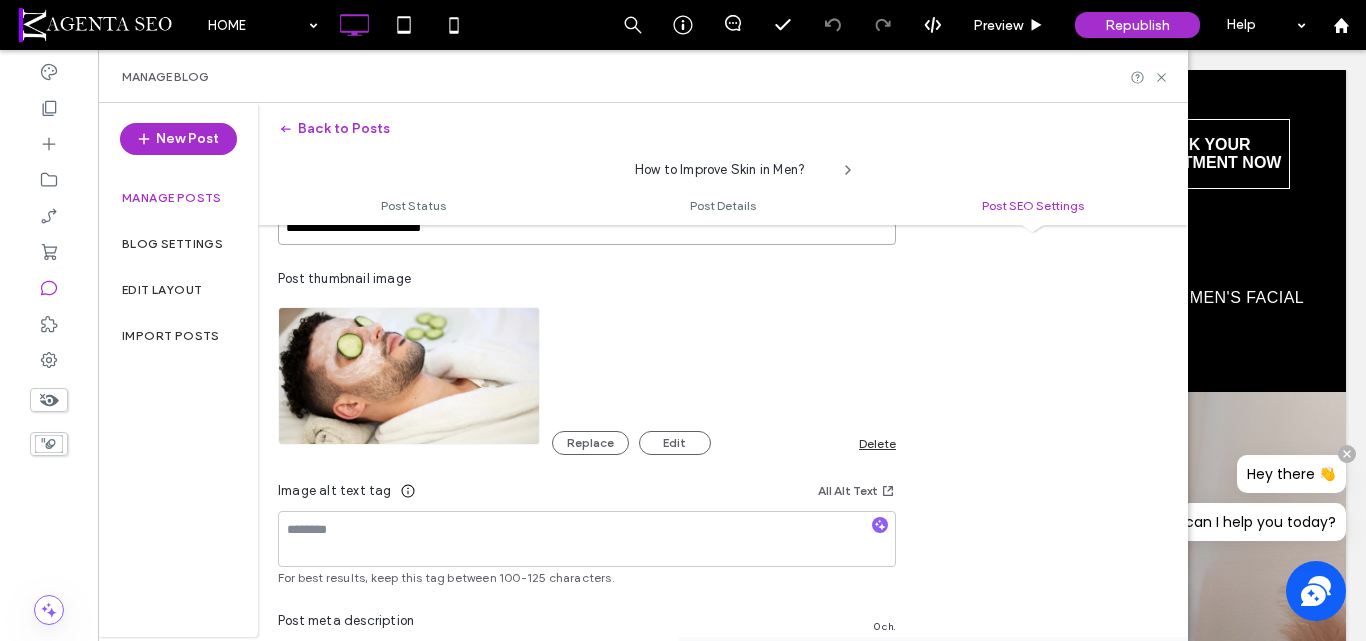 scroll, scrollTop: 1201, scrollLeft: 0, axis: vertical 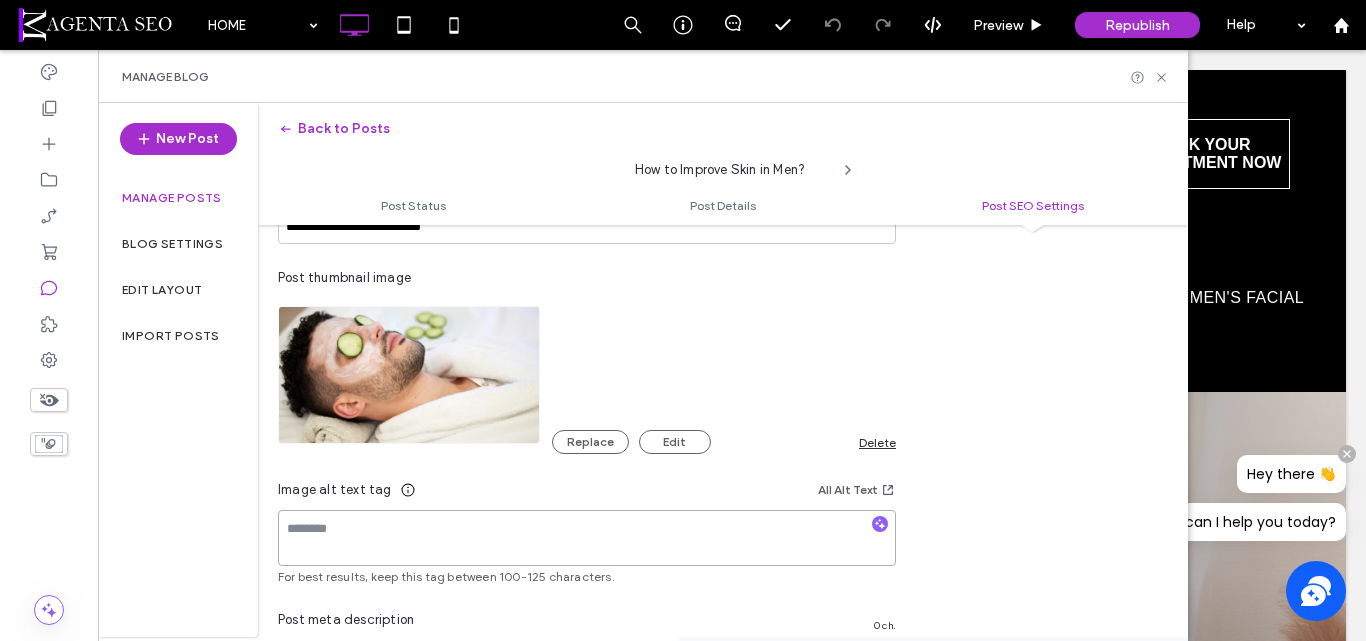 click on "Image alt text tag All Alt Text For best results, keep this tag between 100-125 characters." at bounding box center (587, 532) 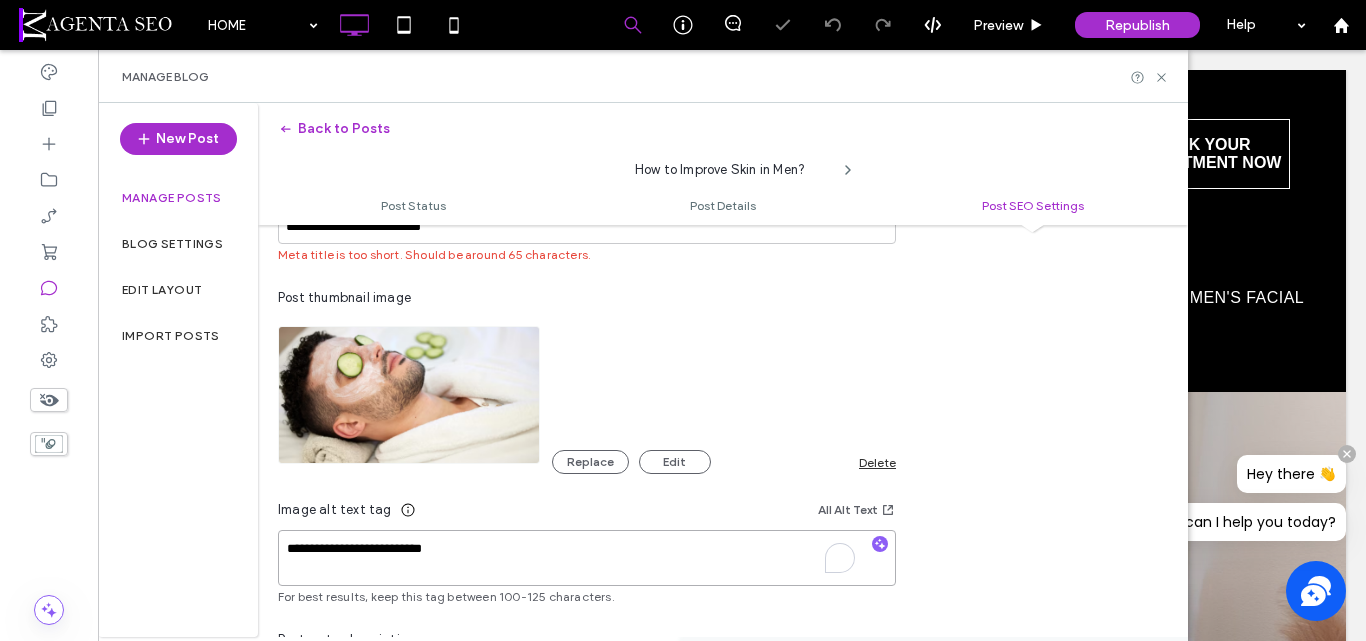 type on "**********" 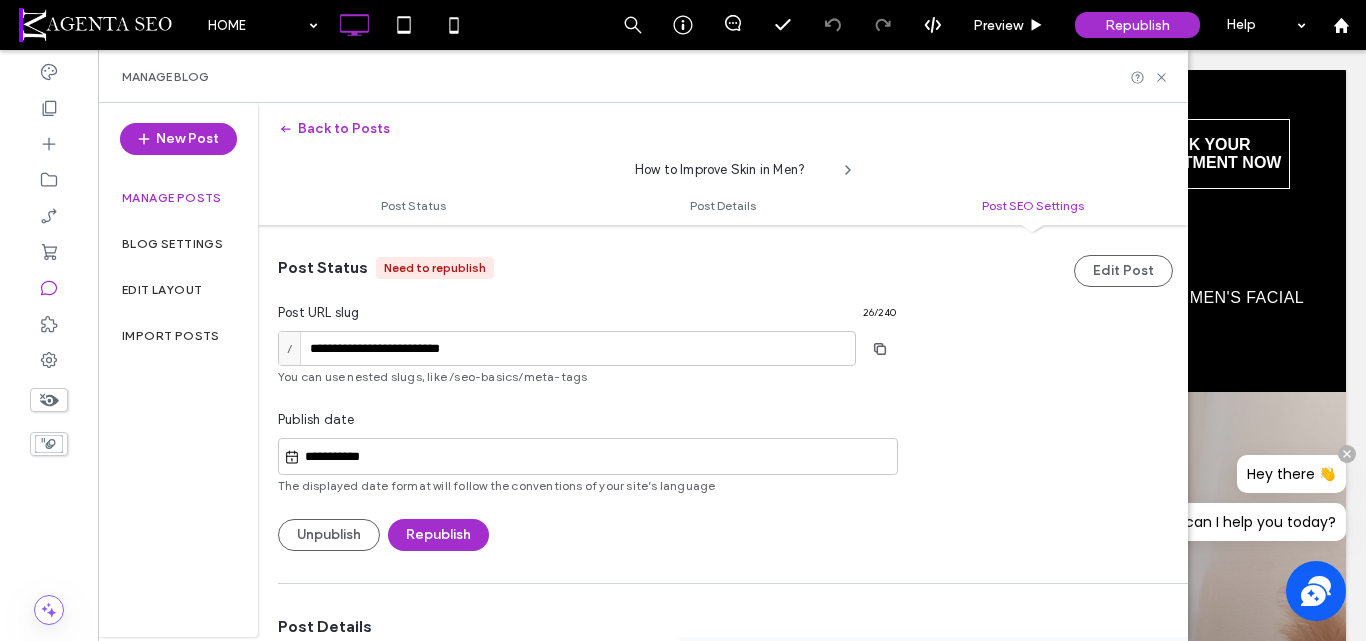 scroll, scrollTop: 0, scrollLeft: 0, axis: both 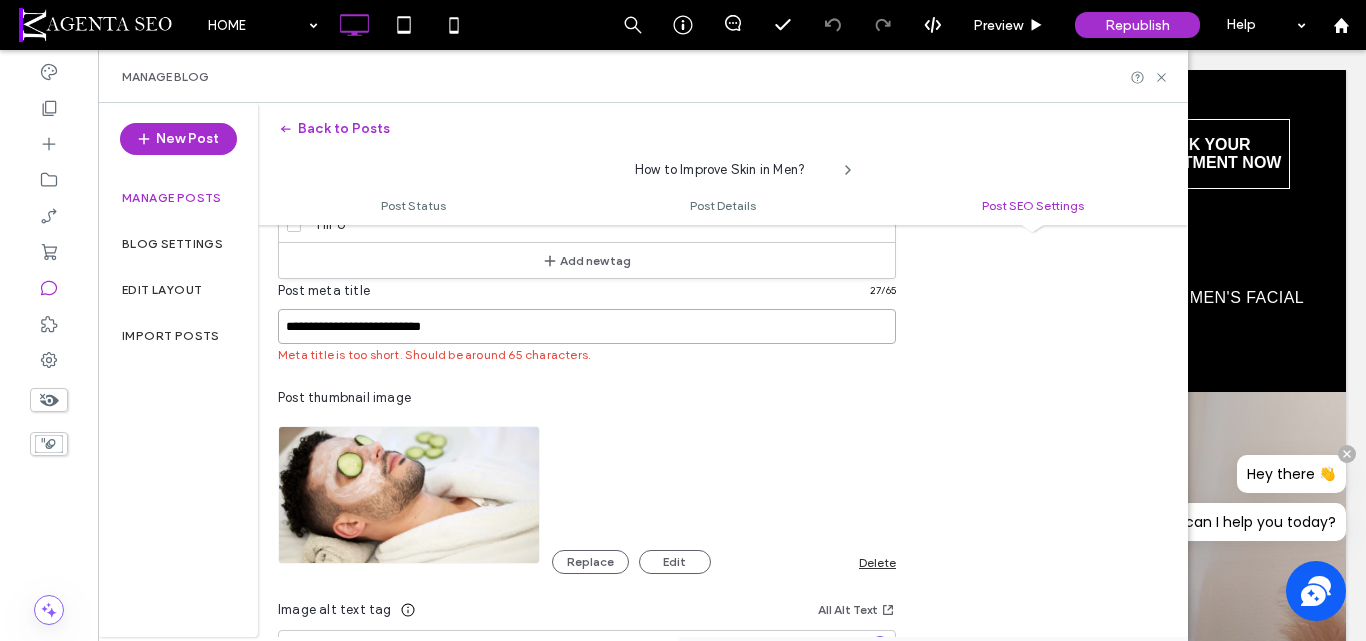 click on "**********" at bounding box center (587, 326) 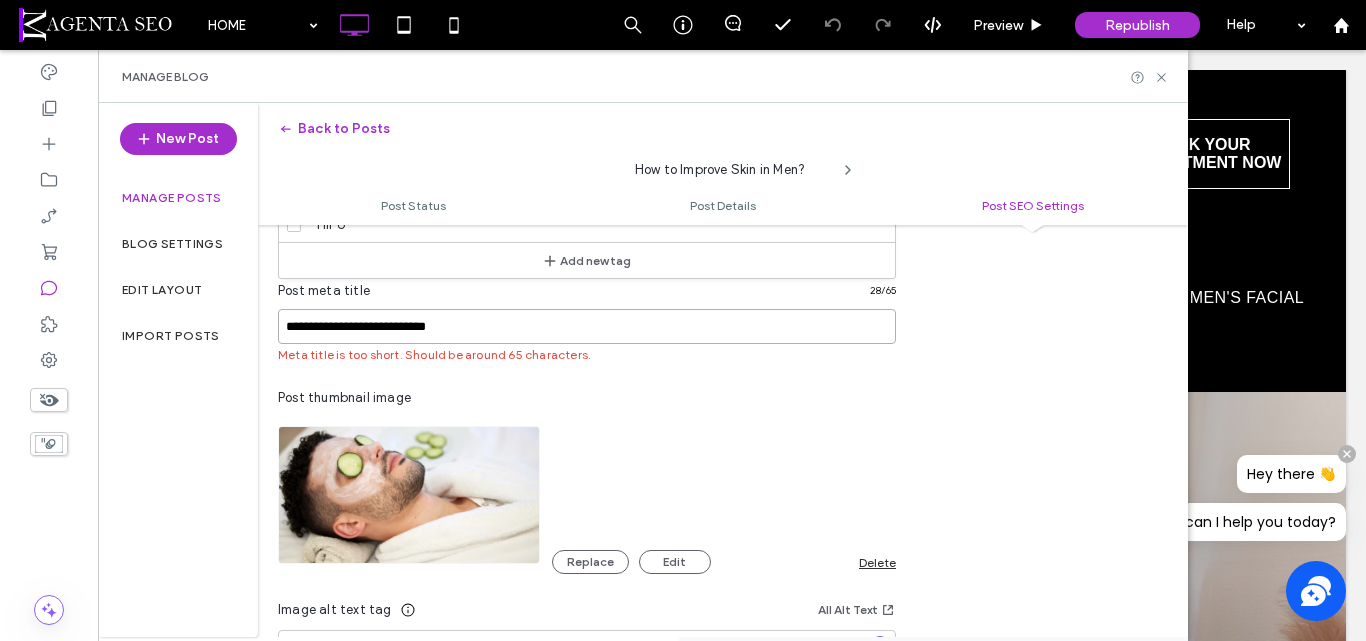 paste on "**********" 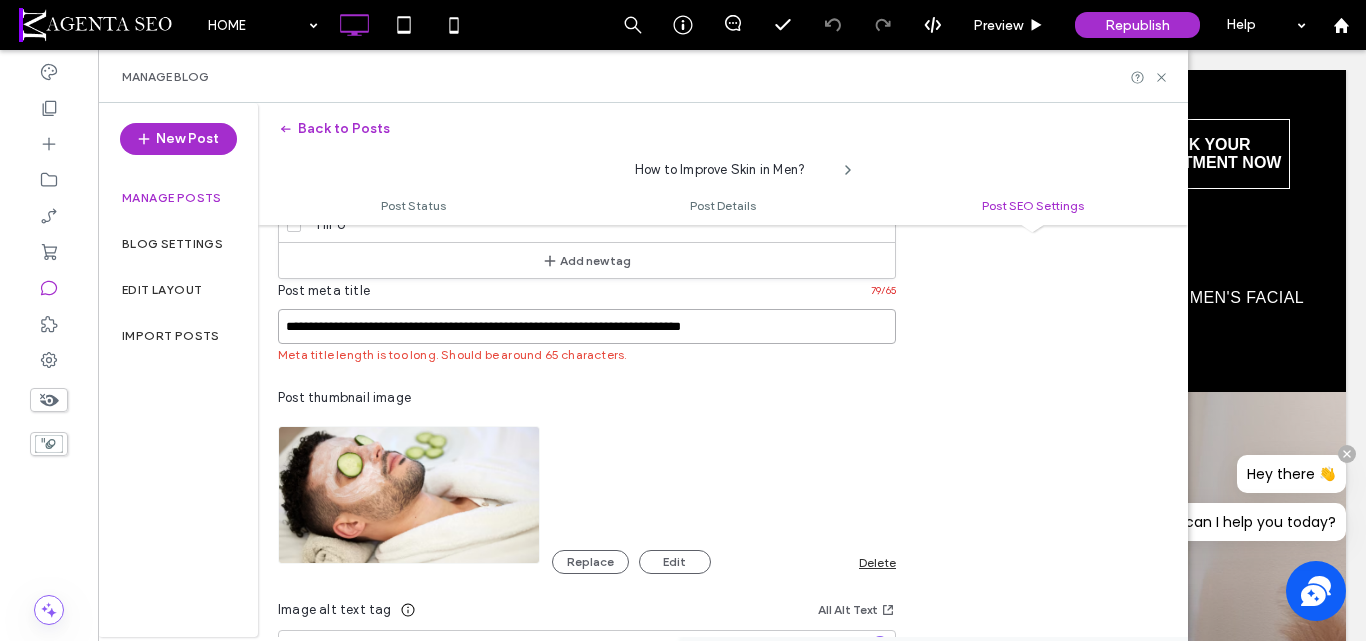 drag, startPoint x: 458, startPoint y: 328, endPoint x: 488, endPoint y: 384, distance: 63.529522 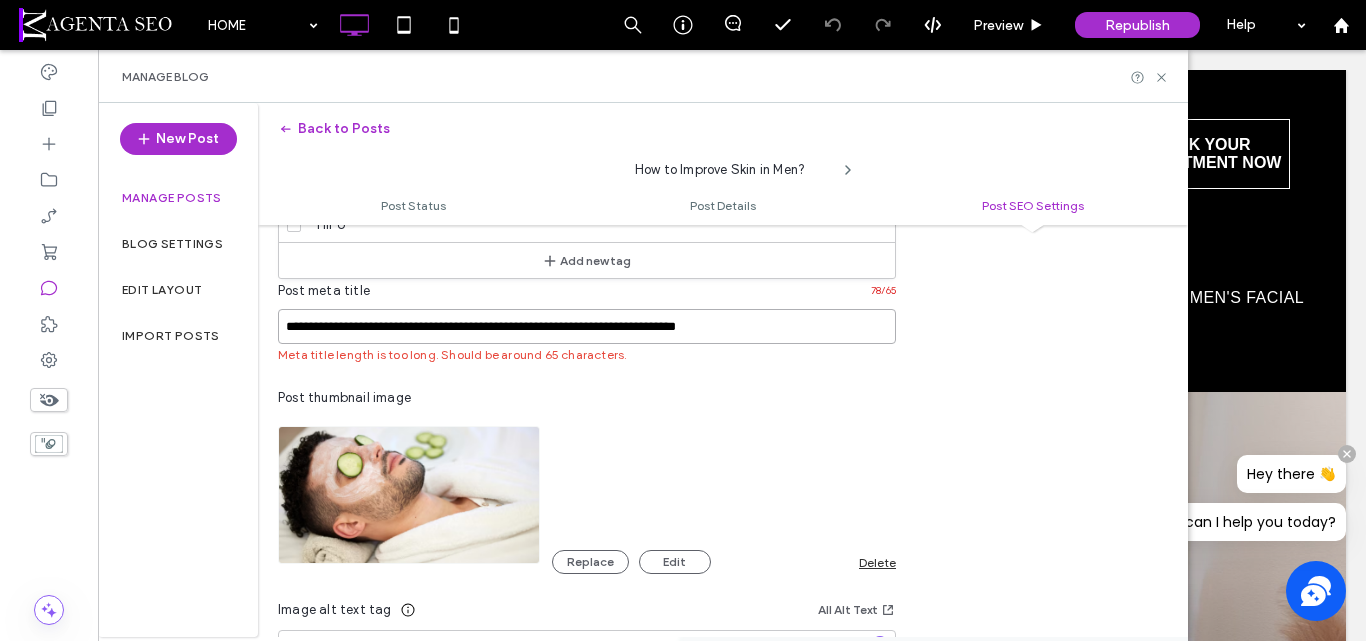 type on "**********" 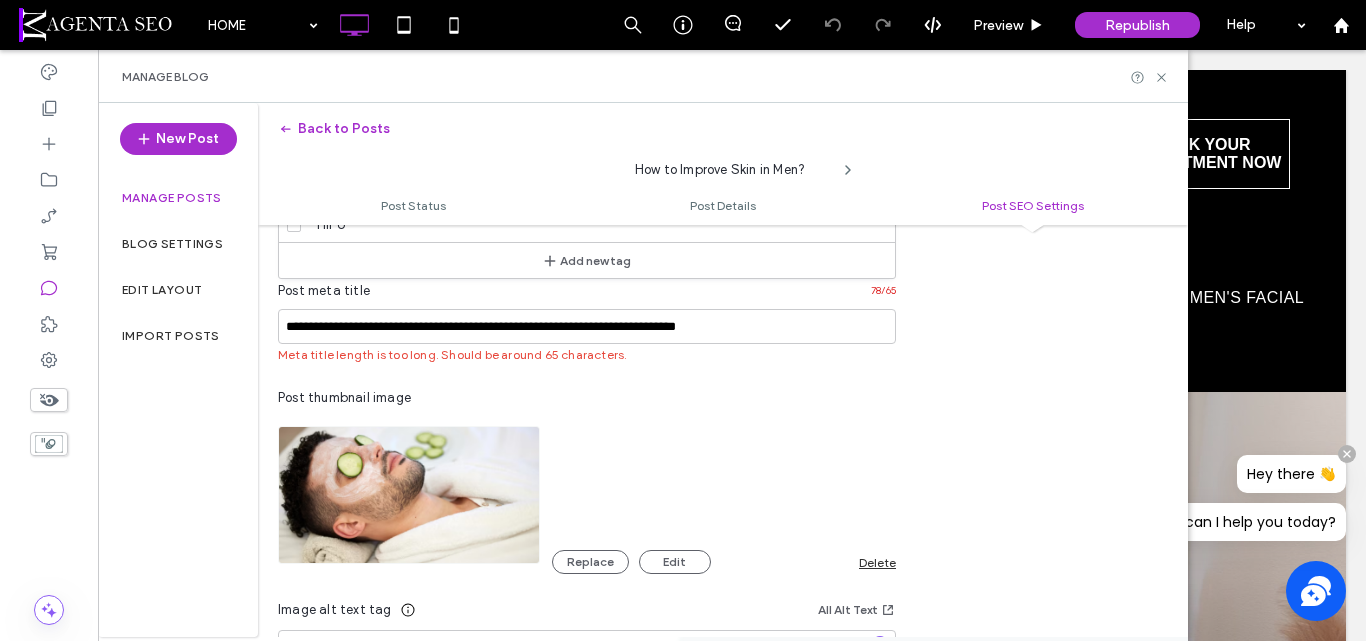 click on "Replace Edit Delete" at bounding box center (587, 495) 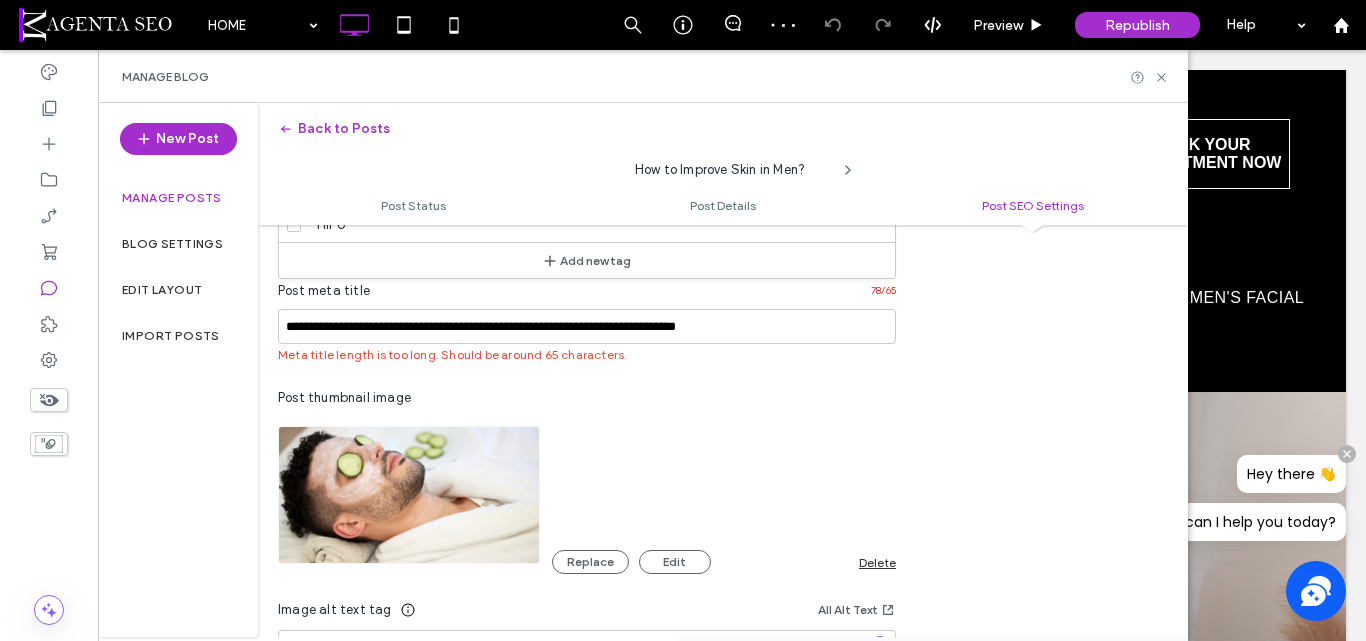 scroll, scrollTop: 1470, scrollLeft: 0, axis: vertical 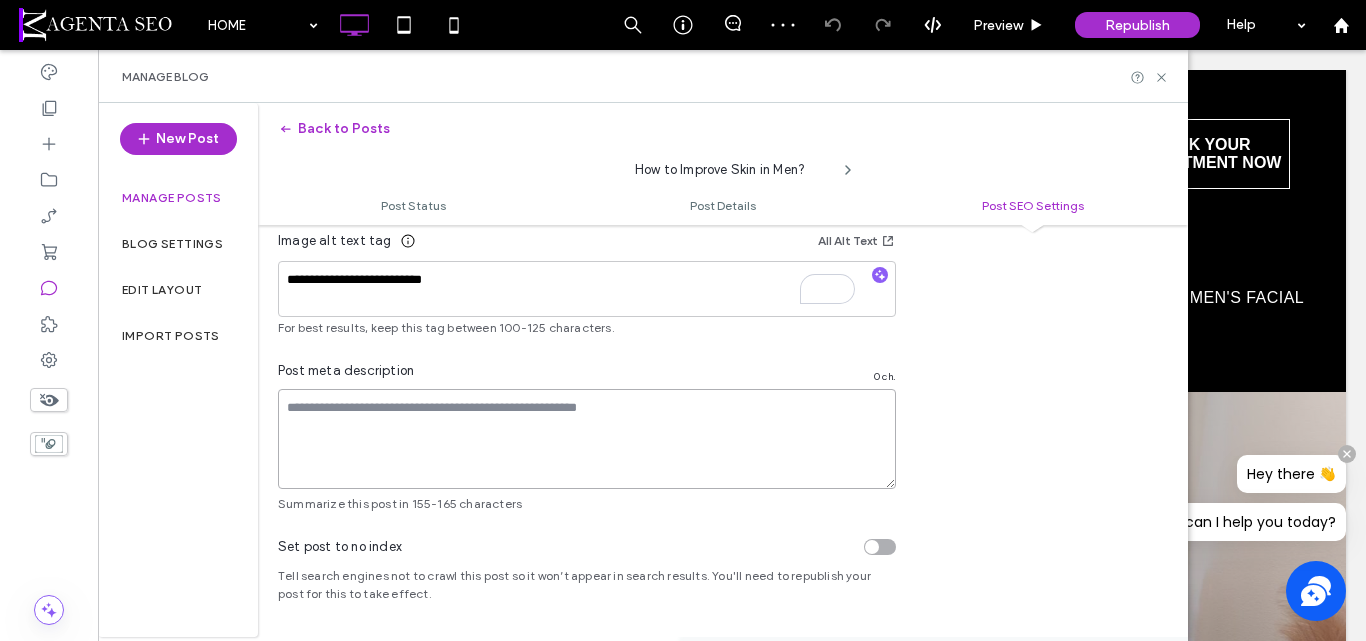 click at bounding box center [587, 439] 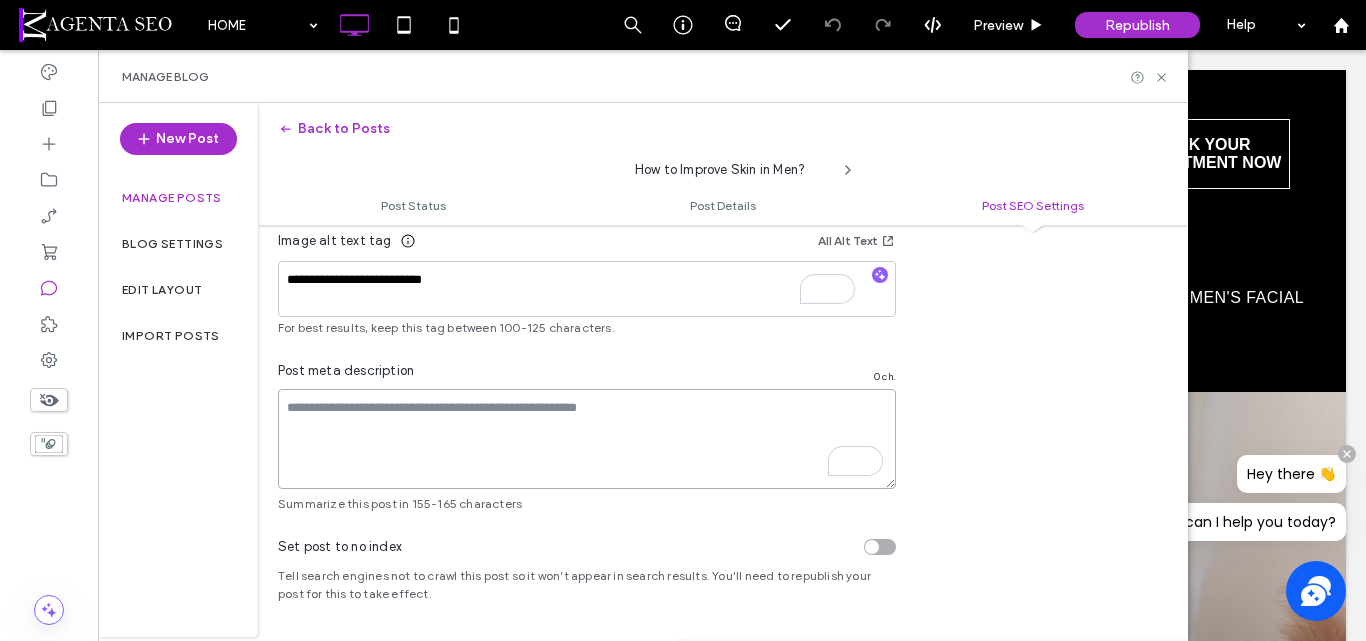 paste on "**********" 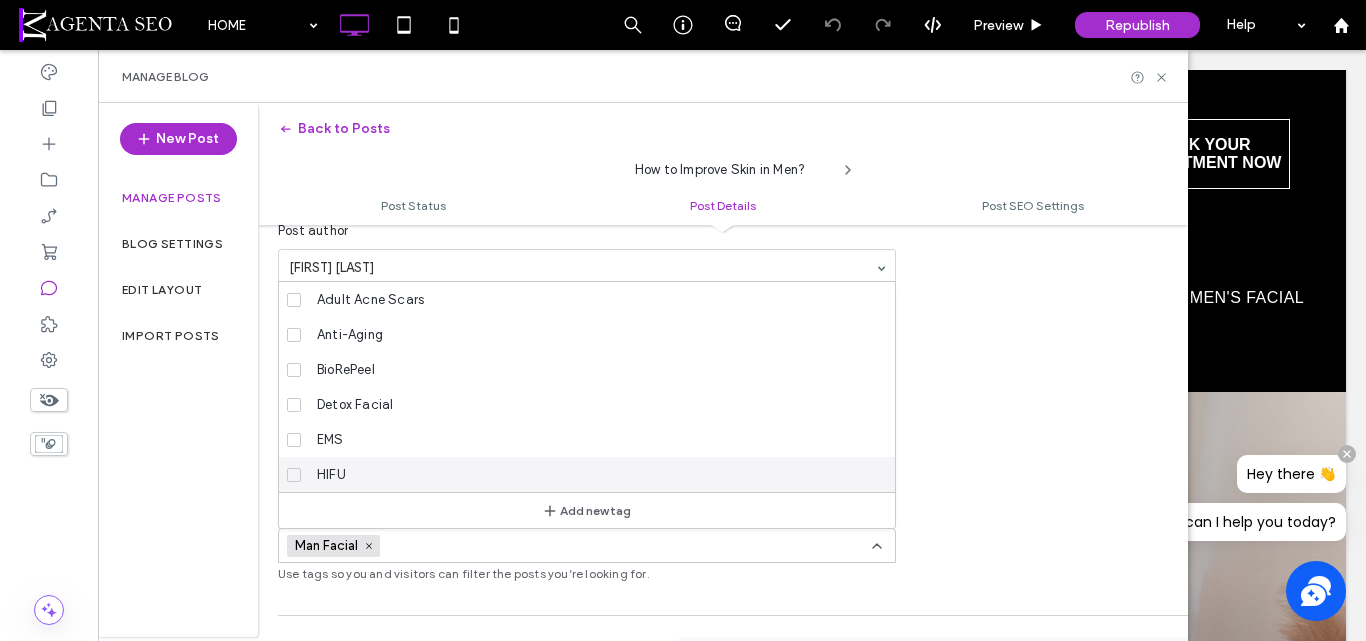 scroll, scrollTop: 170, scrollLeft: 0, axis: vertical 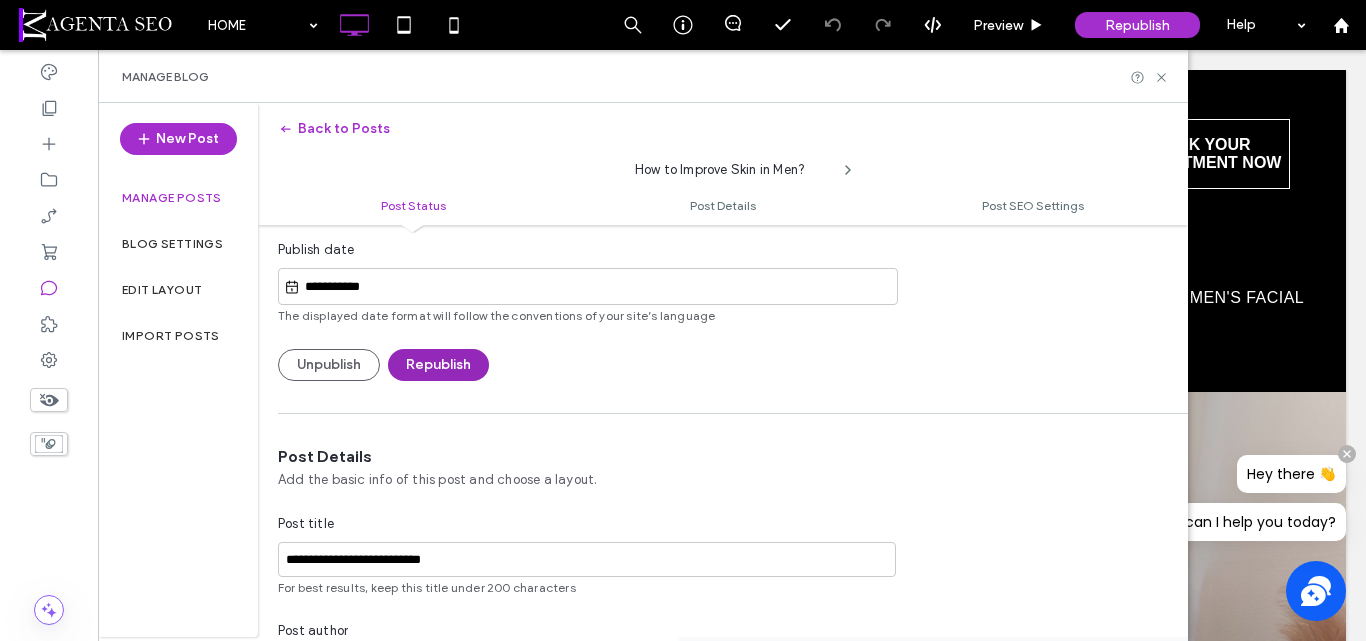 type on "**********" 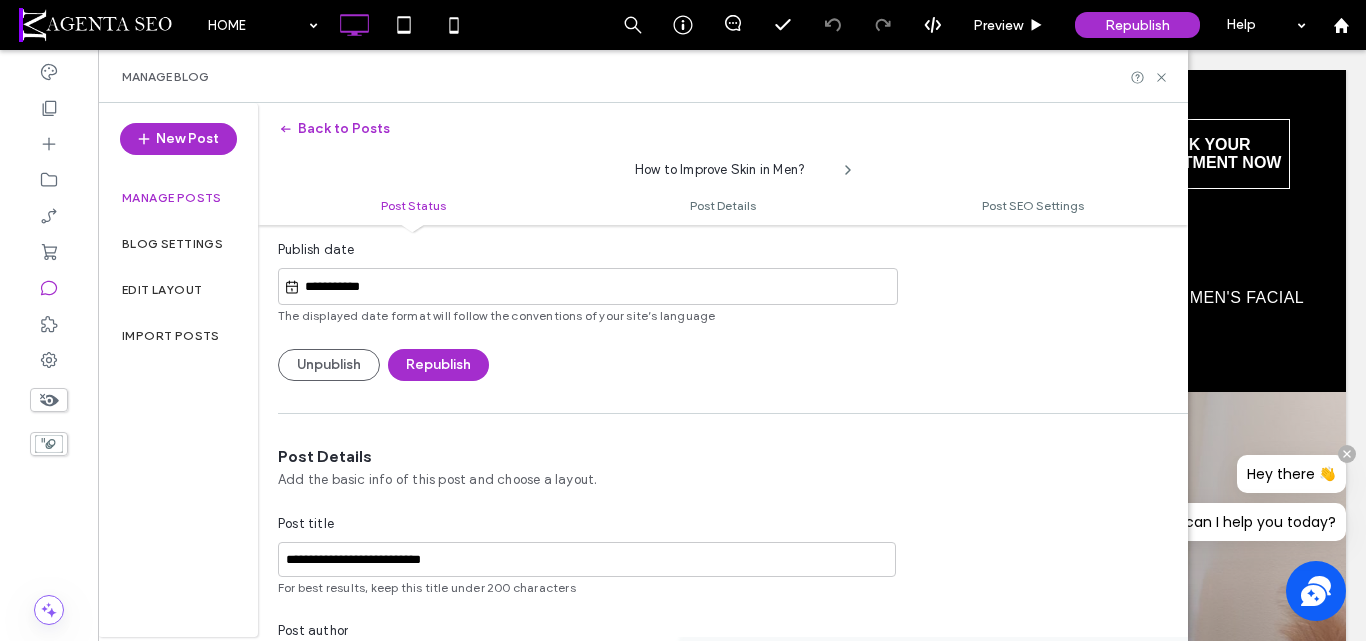 drag, startPoint x: 437, startPoint y: 359, endPoint x: 1004, endPoint y: 493, distance: 582.6191 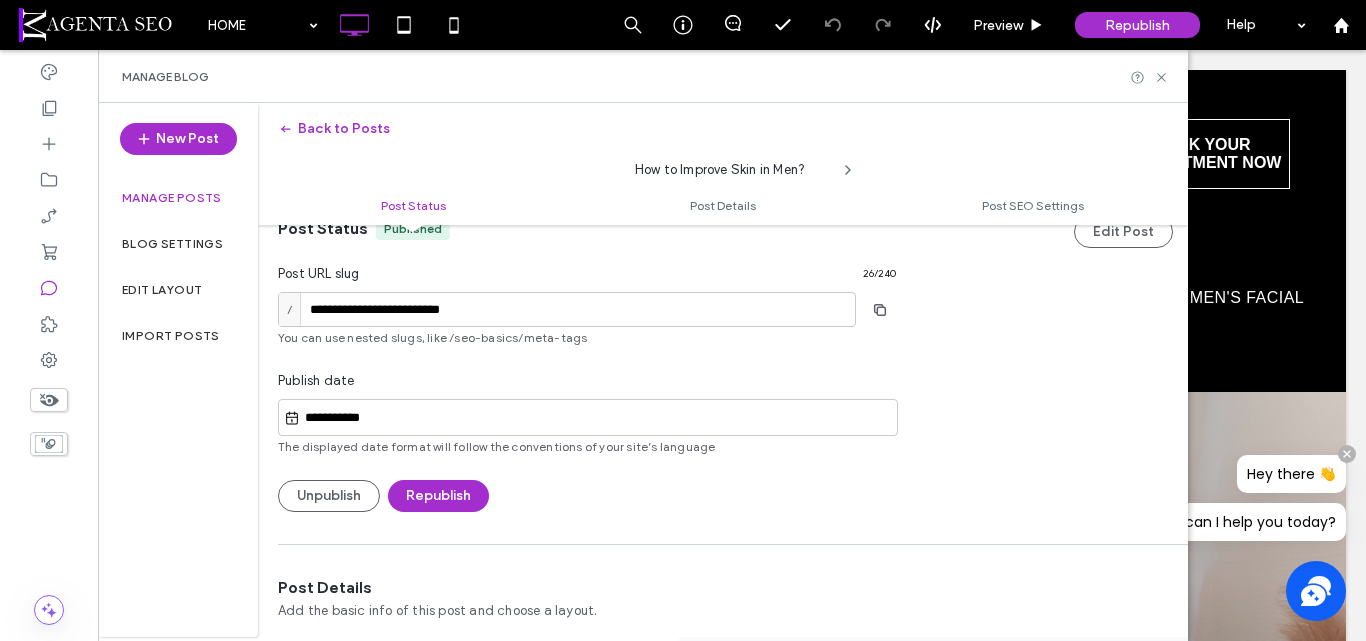scroll, scrollTop: 0, scrollLeft: 0, axis: both 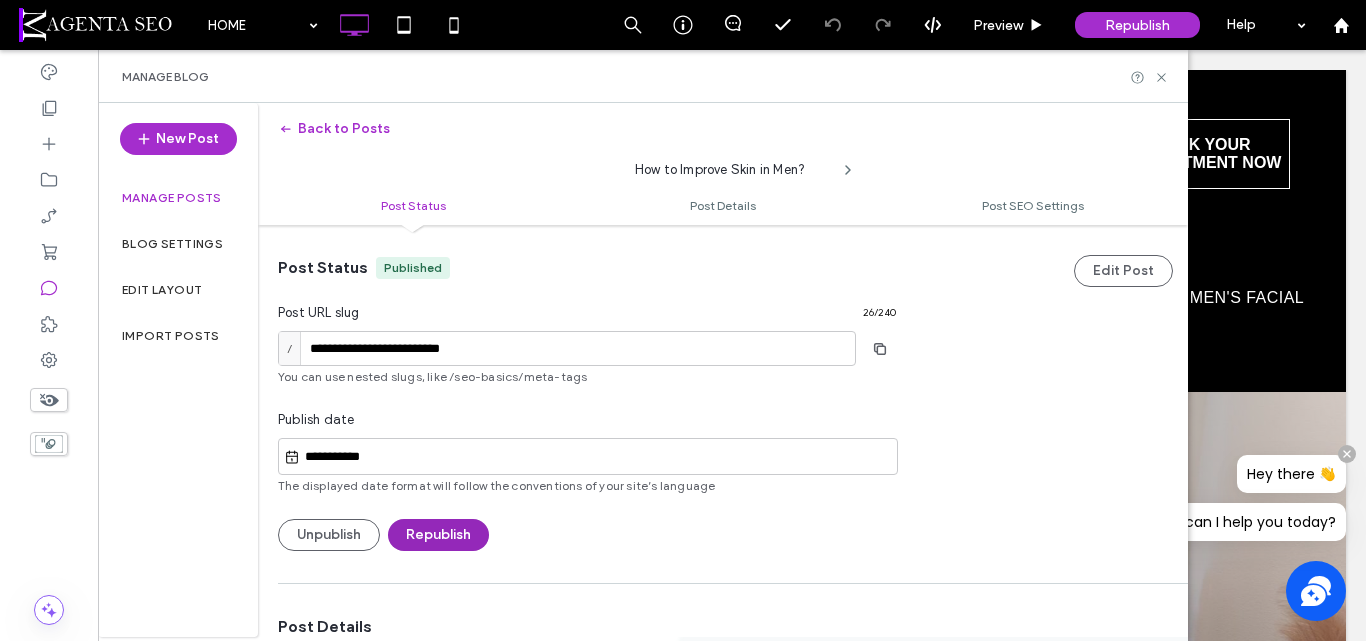 click on "Republish" at bounding box center [438, 535] 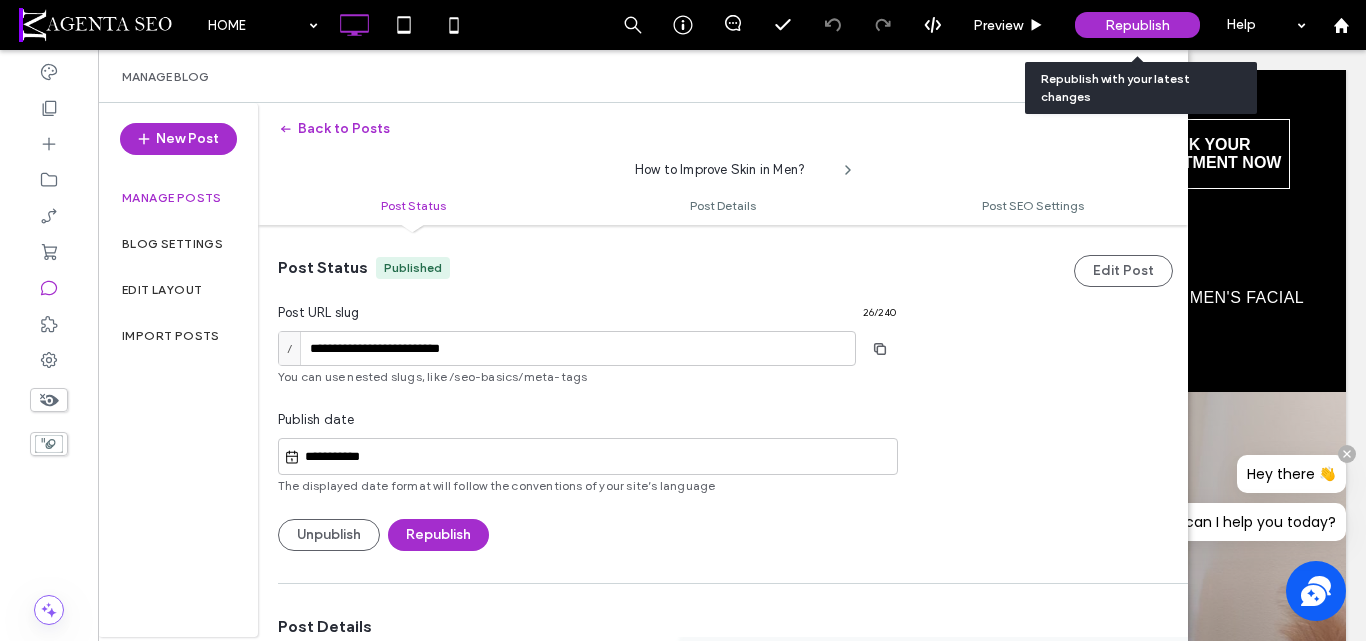 click on "Republish" at bounding box center [1137, 25] 